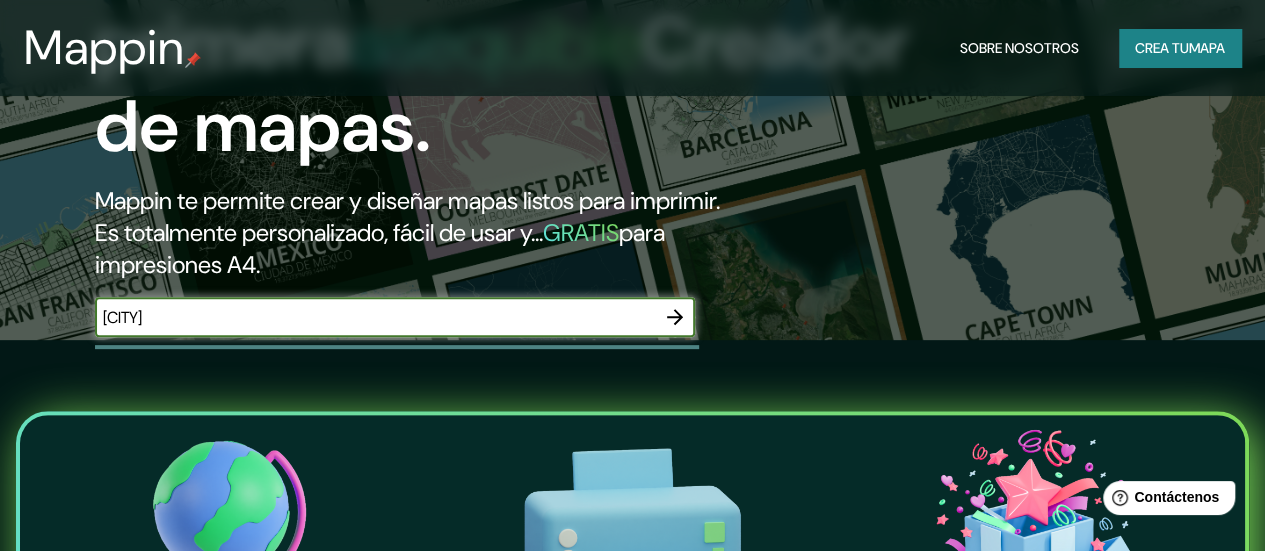 scroll, scrollTop: 228, scrollLeft: 0, axis: vertical 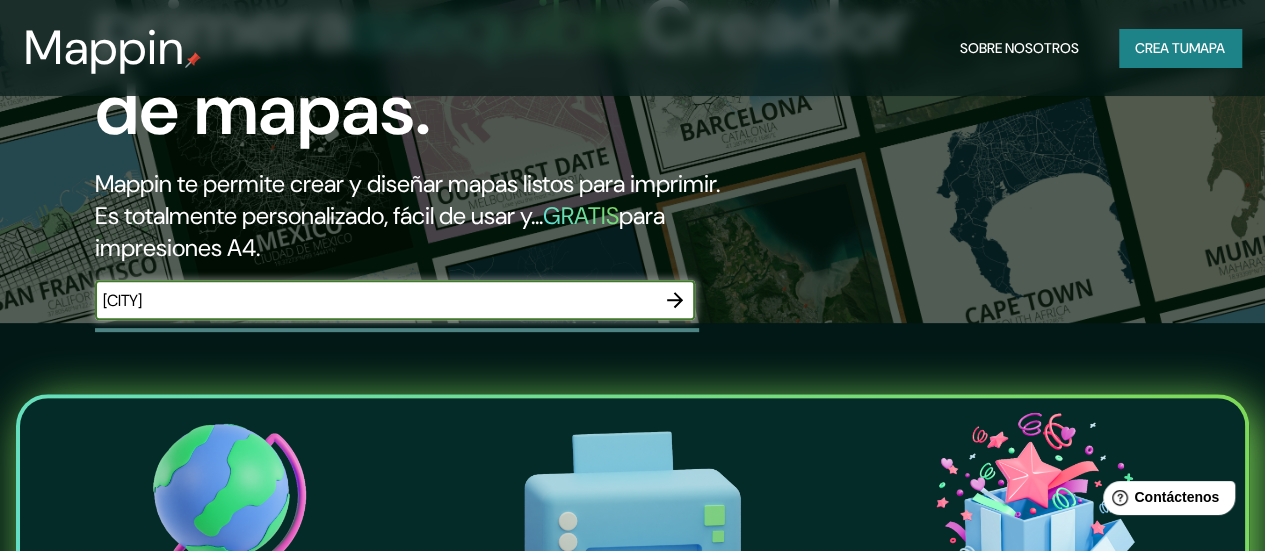 type on "[CITY]" 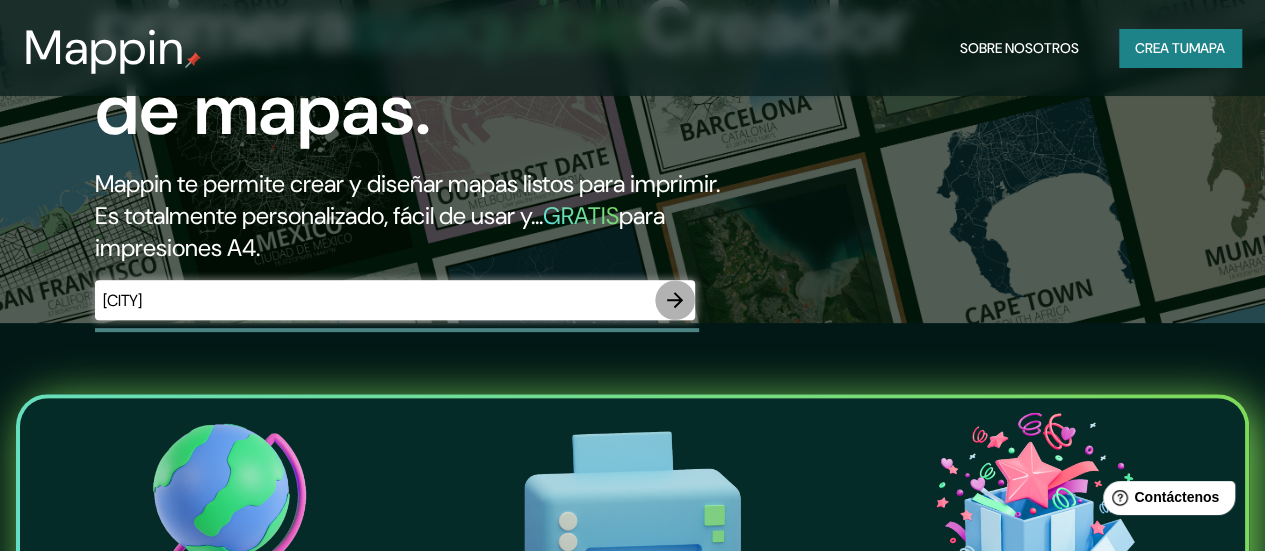 click 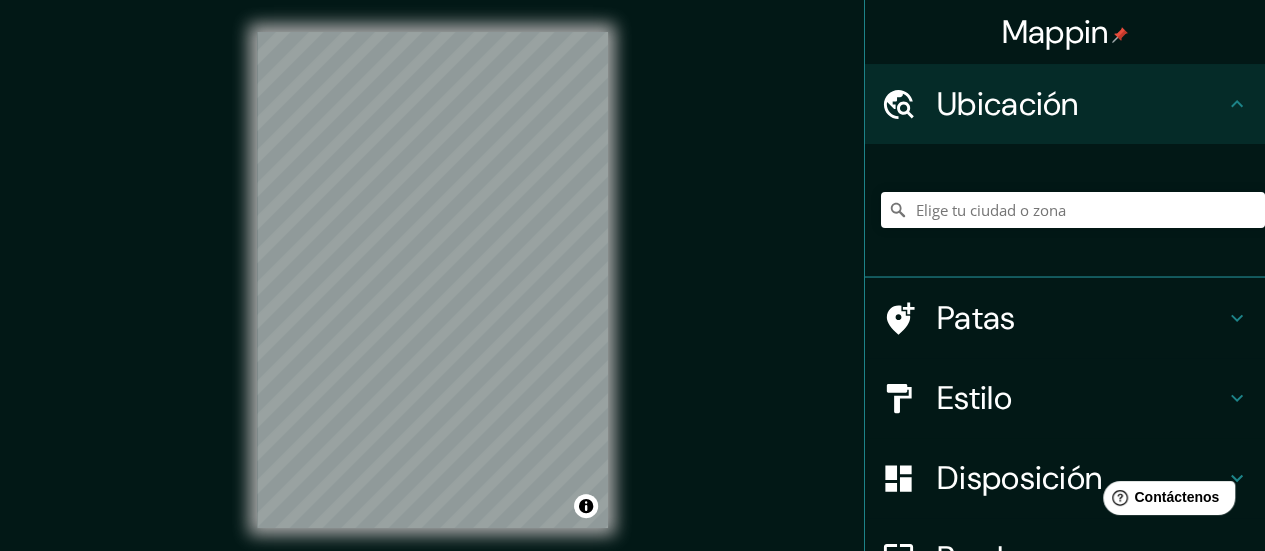 scroll, scrollTop: 0, scrollLeft: 0, axis: both 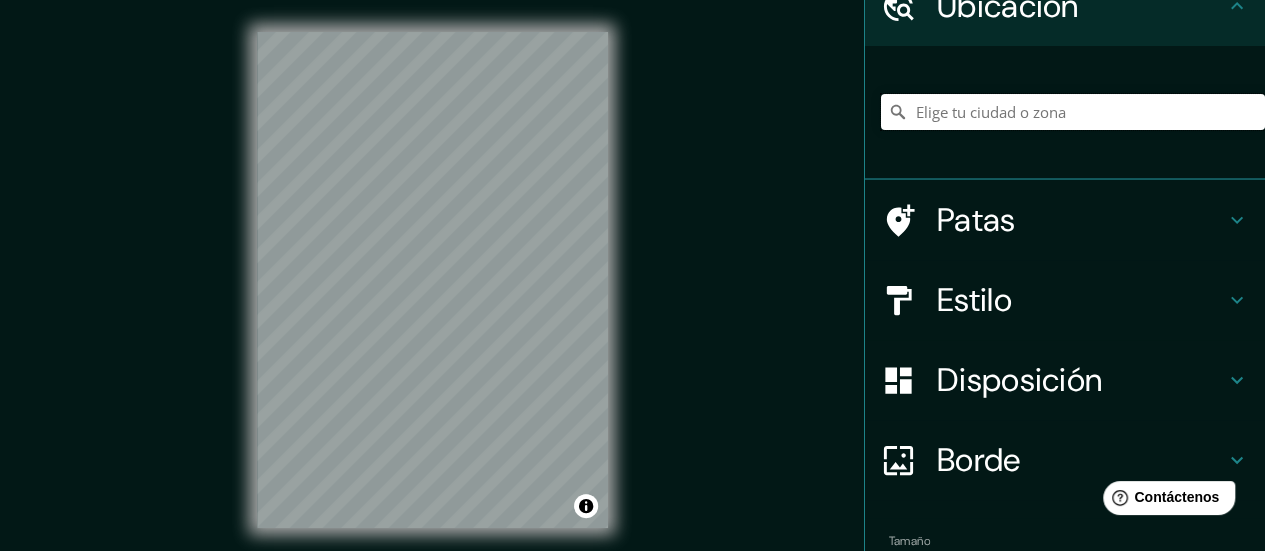 click at bounding box center (1073, 112) 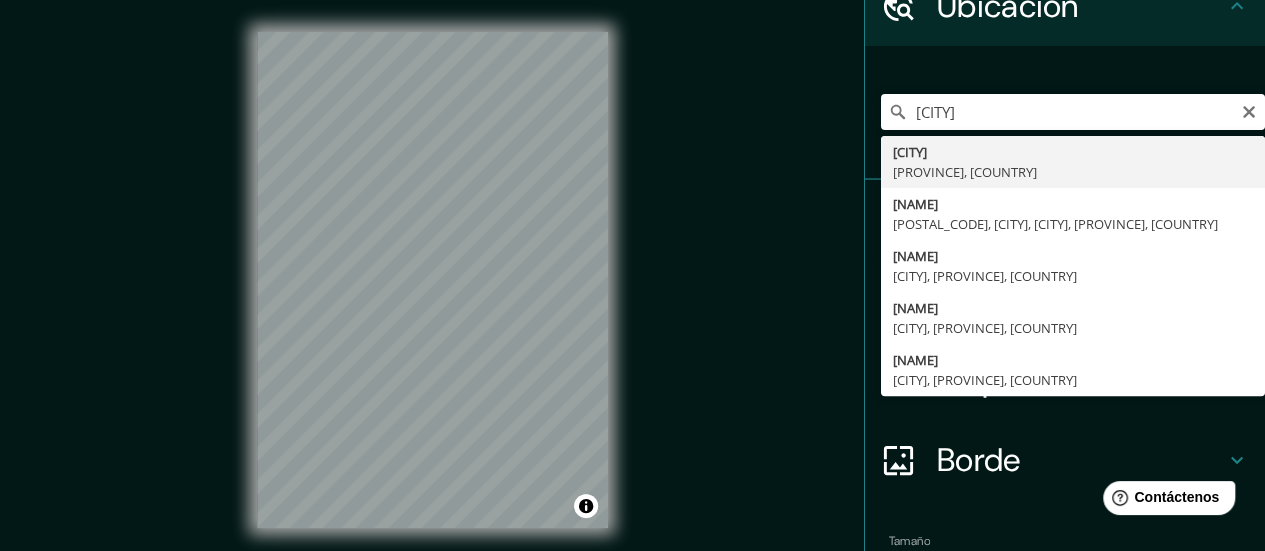 type on "[CITY], [PROVINCE], [COUNTRY]" 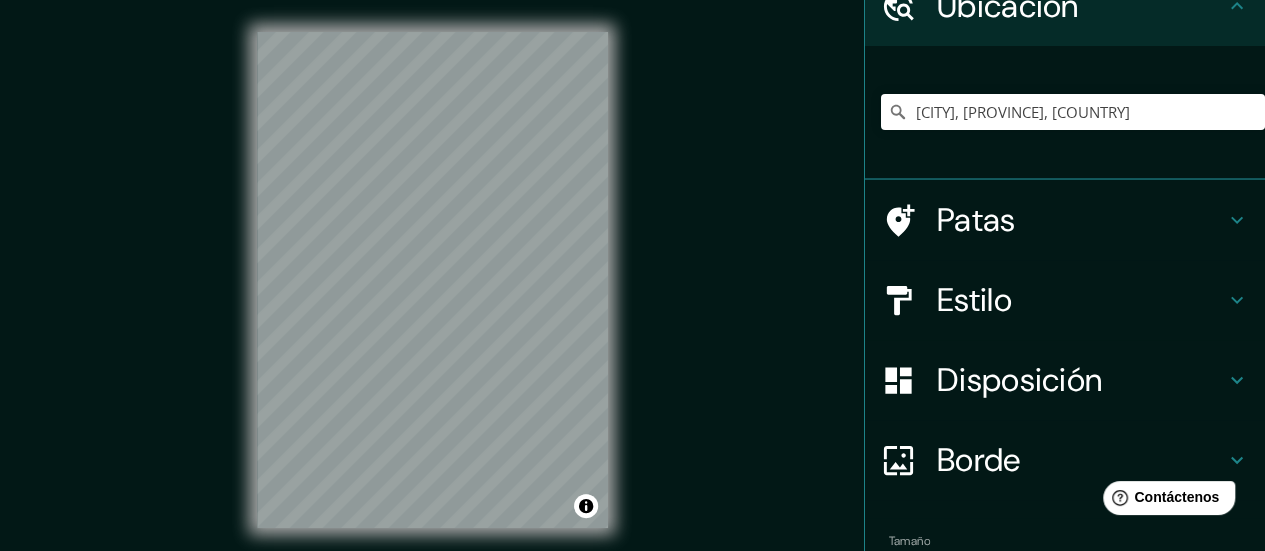 click 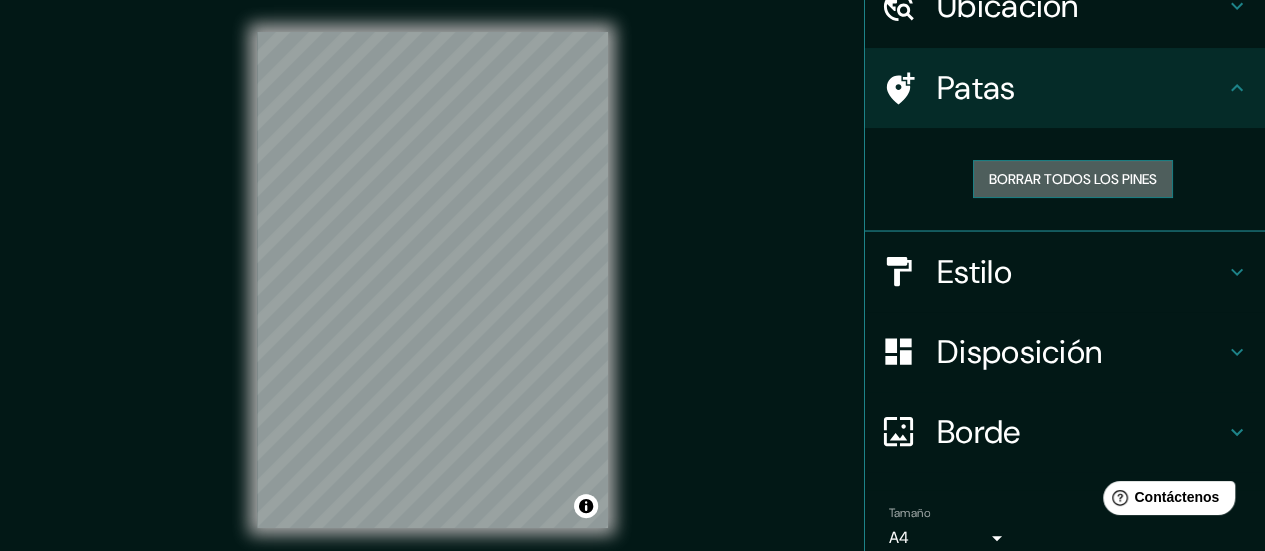 click on "Borrar todos los pines" at bounding box center [1073, 179] 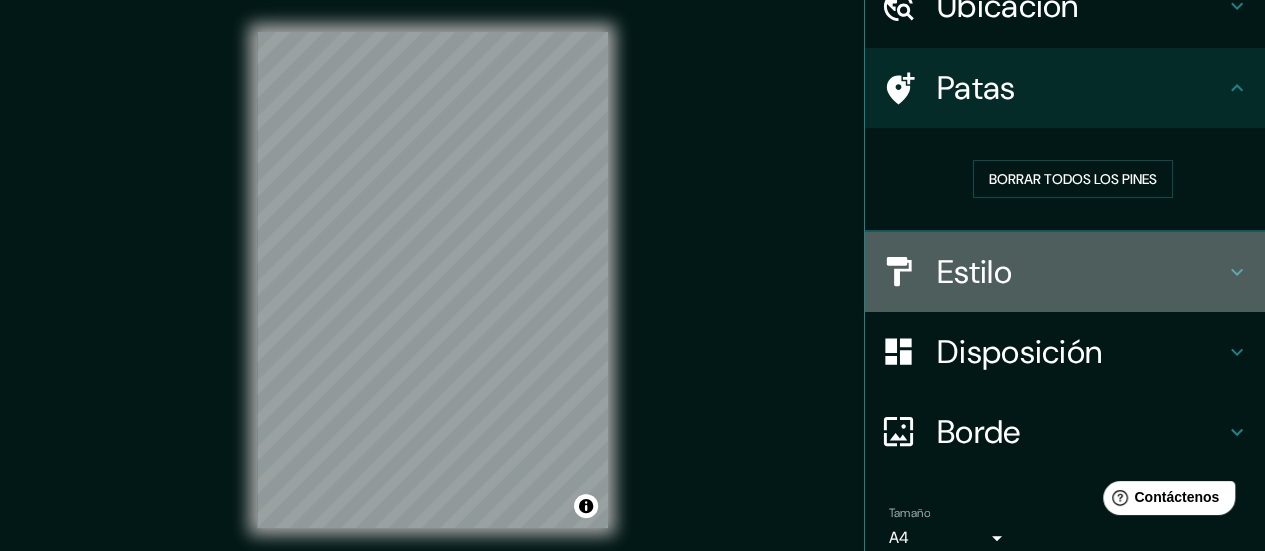 click on "Estilo" at bounding box center (1081, 272) 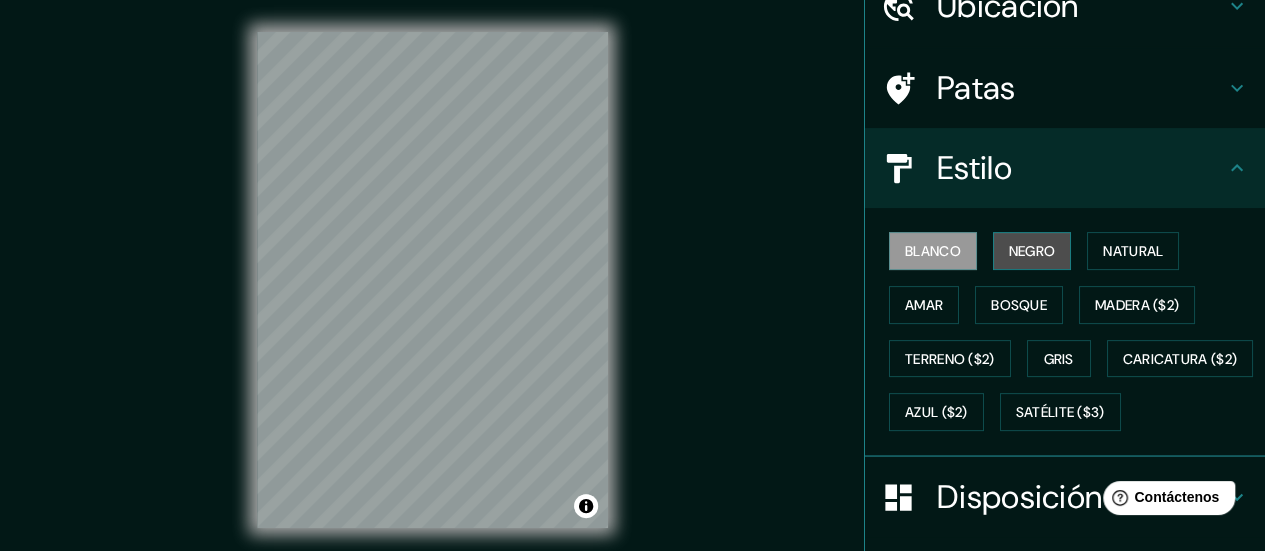 click on "Negro" at bounding box center [1032, 251] 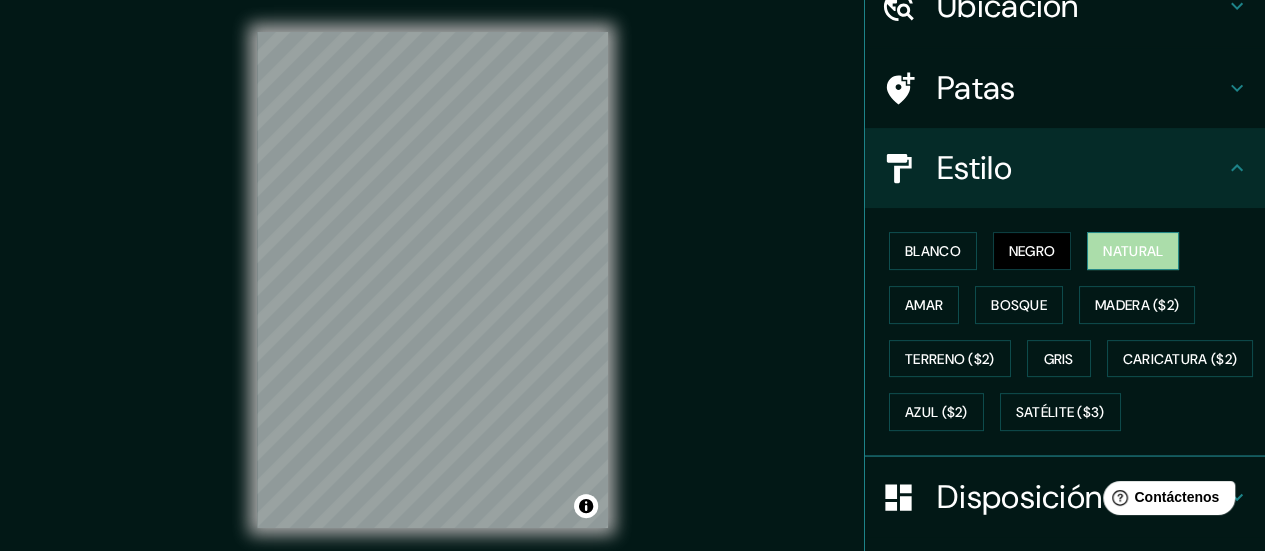 click on "Natural" at bounding box center (1133, 251) 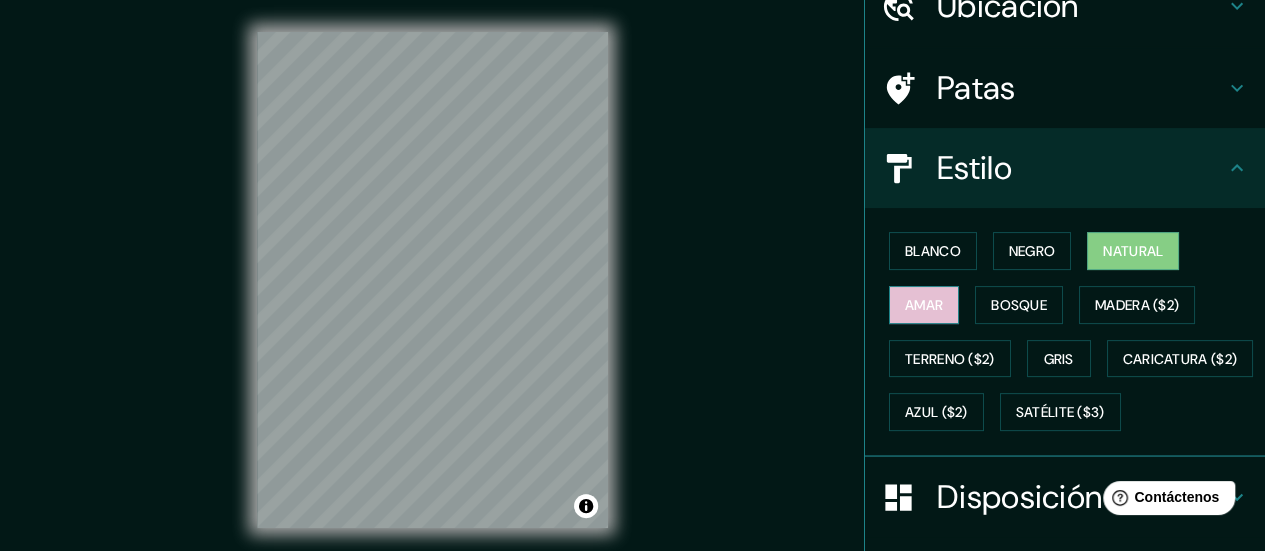 click on "Amar" at bounding box center (924, 305) 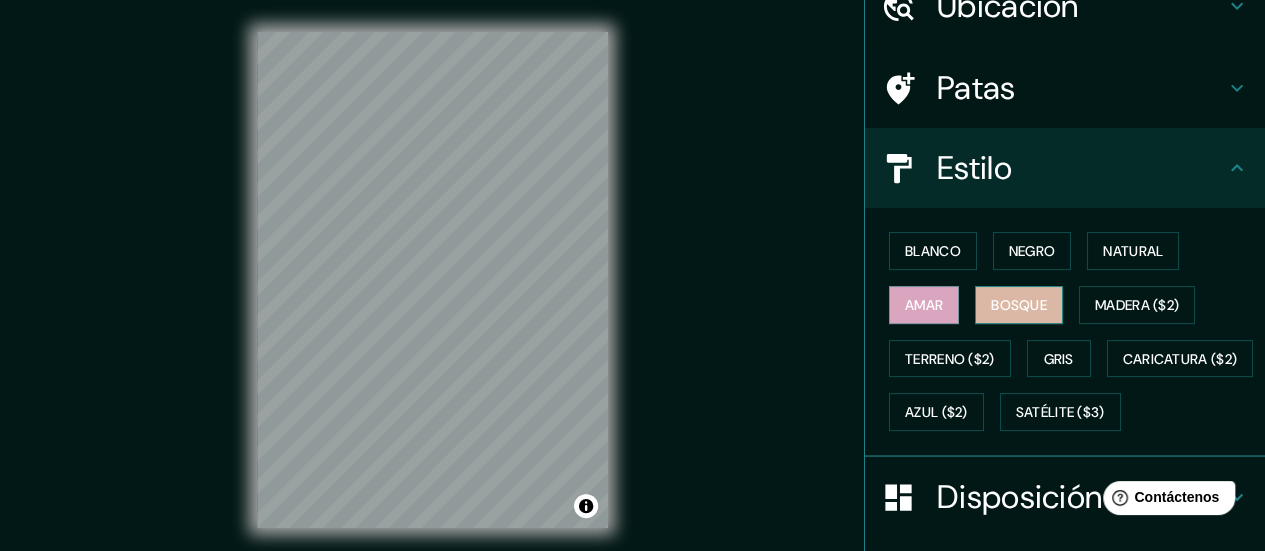 click on "Bosque" at bounding box center [1019, 305] 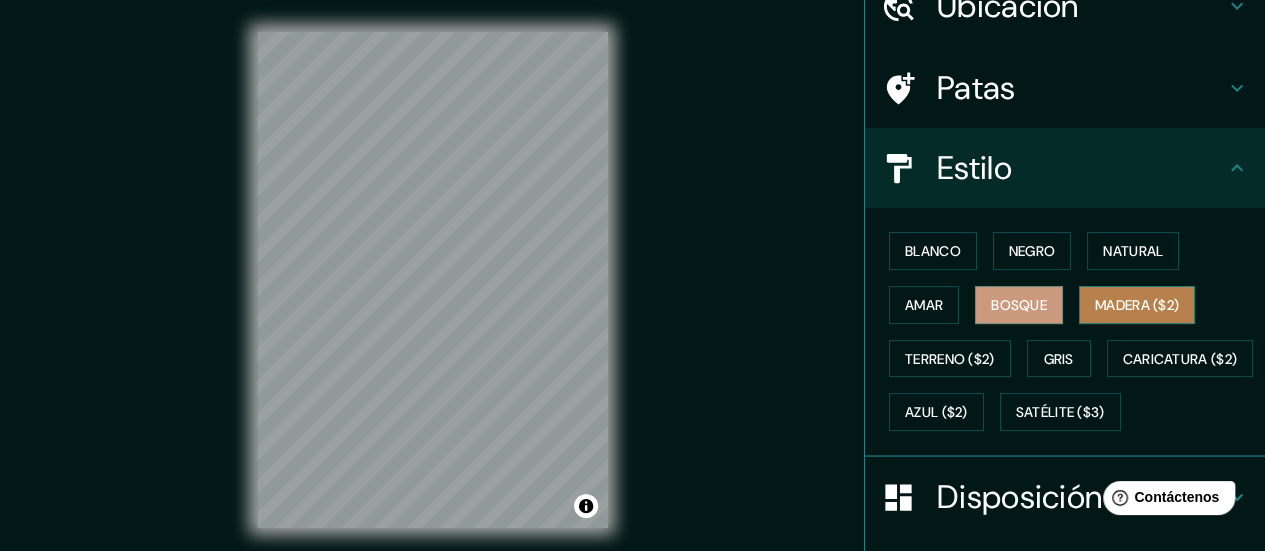 click on "Madera ($2)" at bounding box center [1137, 305] 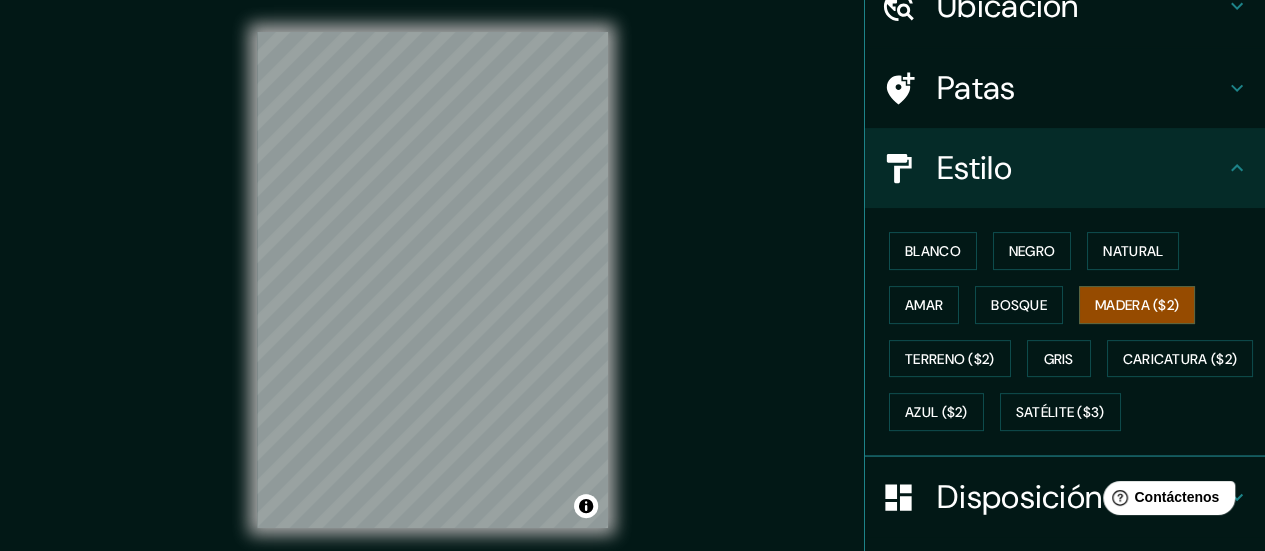 click on "Disposición" at bounding box center (1081, 497) 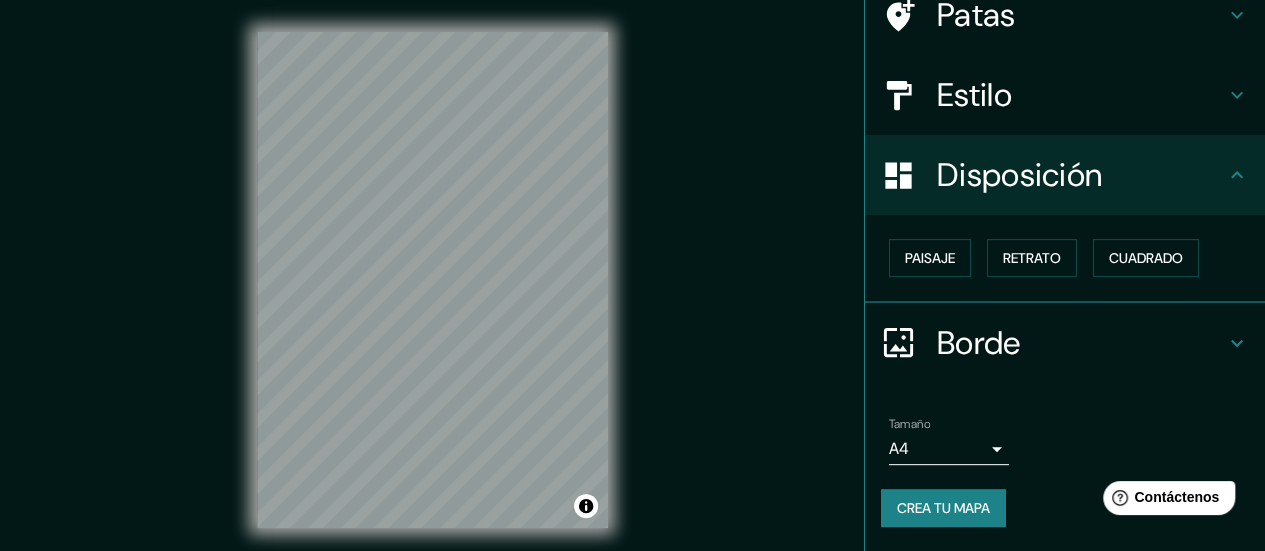 scroll, scrollTop: 168, scrollLeft: 0, axis: vertical 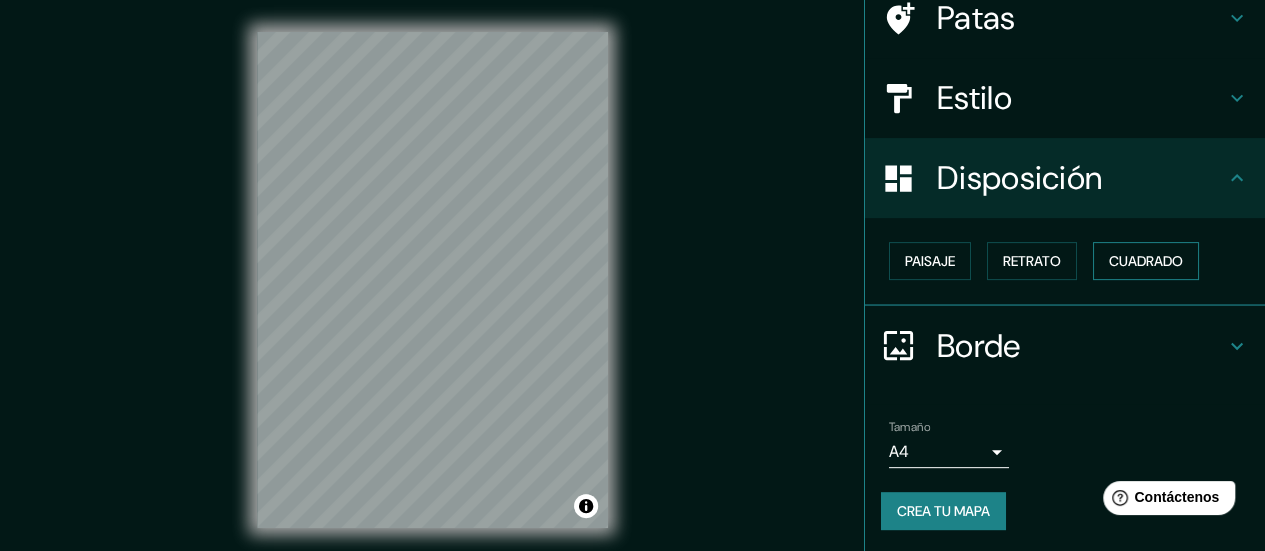 click on "Cuadrado" at bounding box center (1146, 261) 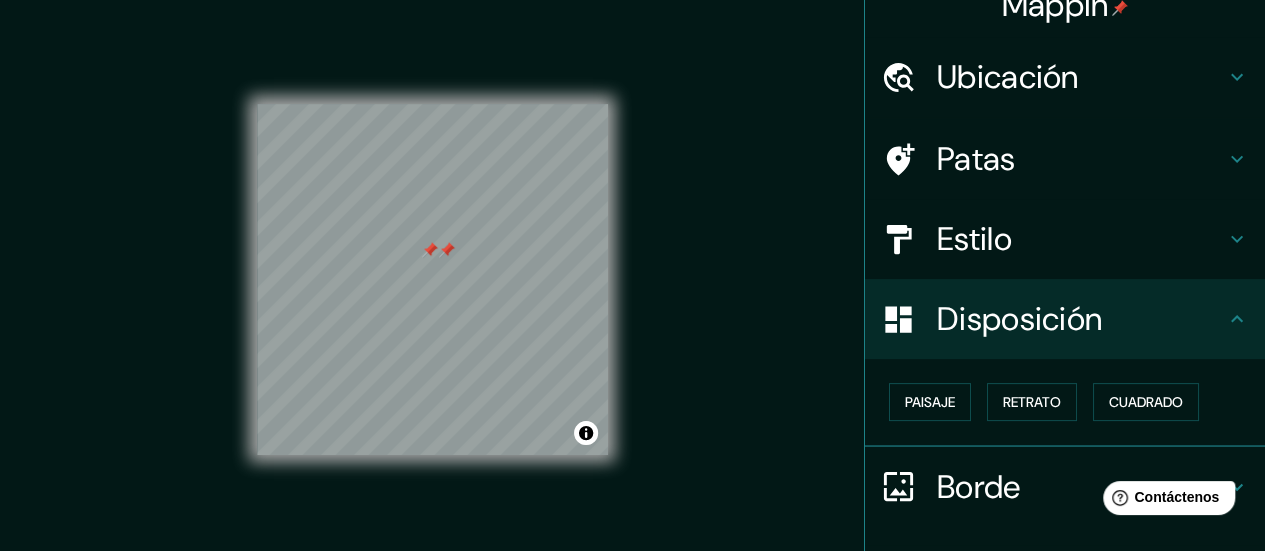 scroll, scrollTop: 0, scrollLeft: 0, axis: both 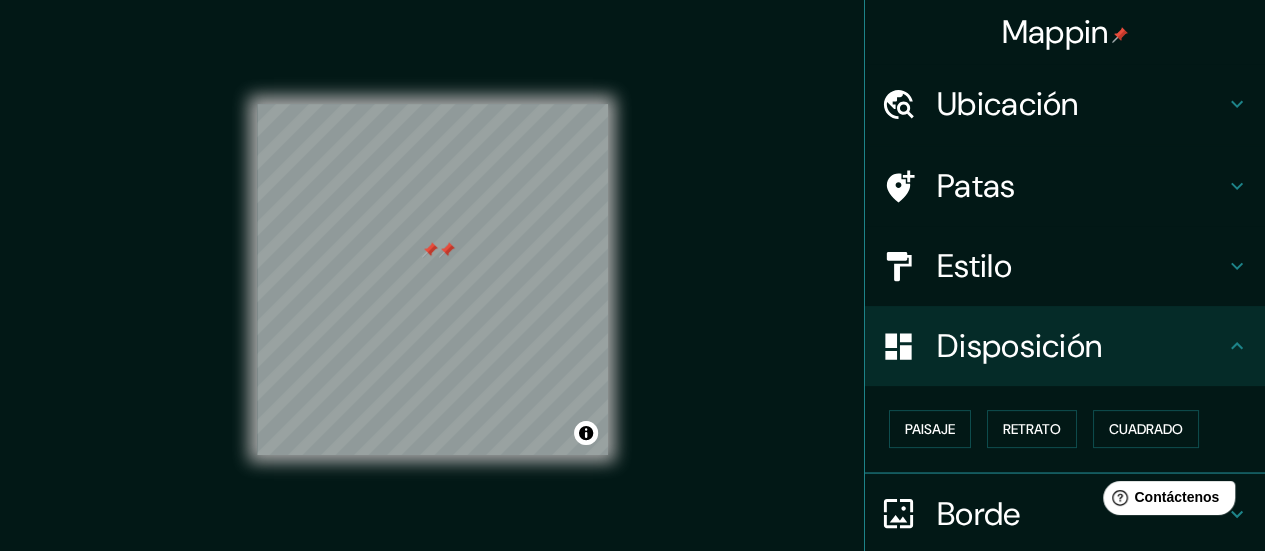 click 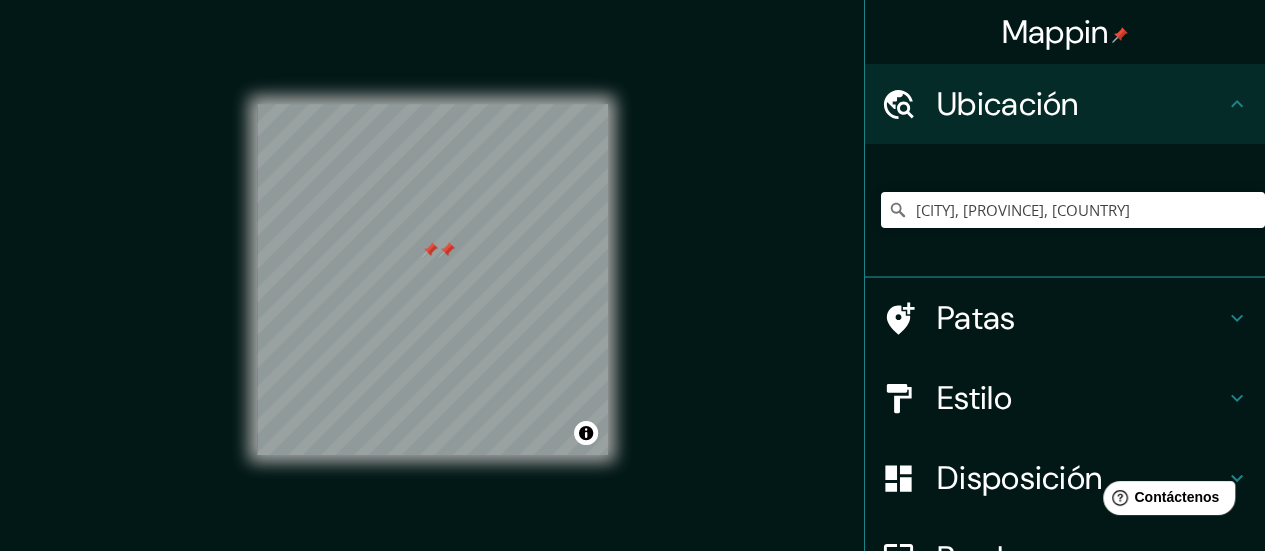 click 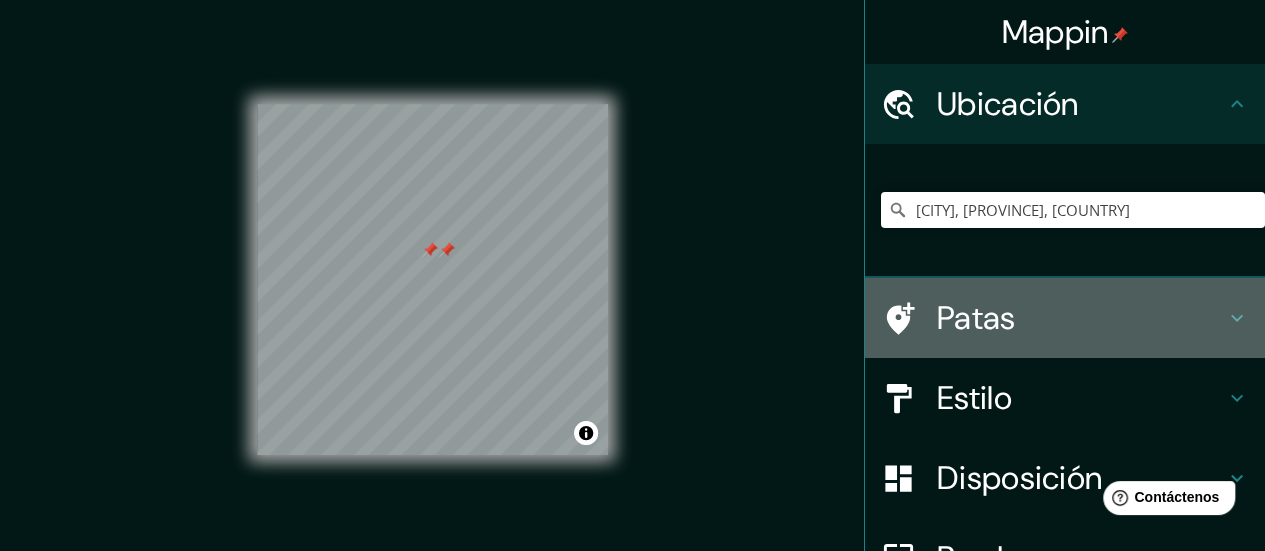 click on "Patas" at bounding box center [1065, 318] 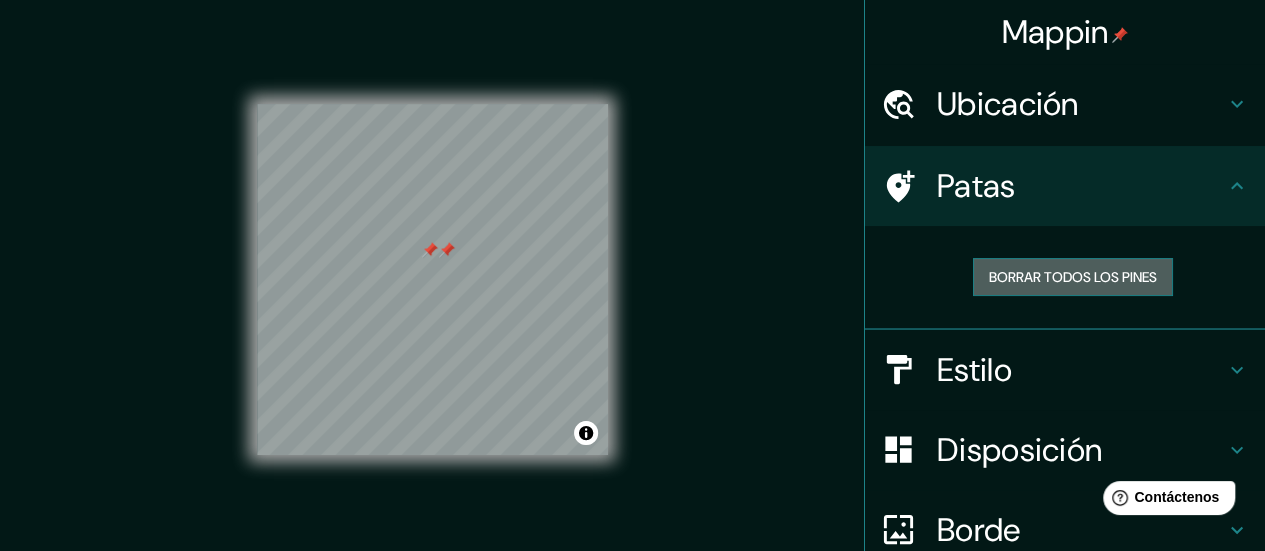 click on "Borrar todos los pines" at bounding box center [1073, 277] 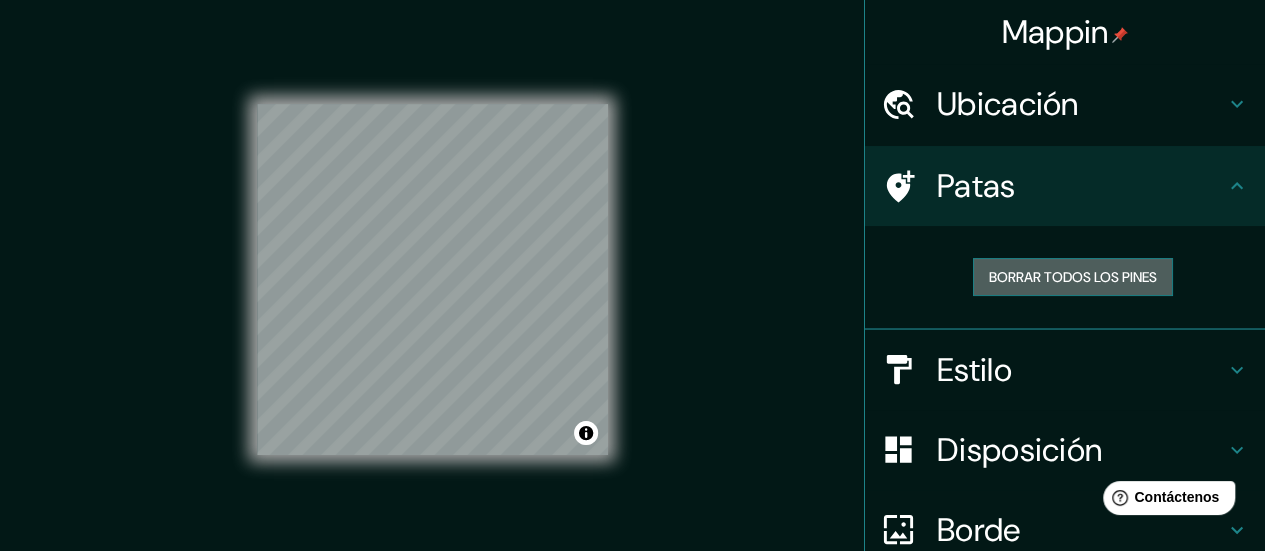 click on "Borrar todos los pines" at bounding box center (1073, 277) 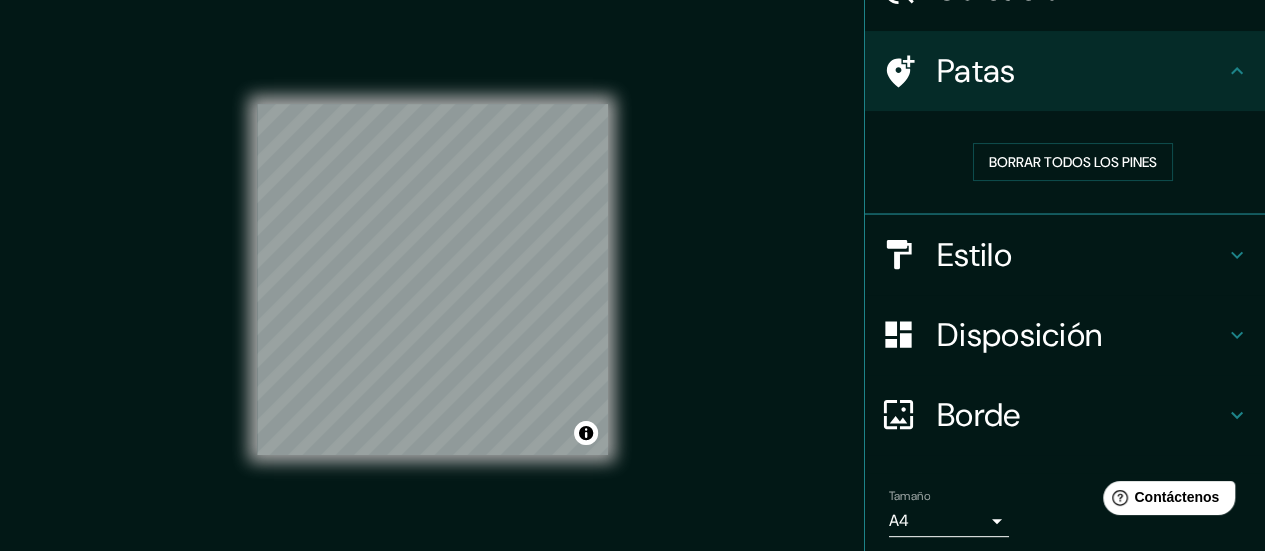 scroll, scrollTop: 184, scrollLeft: 0, axis: vertical 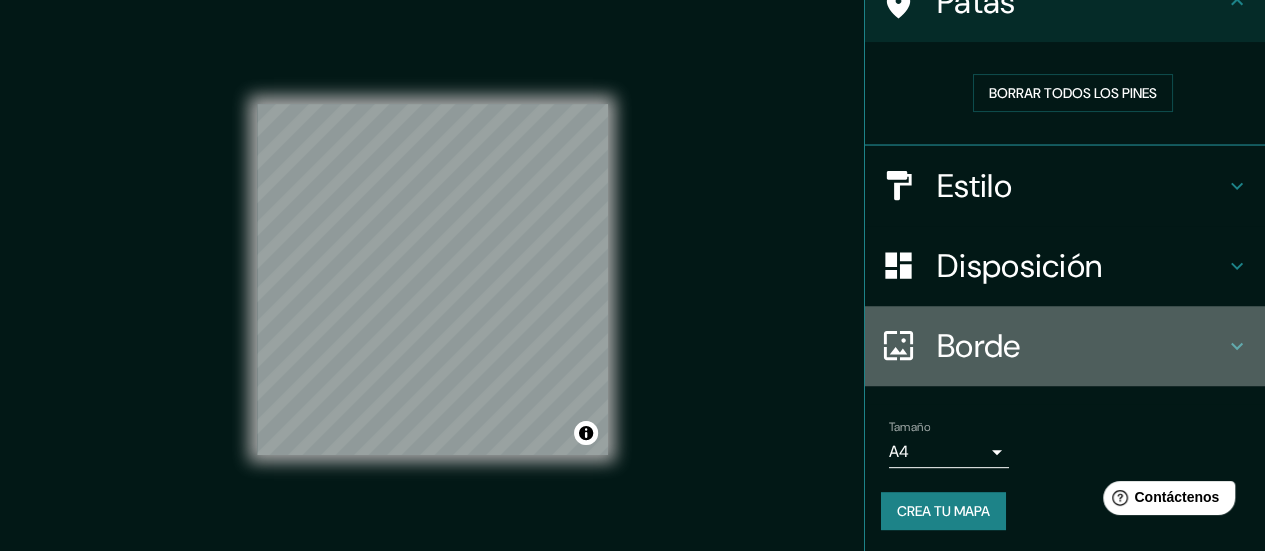 click 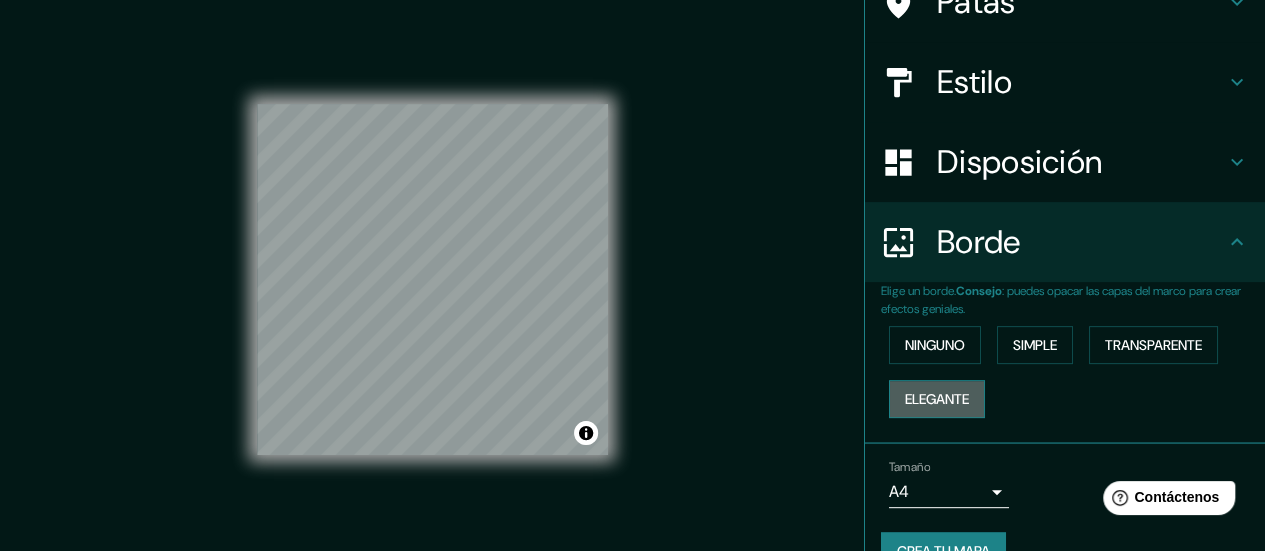 click on "Elegante" at bounding box center [937, 399] 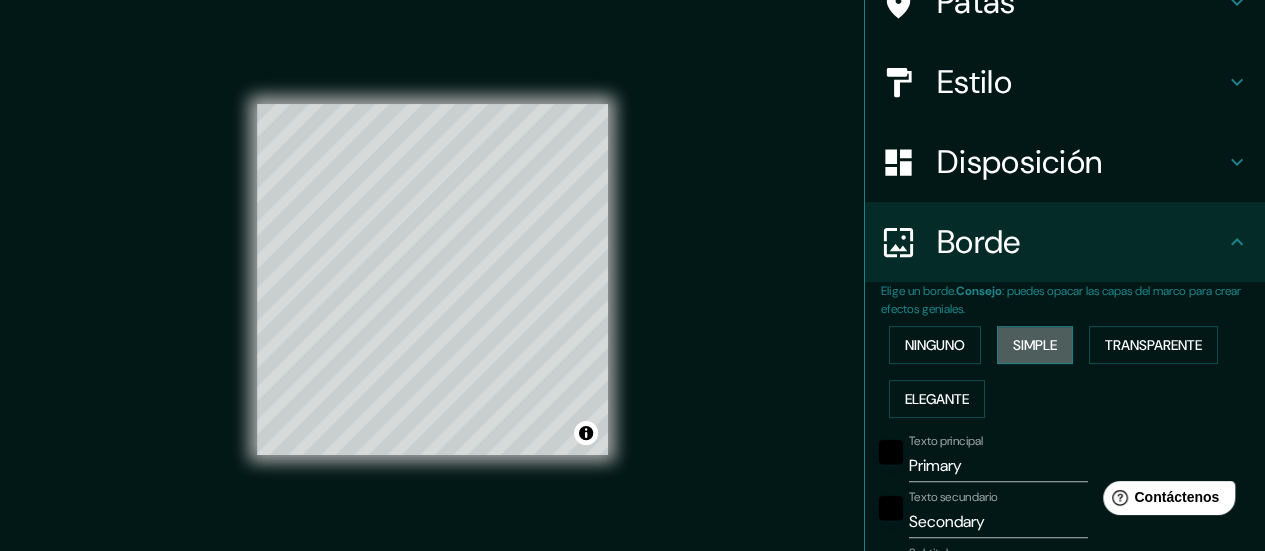 click on "Simple" at bounding box center (1035, 345) 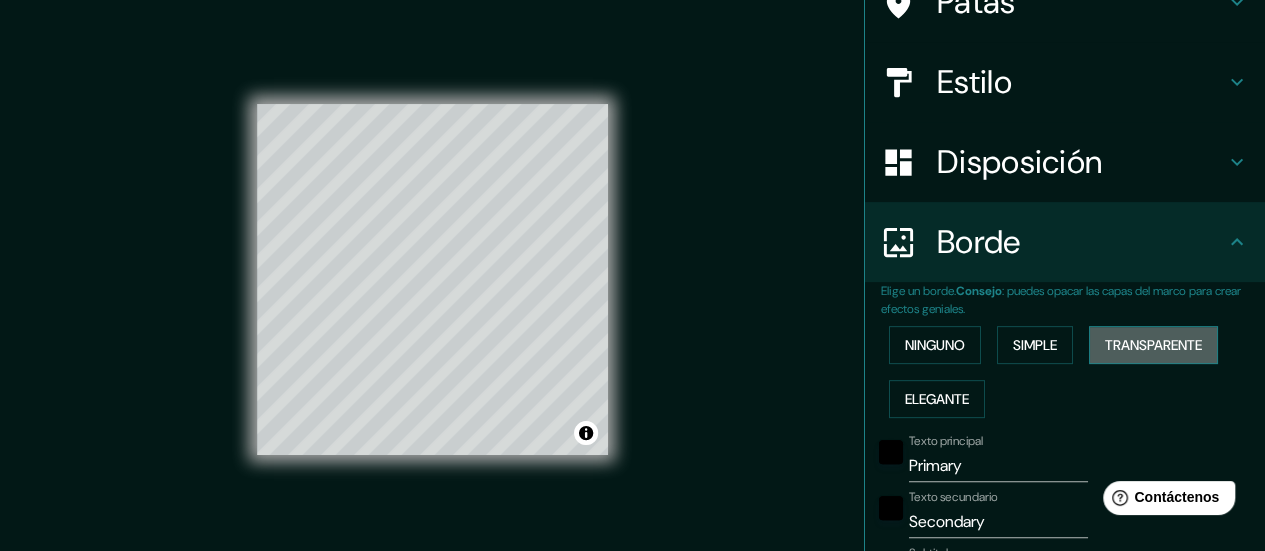 click on "Transparente" at bounding box center [1153, 345] 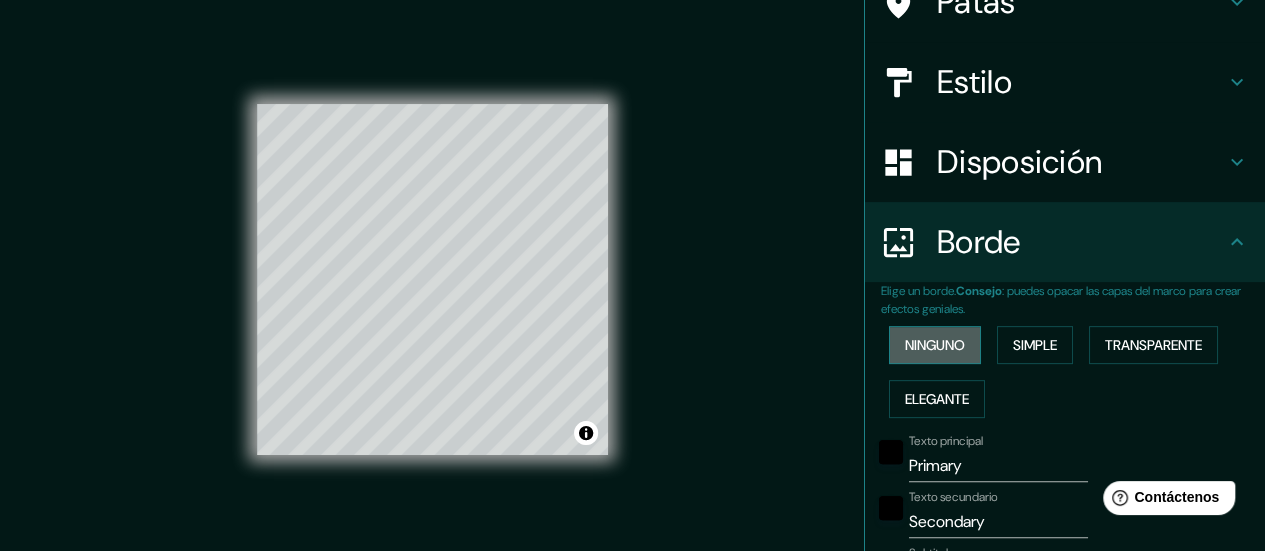click on "Ninguno" at bounding box center [935, 345] 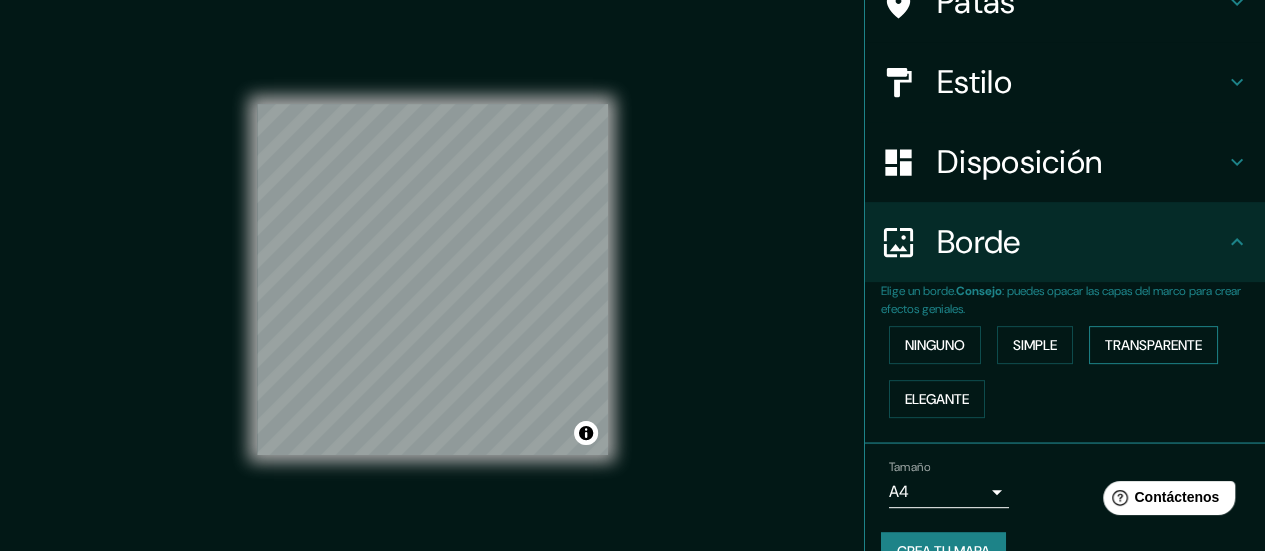 click on "Transparente" at bounding box center [1153, 345] 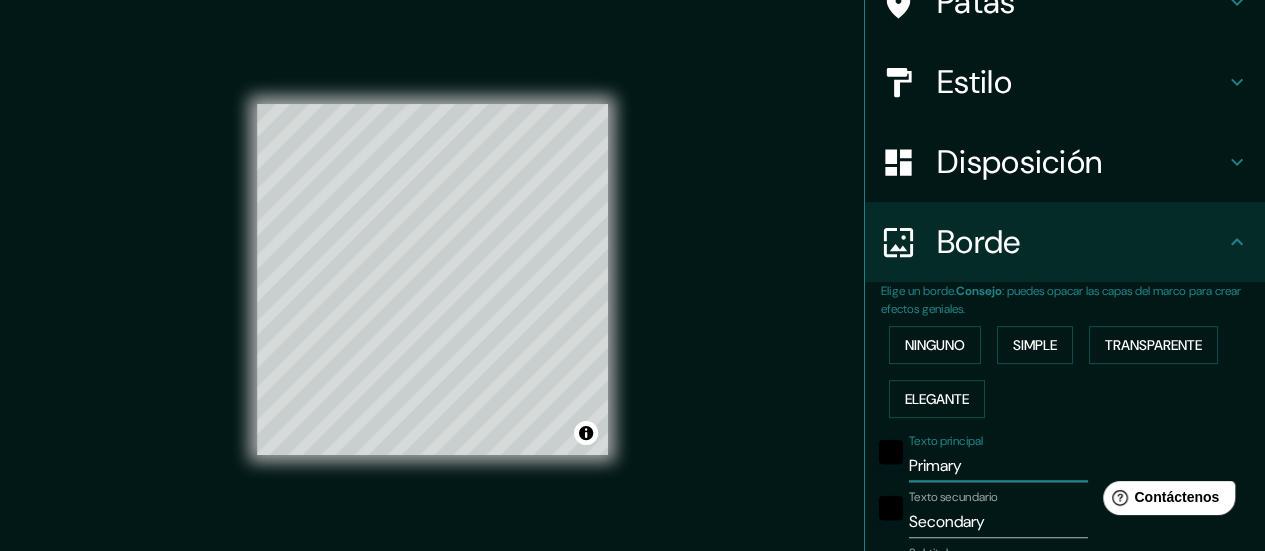 click on "Primary" at bounding box center (998, 466) 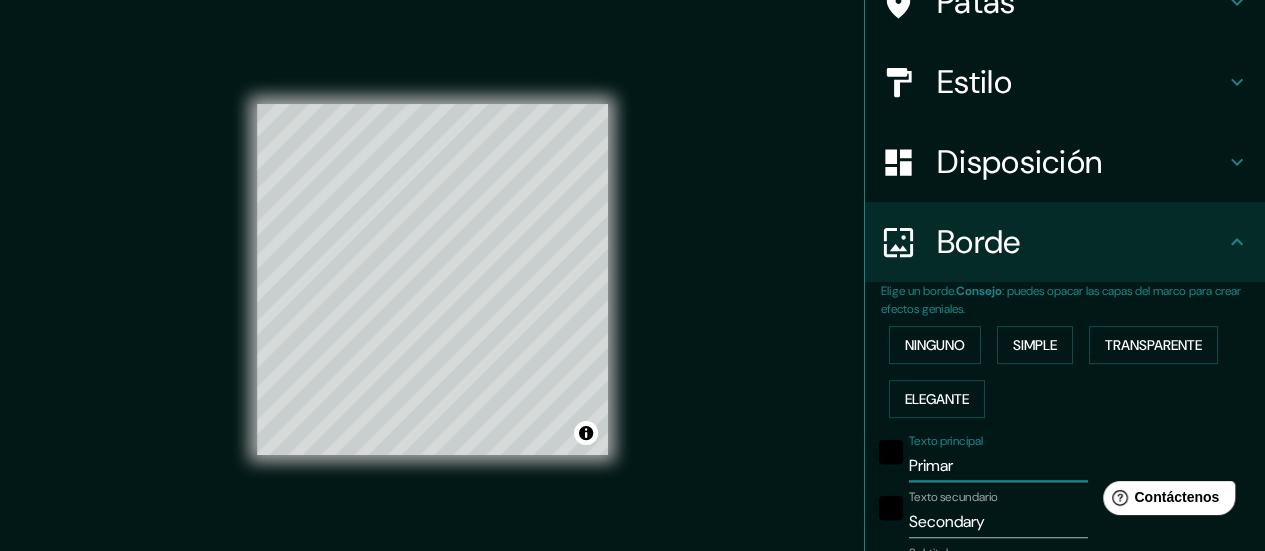 type on "168" 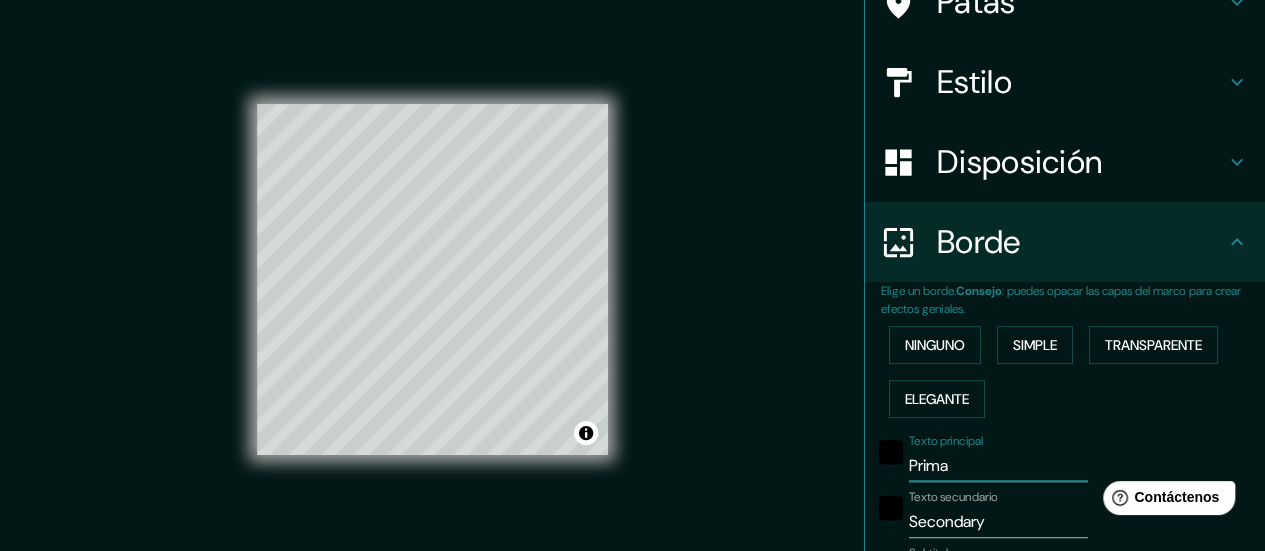 type on "168" 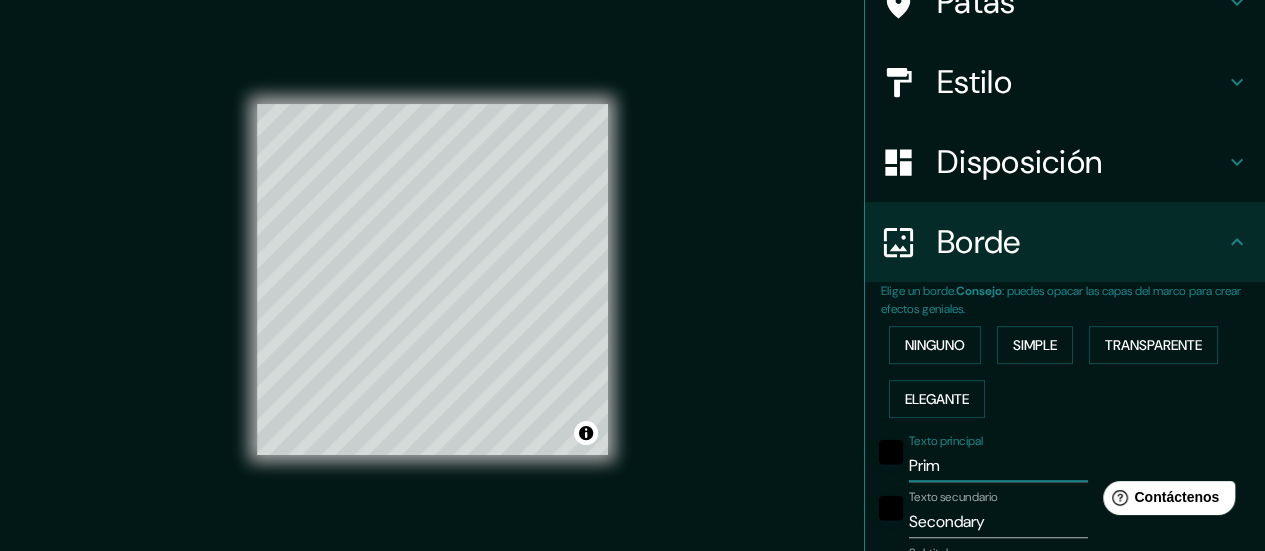 type on "168" 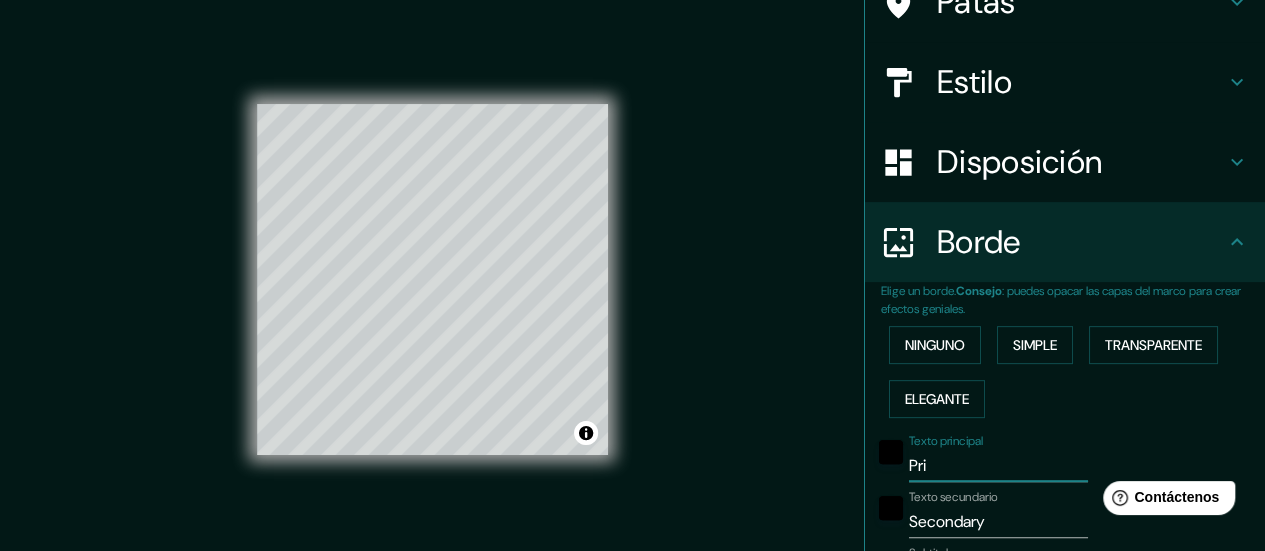 type on "Pr" 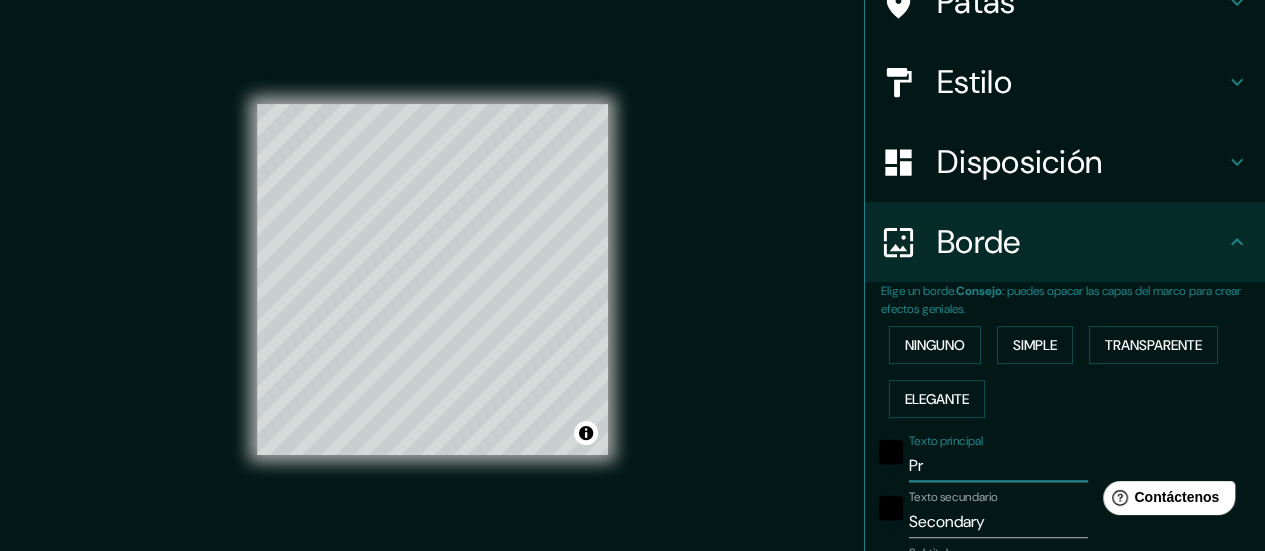type on "168" 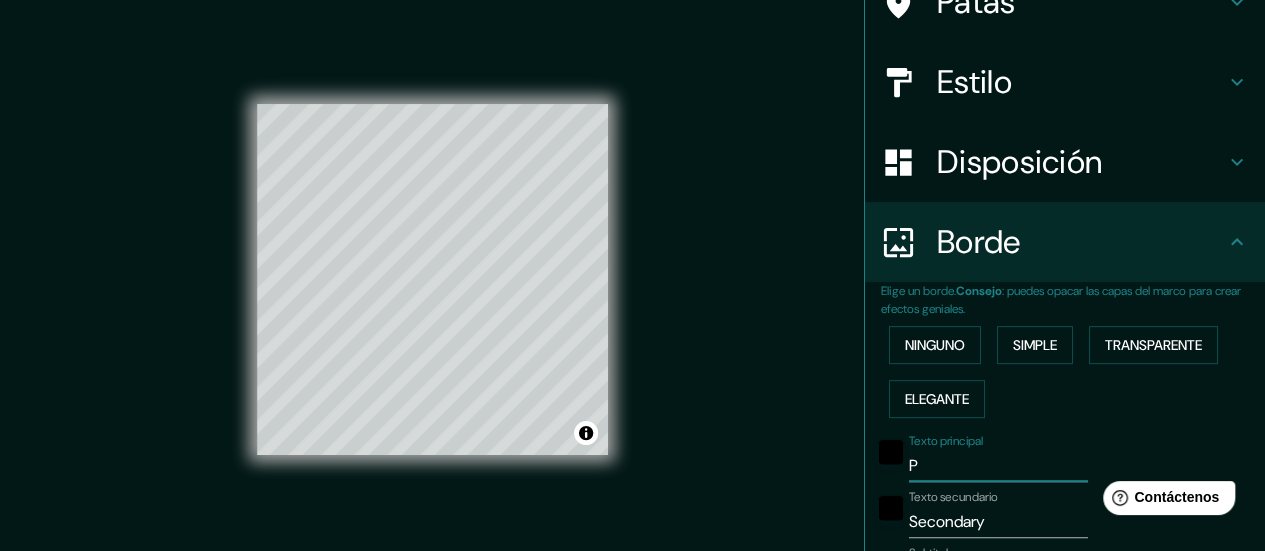 type 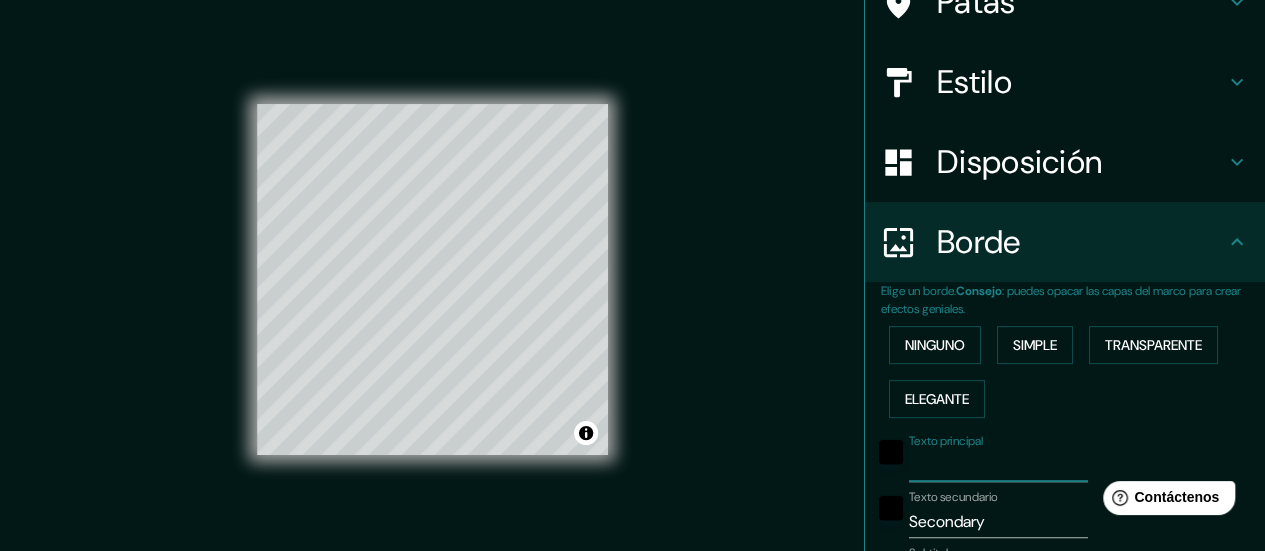 type on "168" 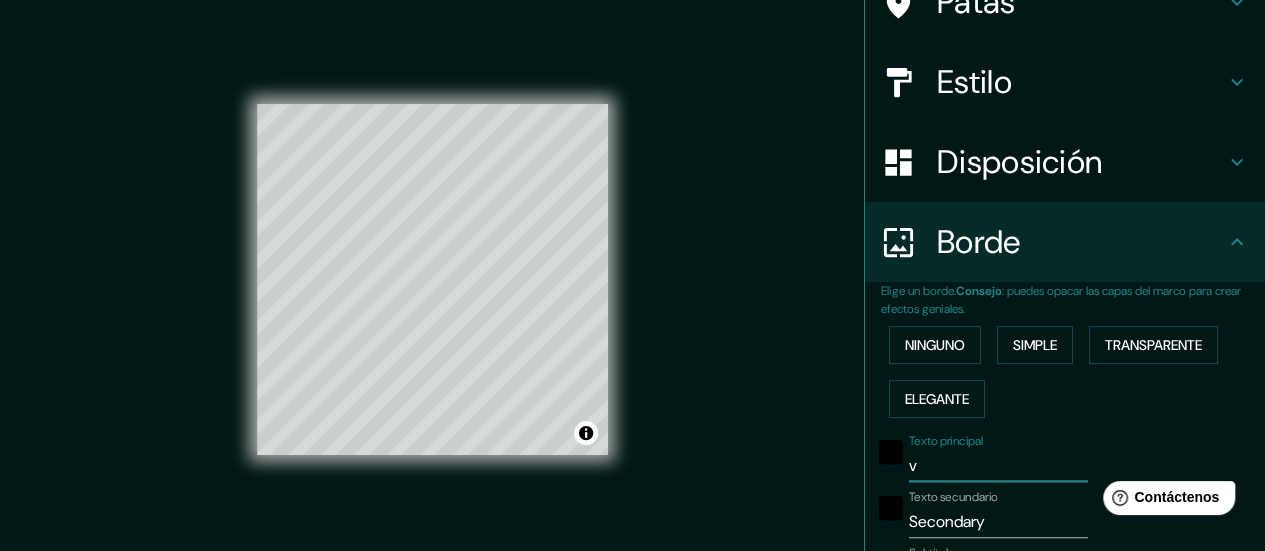 type on "168" 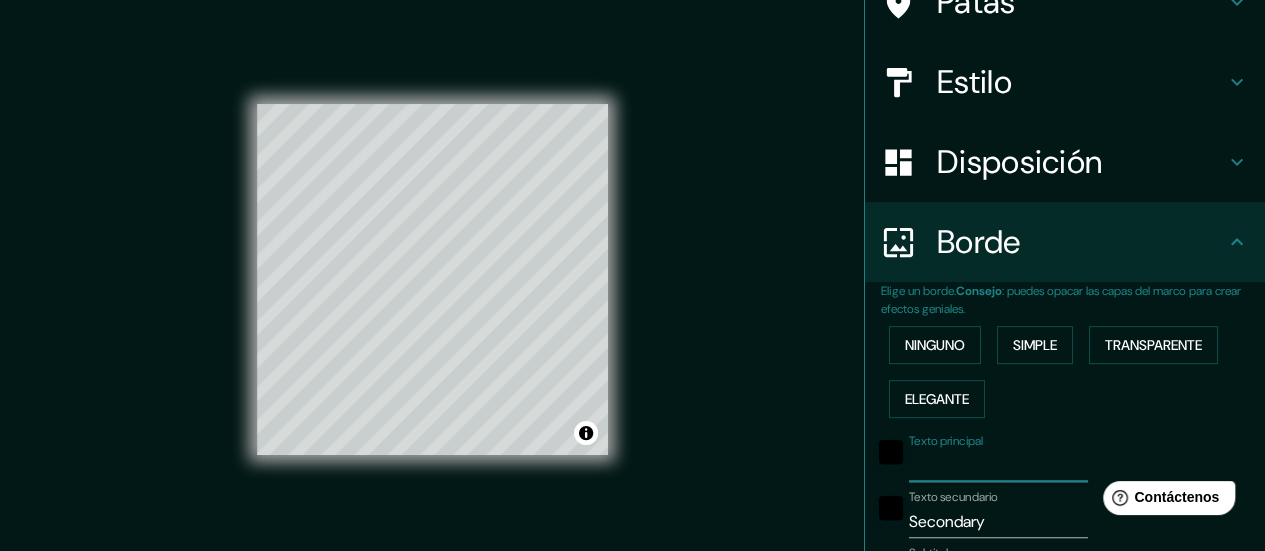 type on "168" 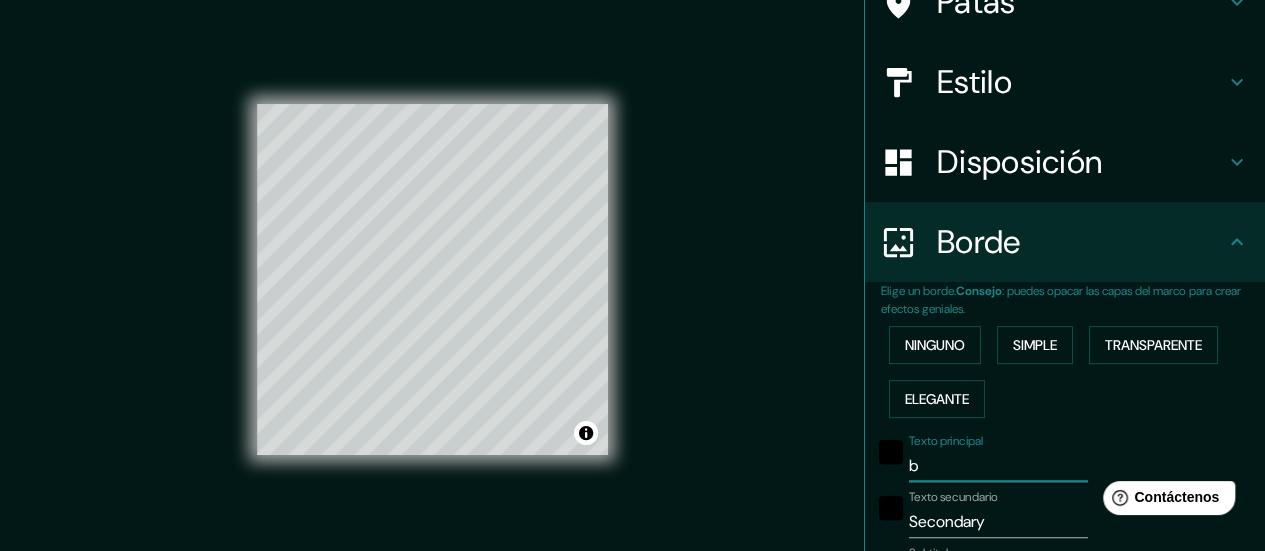 type 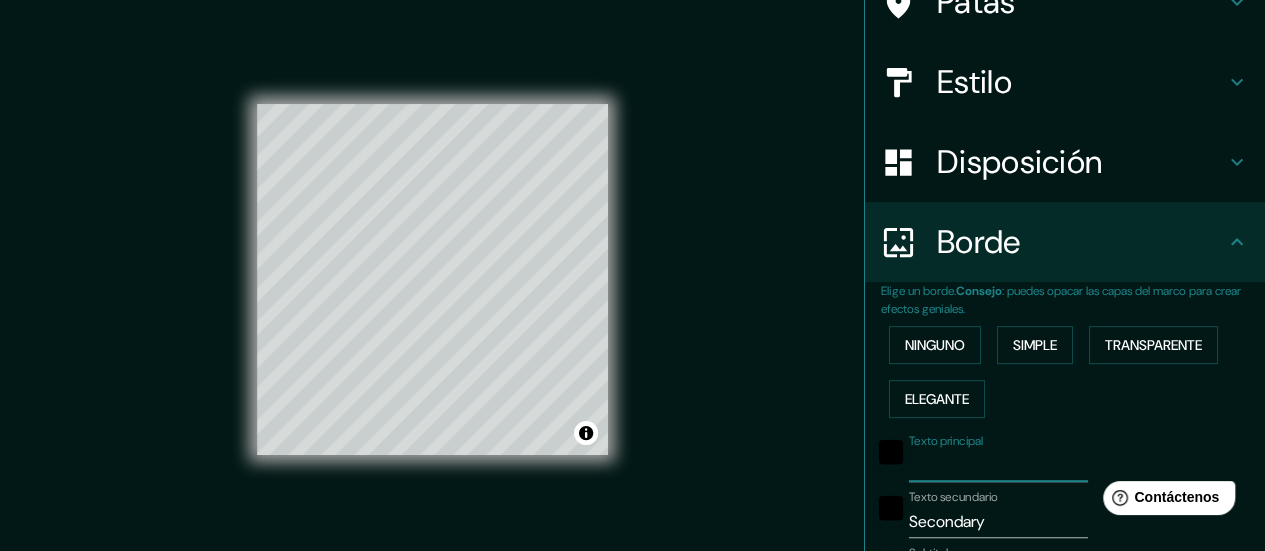 type on "b" 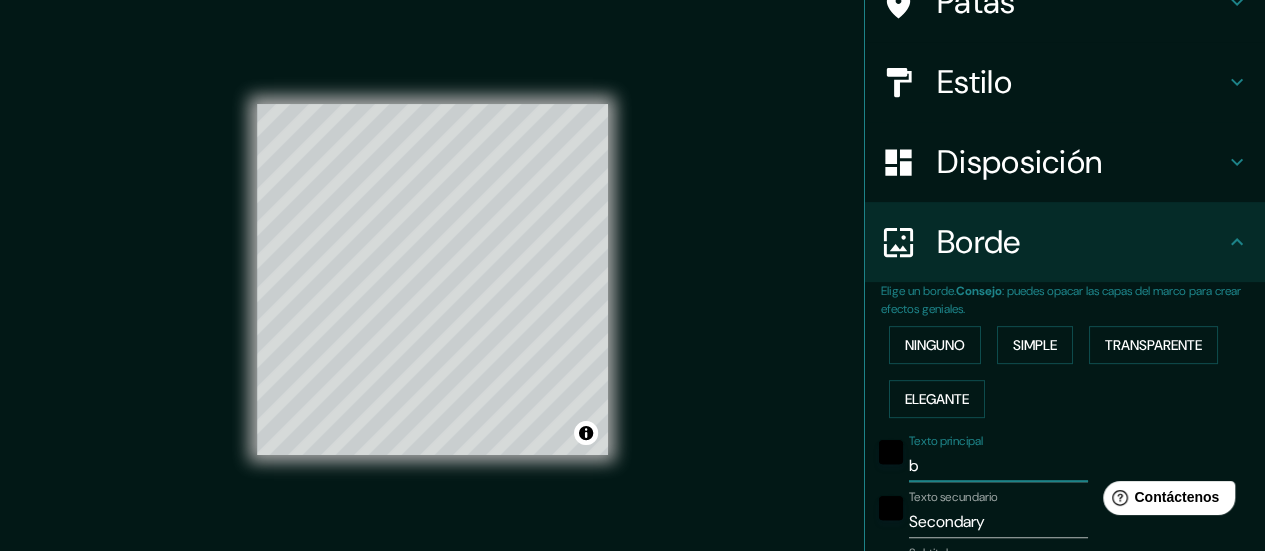 type on "bu" 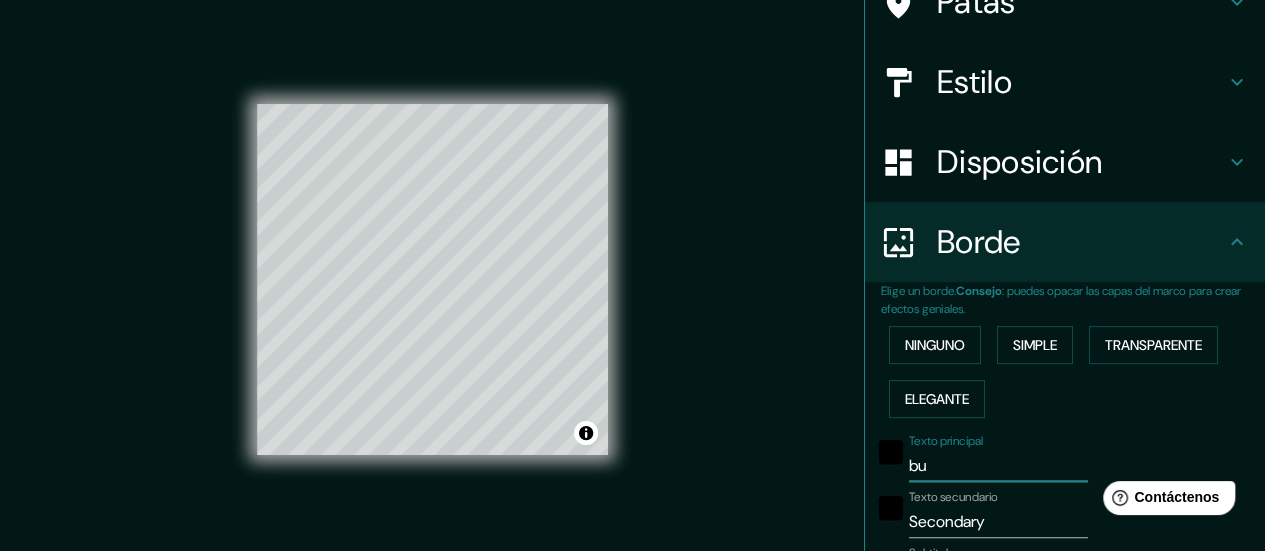 type on "[NAME]" 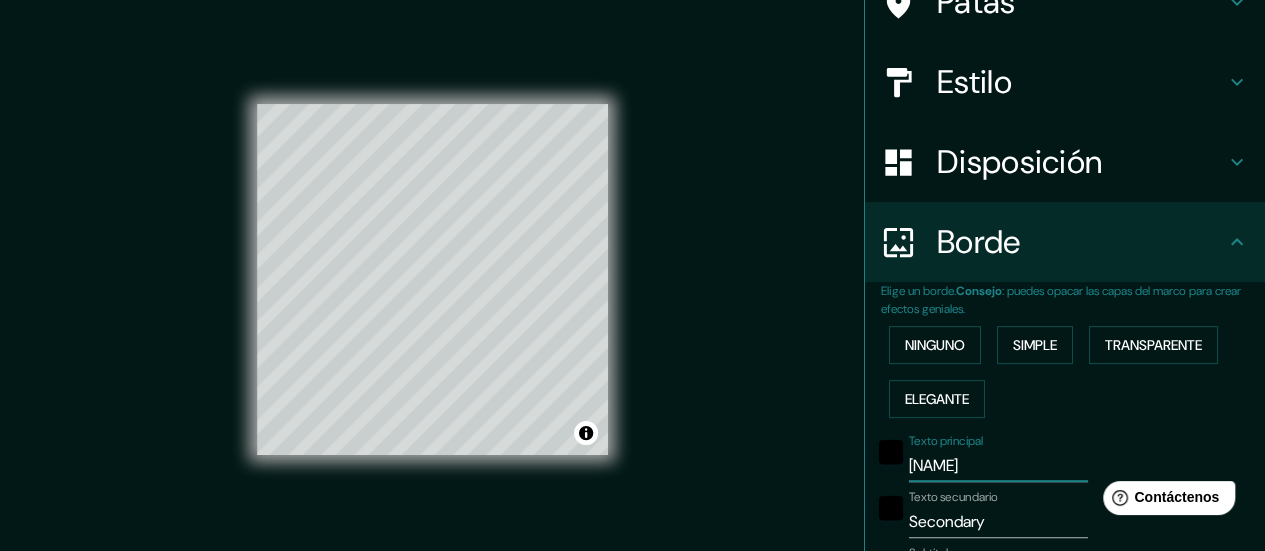 type on "[NAME]" 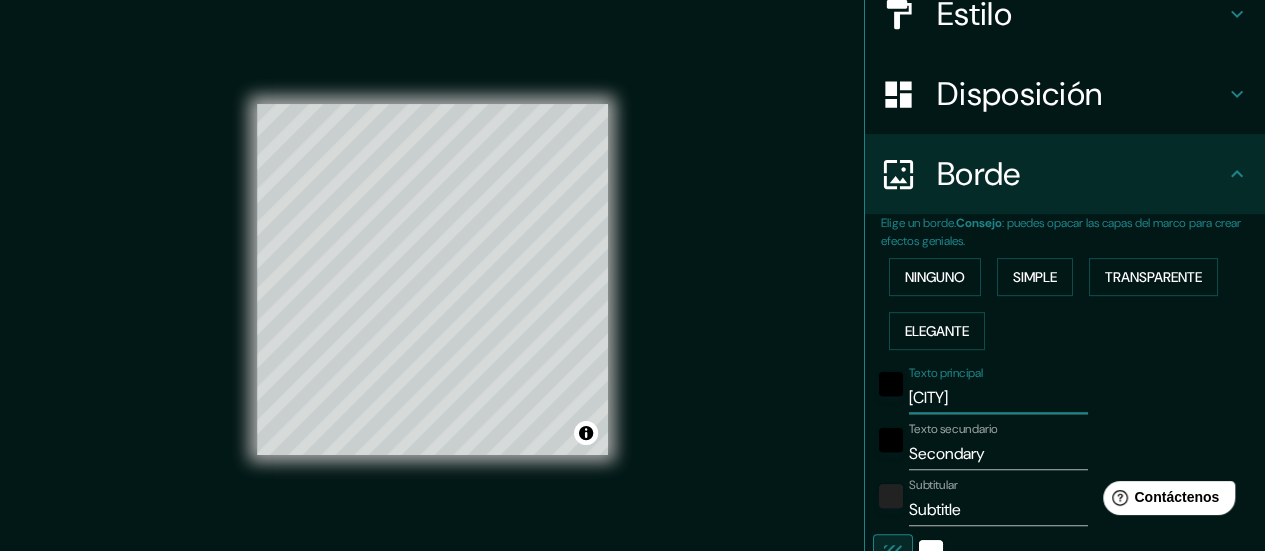 scroll, scrollTop: 254, scrollLeft: 0, axis: vertical 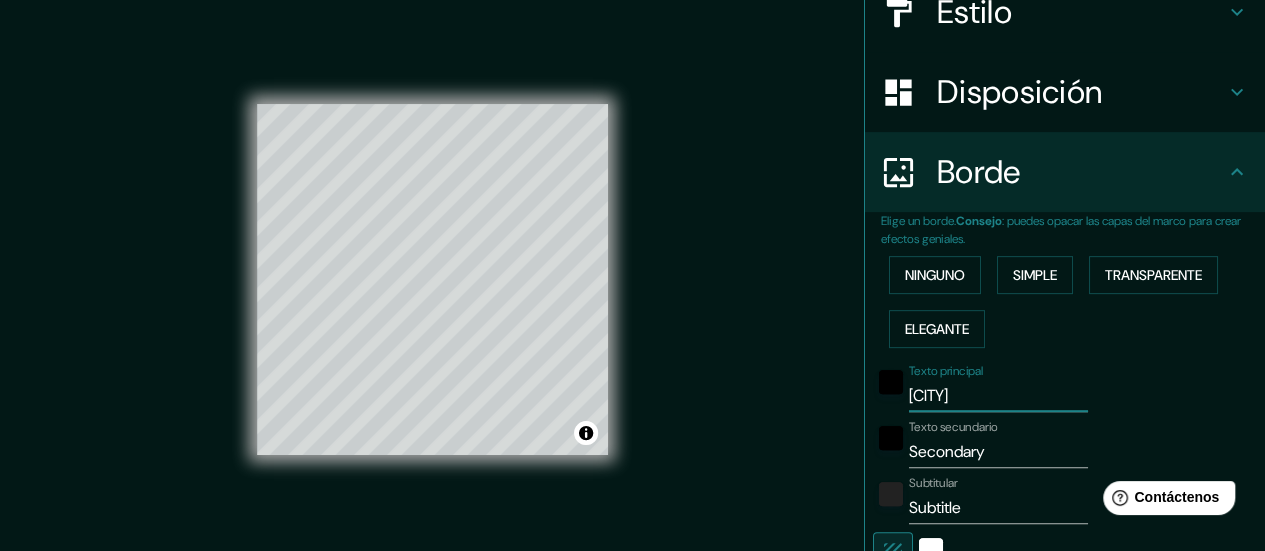 type on "[CITY]" 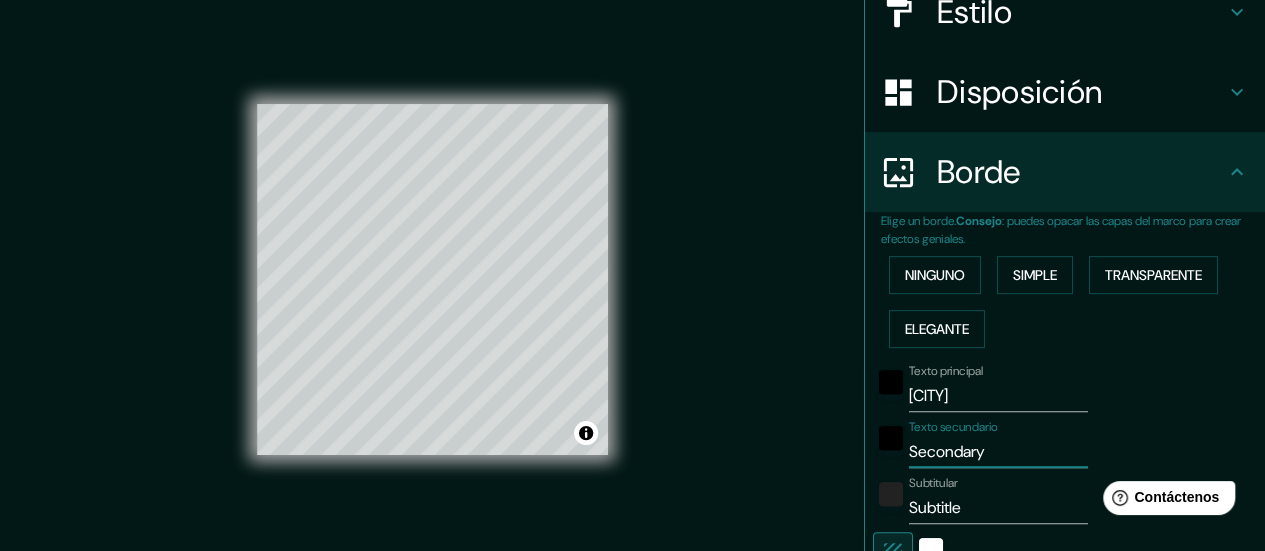 click on "Secondary" at bounding box center [998, 452] 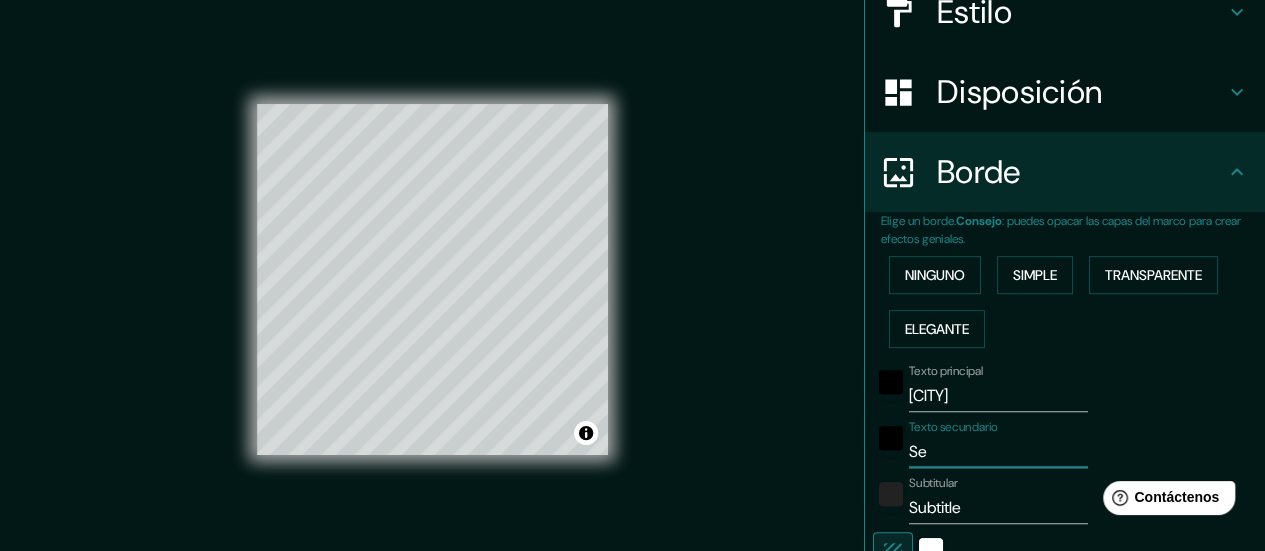 type on "S" 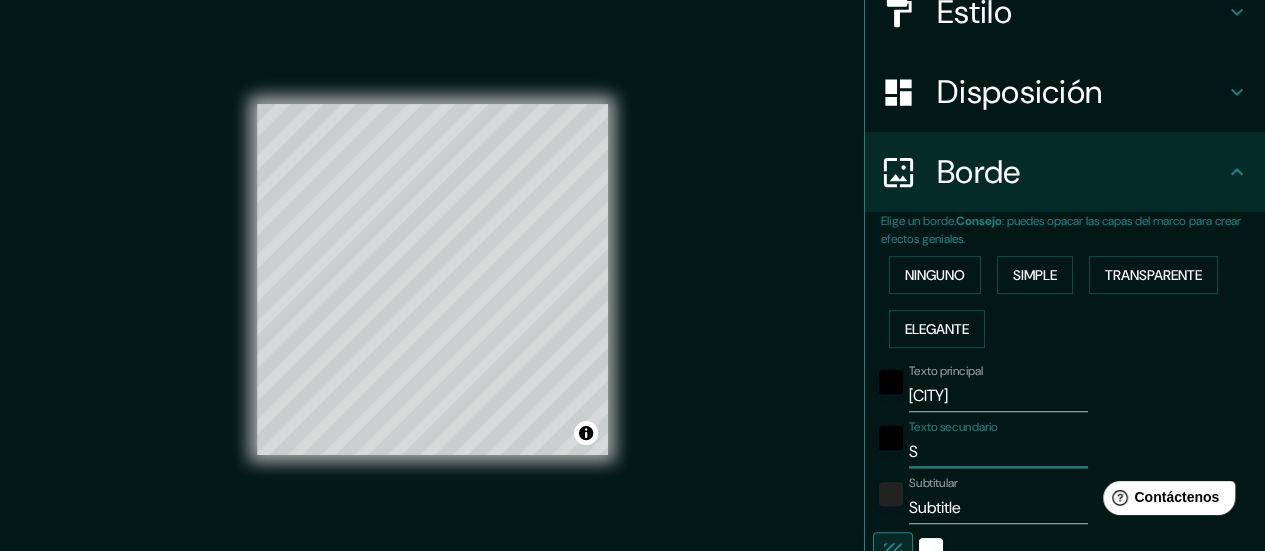 type 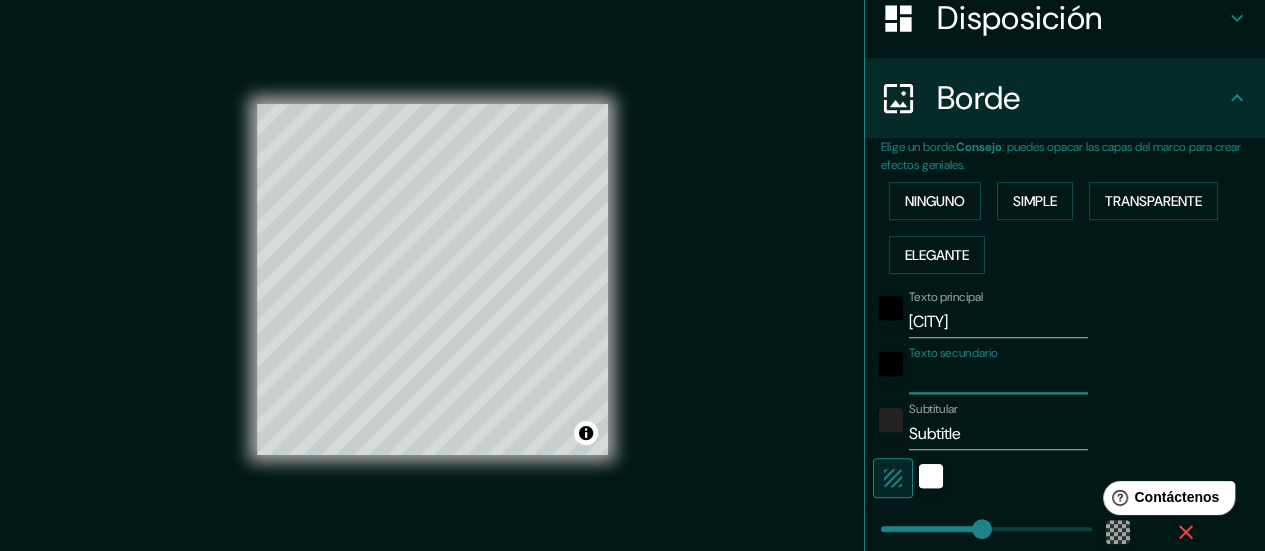 scroll, scrollTop: 334, scrollLeft: 0, axis: vertical 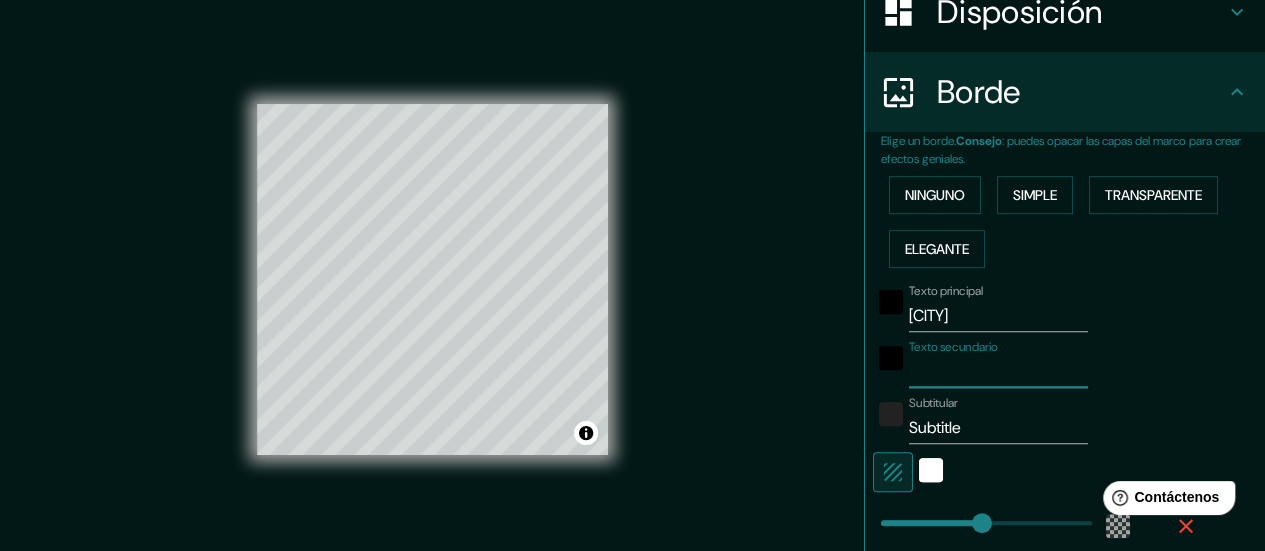 type on "168" 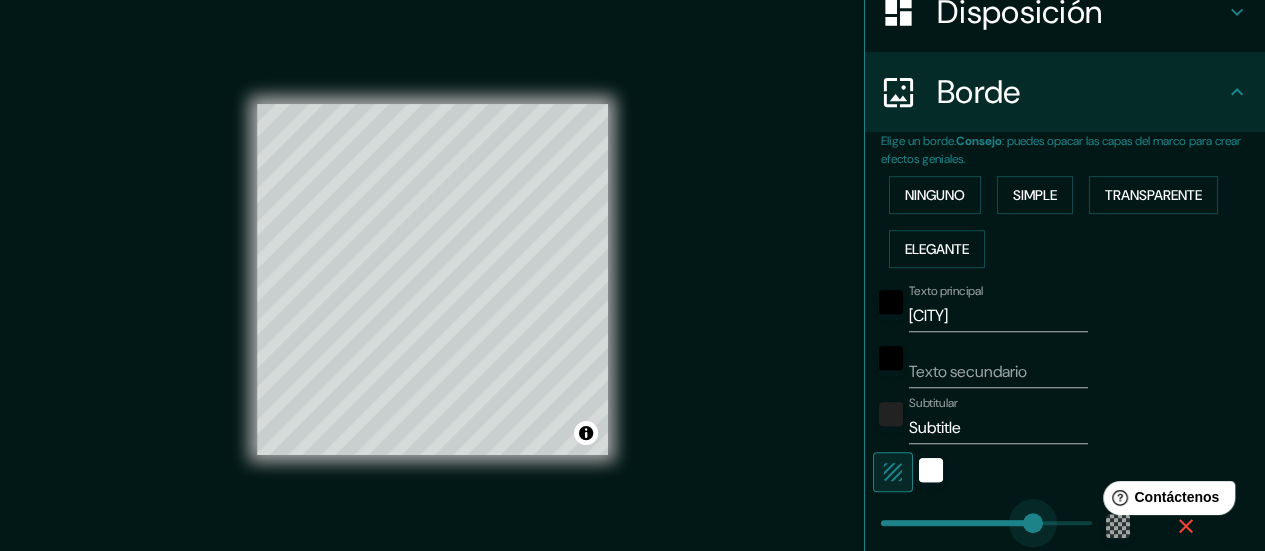 type on "351" 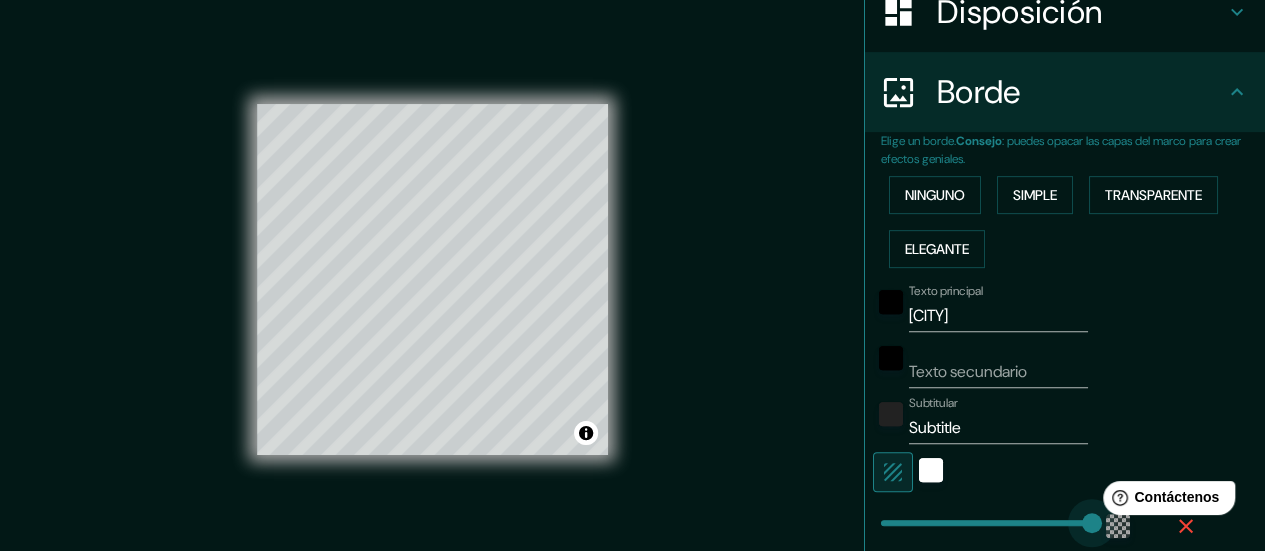 drag, startPoint x: 961, startPoint y: 510, endPoint x: 1083, endPoint y: 555, distance: 130.0346 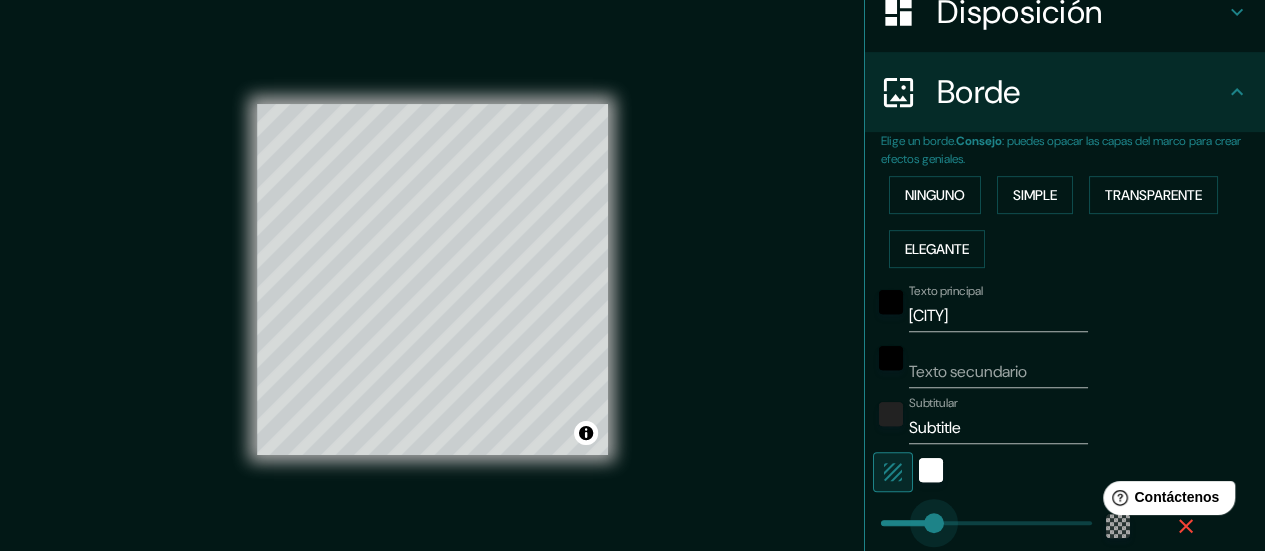 type on "24" 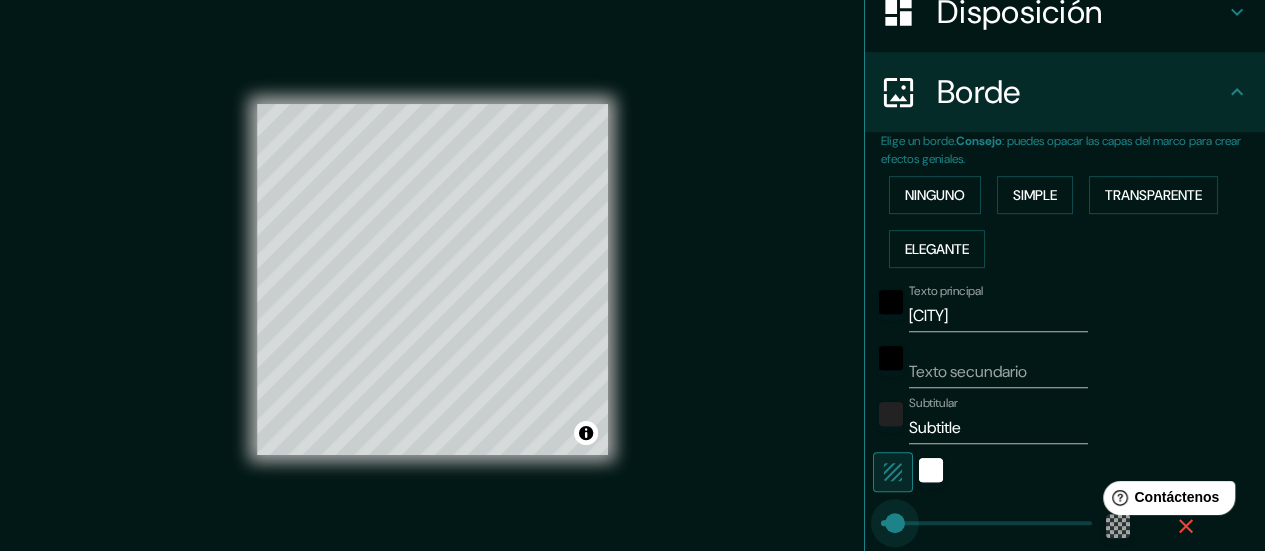 drag, startPoint x: 1075, startPoint y: 523, endPoint x: 880, endPoint y: 507, distance: 195.6553 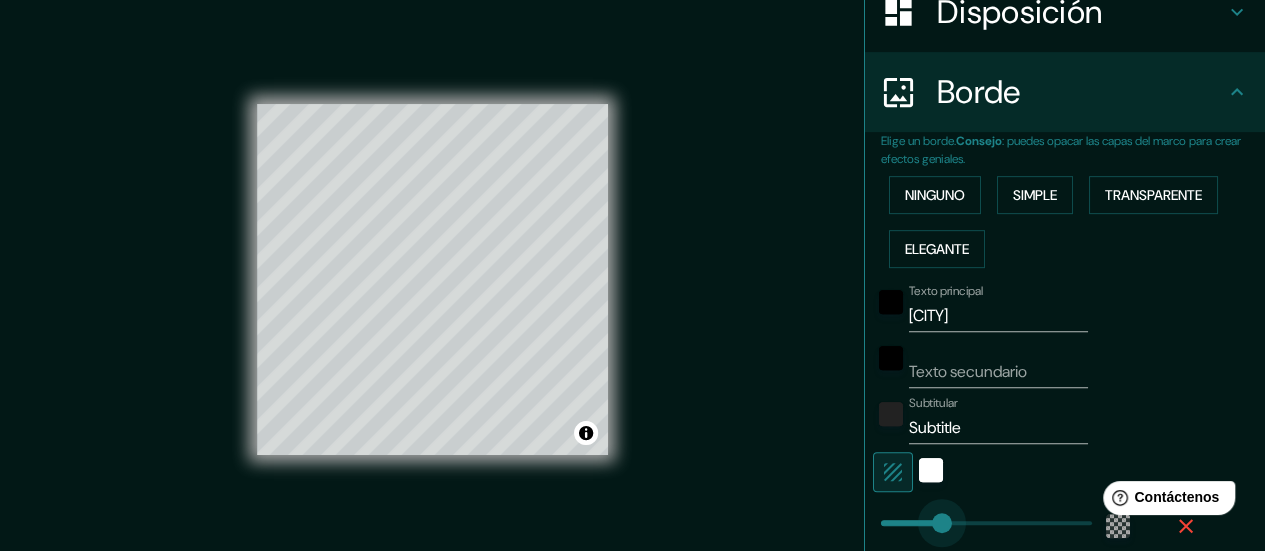 type on "351" 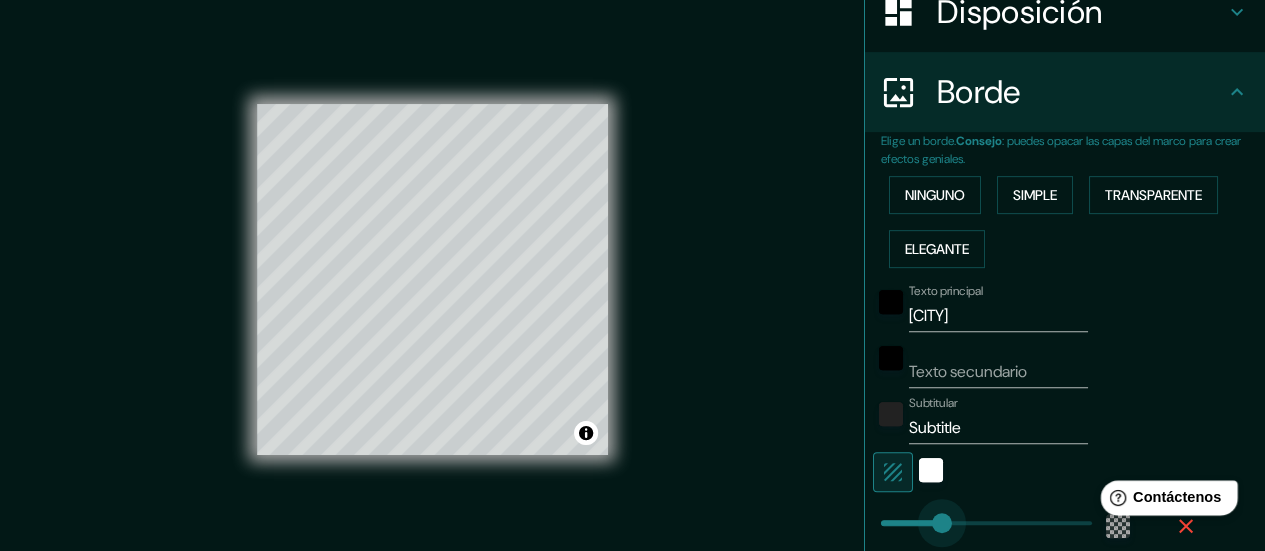 drag, startPoint x: 1973, startPoint y: 996, endPoint x: 1139, endPoint y: 512, distance: 964.2676 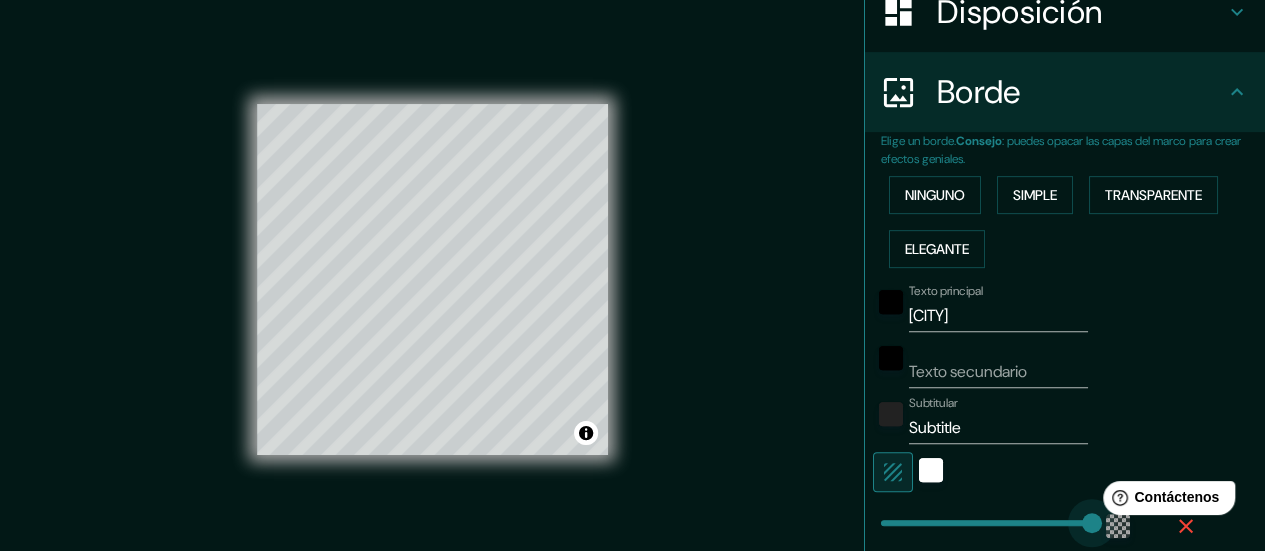 type on "28" 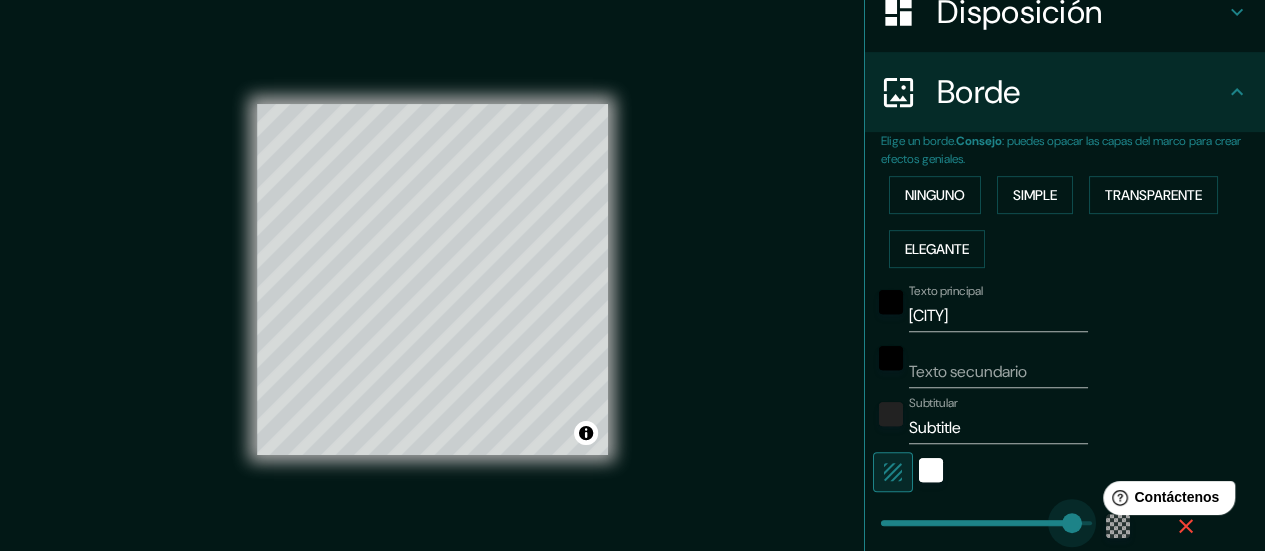 type on "59" 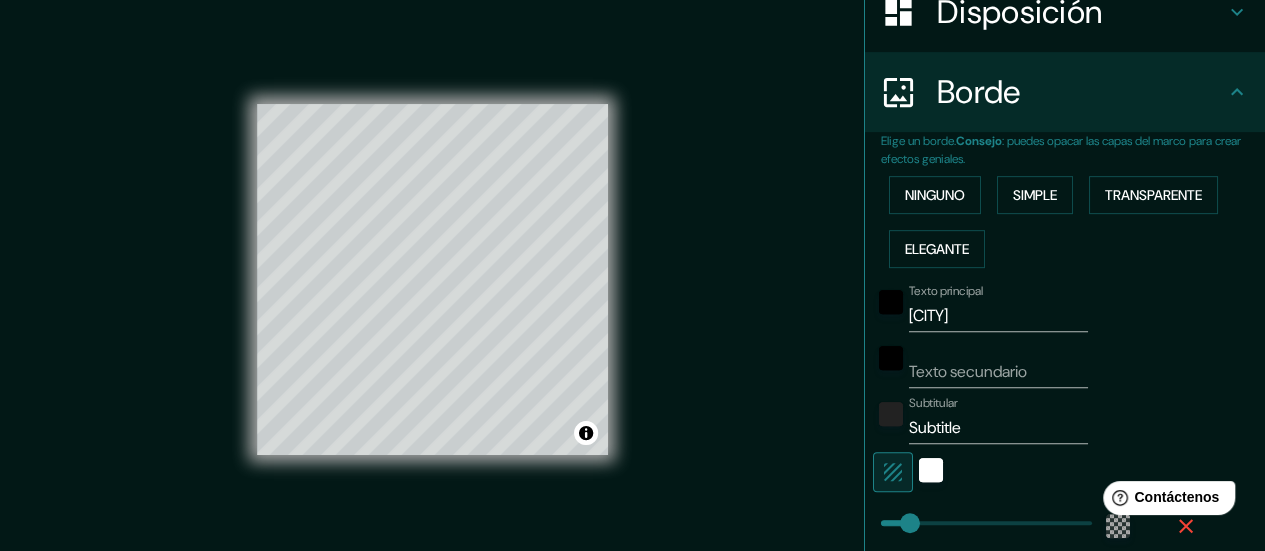 type on "48" 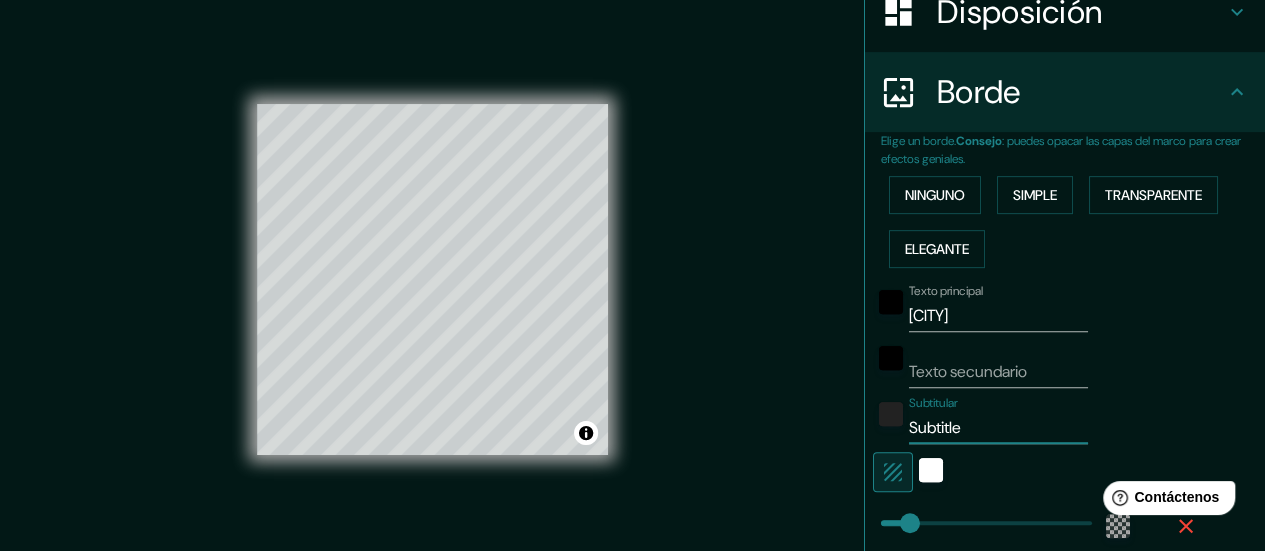 click on "Subtitle" at bounding box center [998, 428] 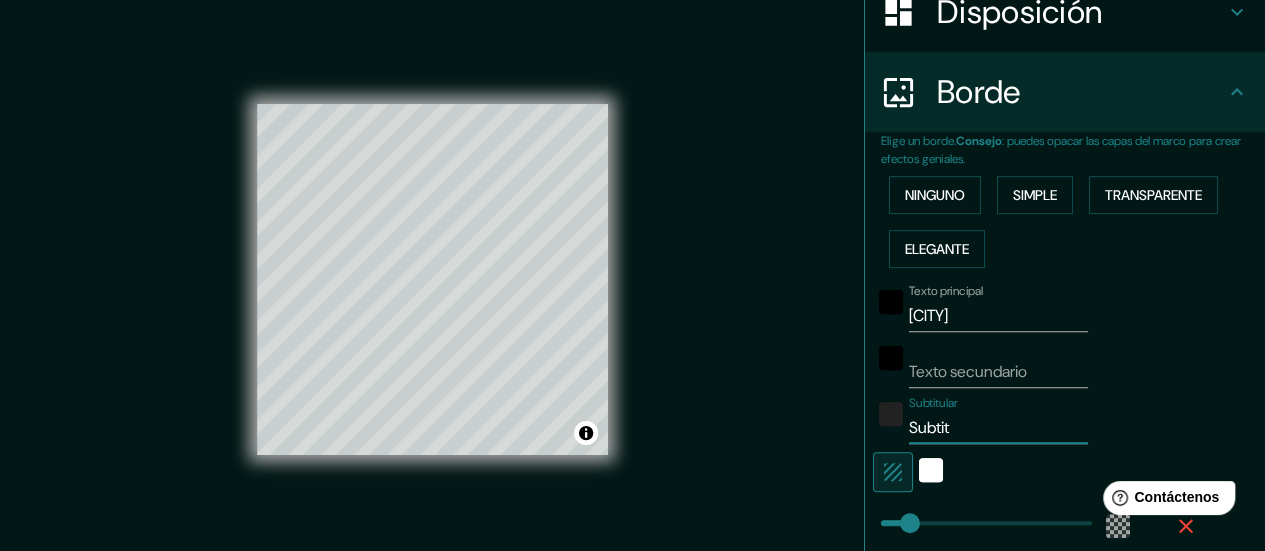 type on "Subti" 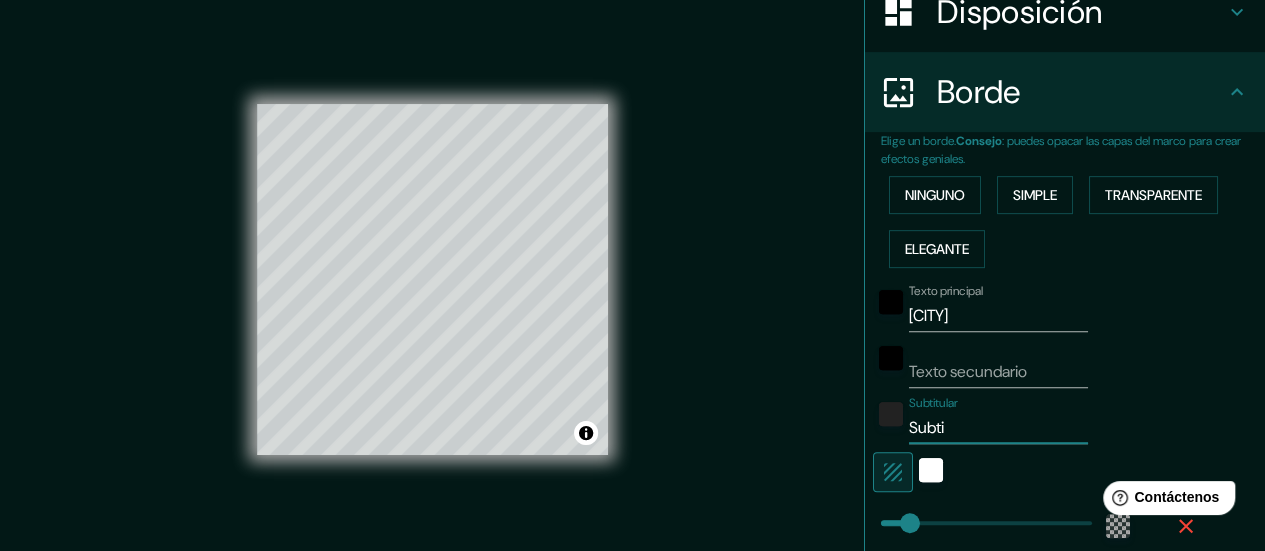 type on "Subt" 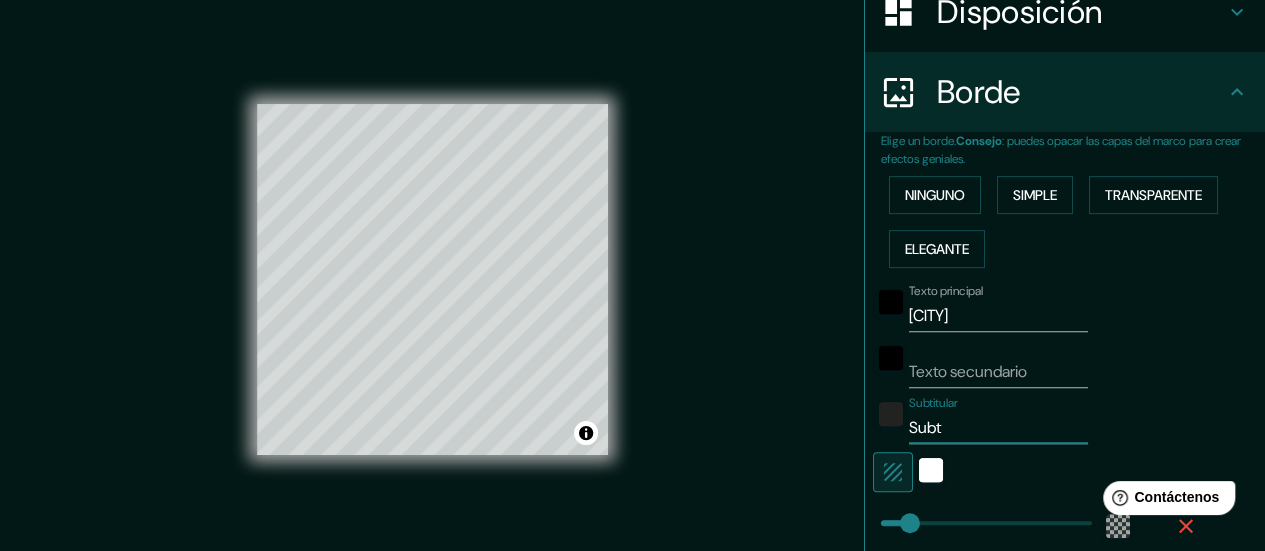 type on "28" 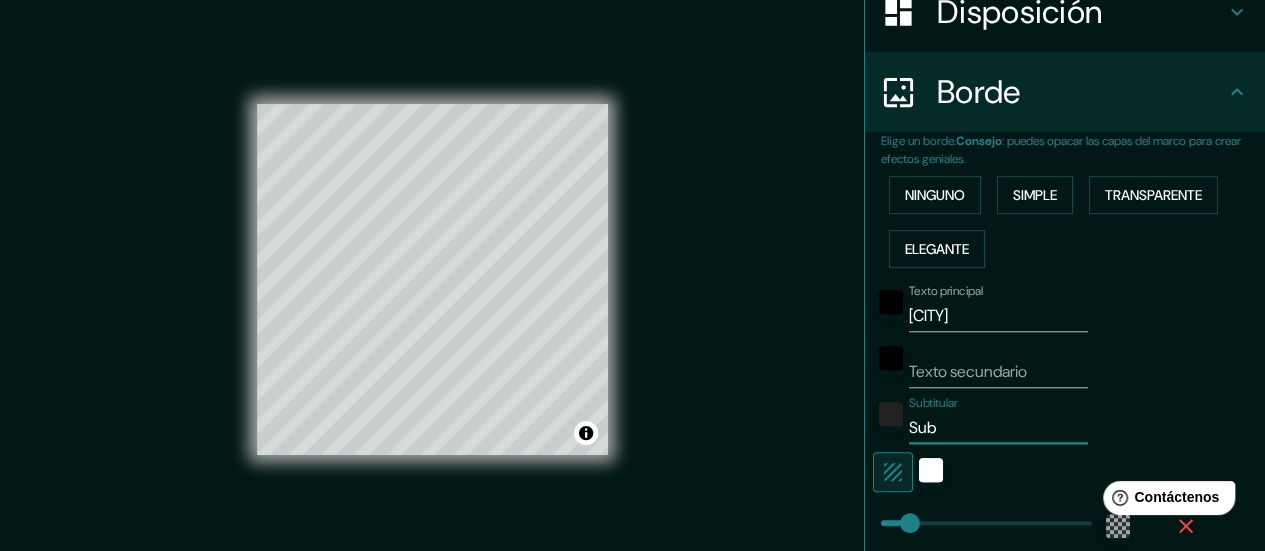 type on "Su" 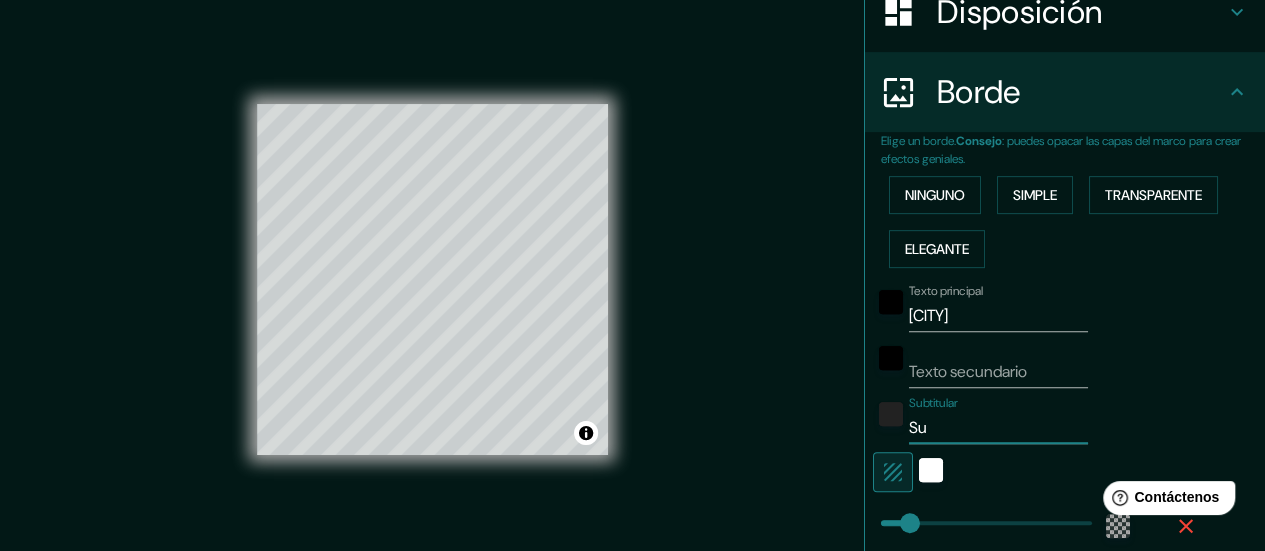 type on "28" 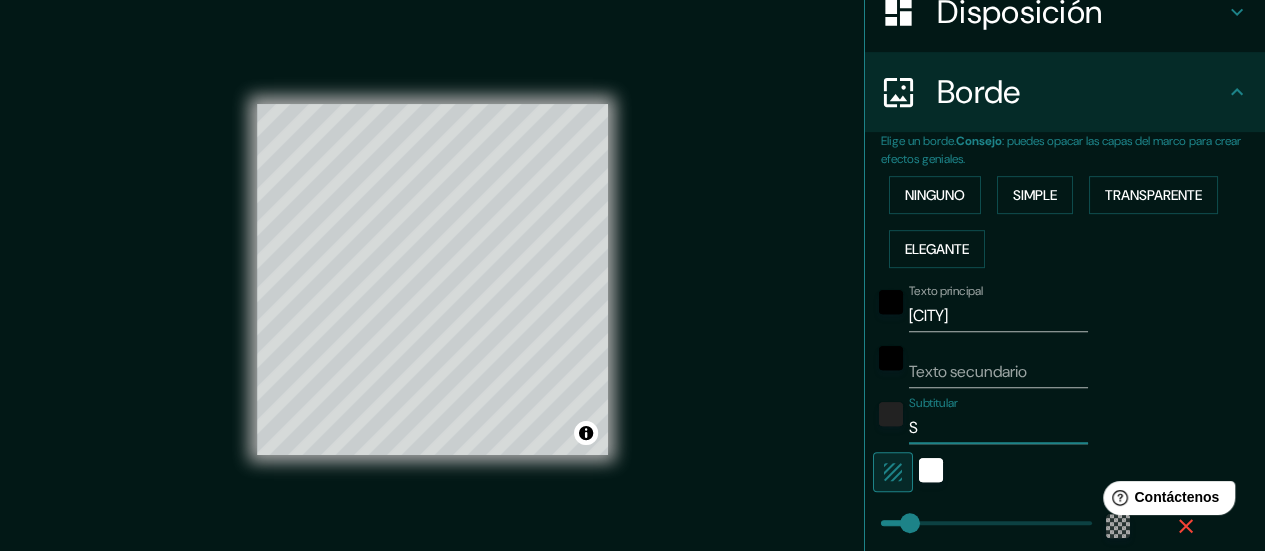 type on "28" 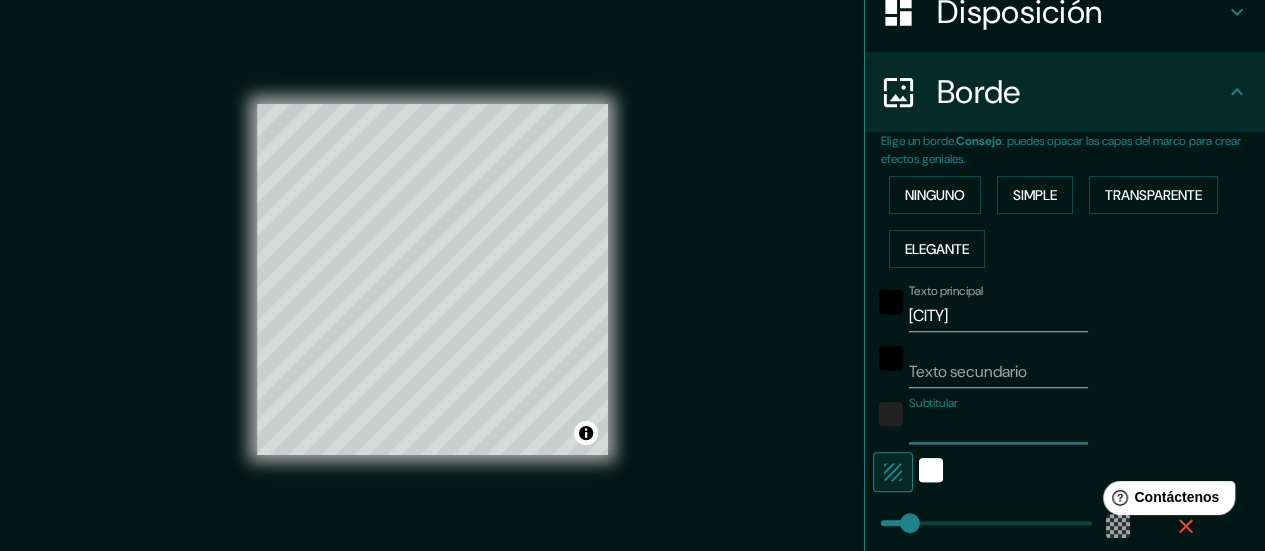 type on "28" 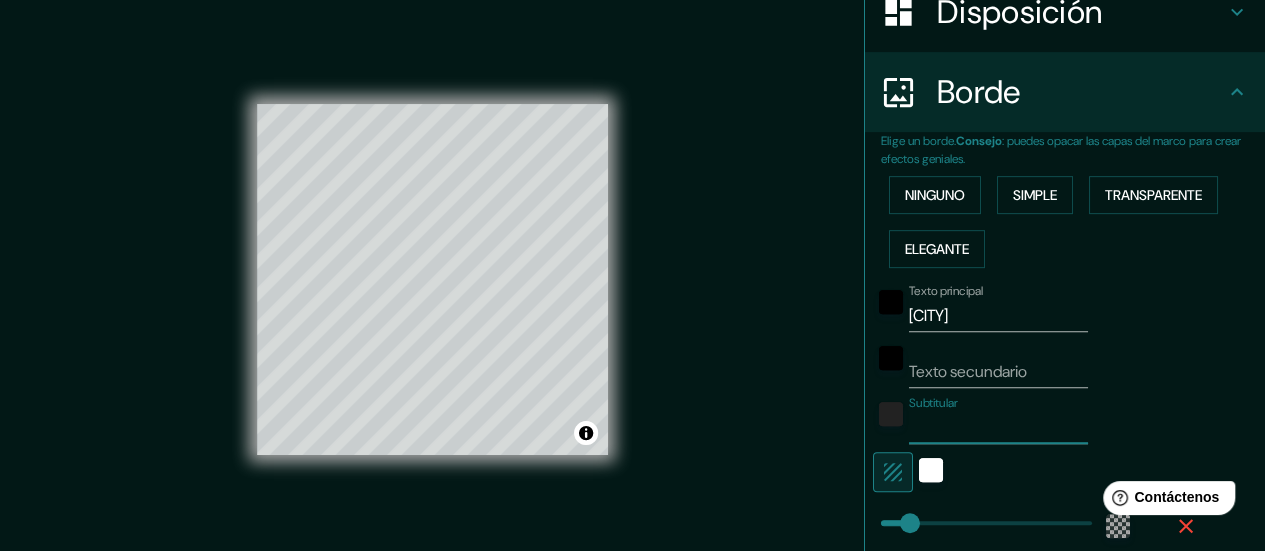 type 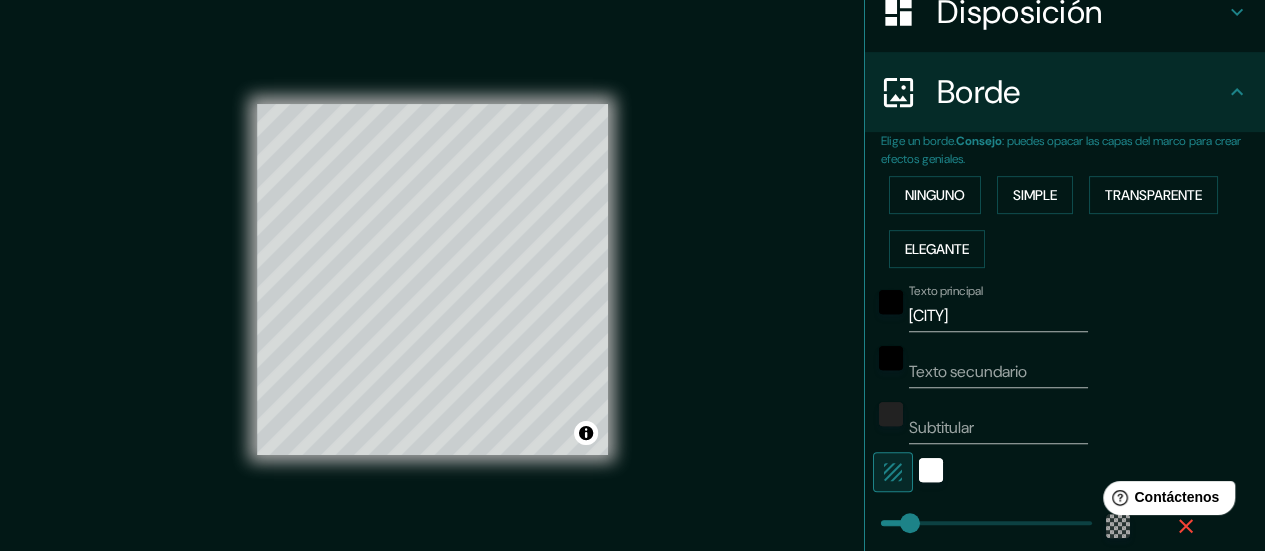 click on "Texto secundario" at bounding box center [1037, 364] 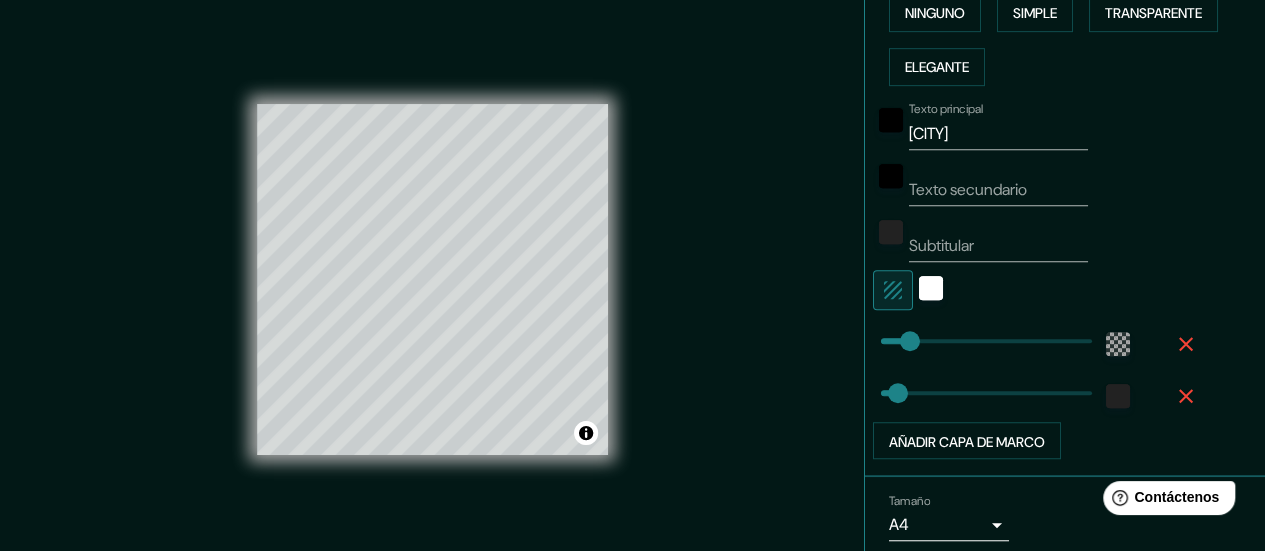 scroll, scrollTop: 587, scrollLeft: 0, axis: vertical 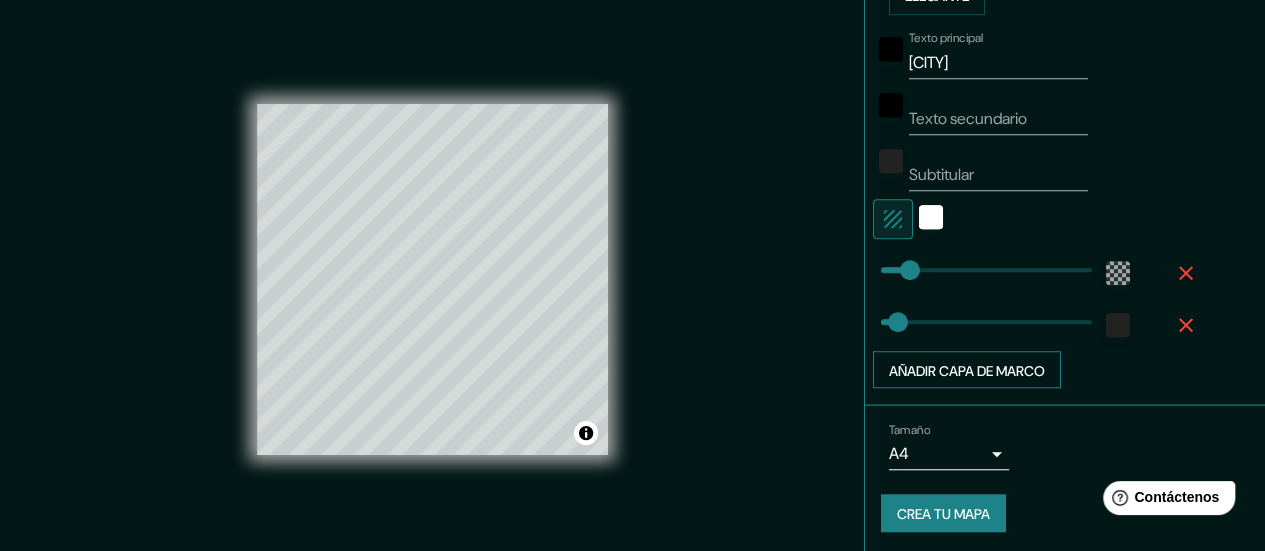 click on "Añadir capa de marco" at bounding box center (967, 370) 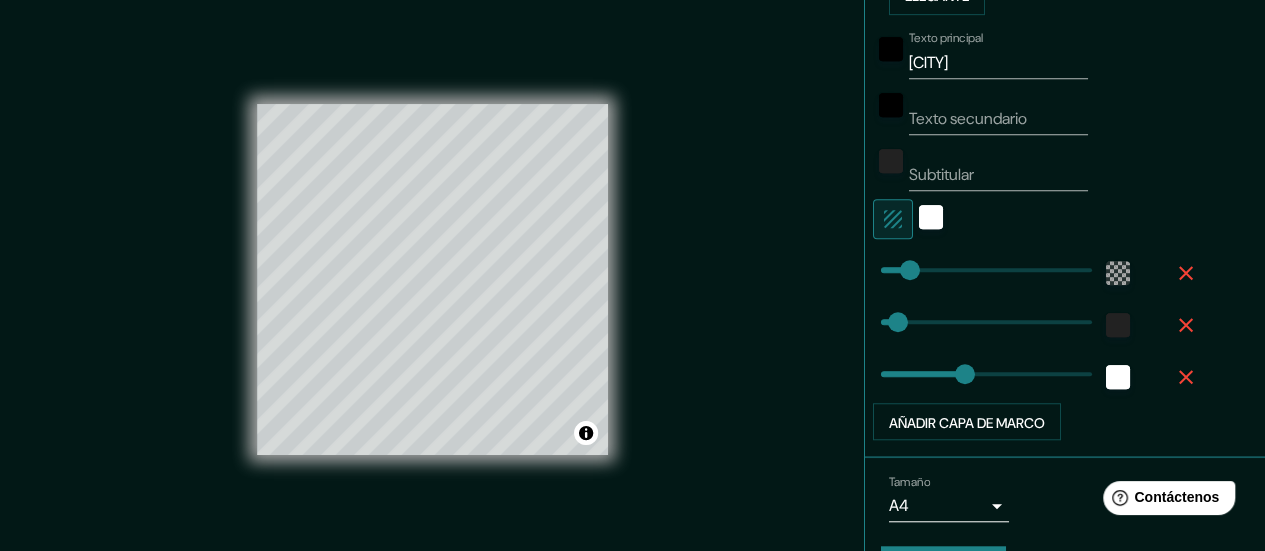 click 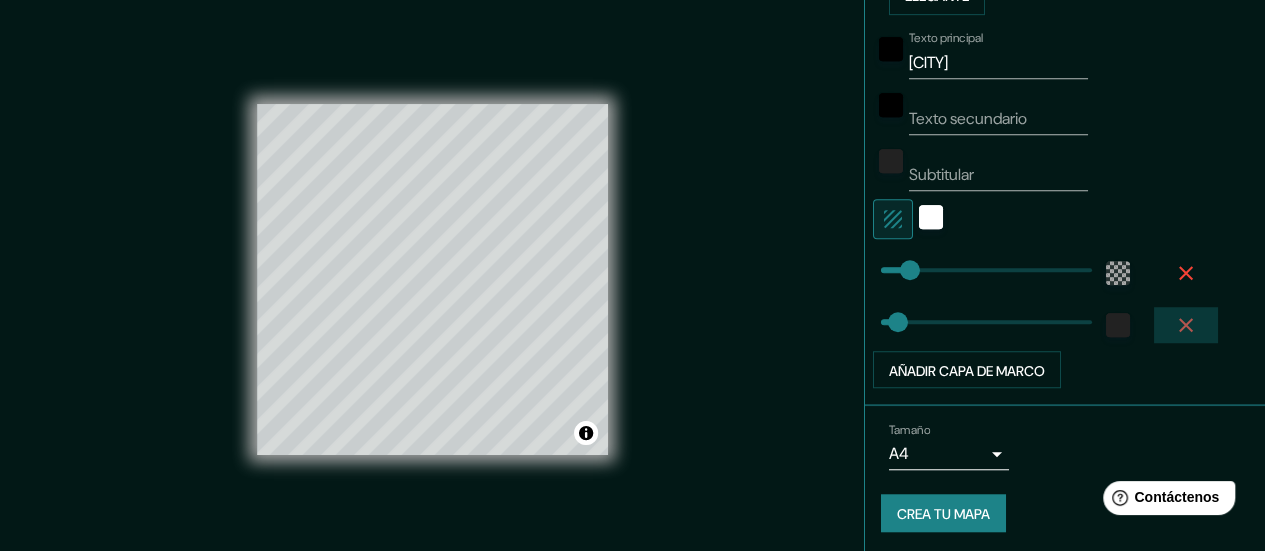 click at bounding box center (1186, 325) 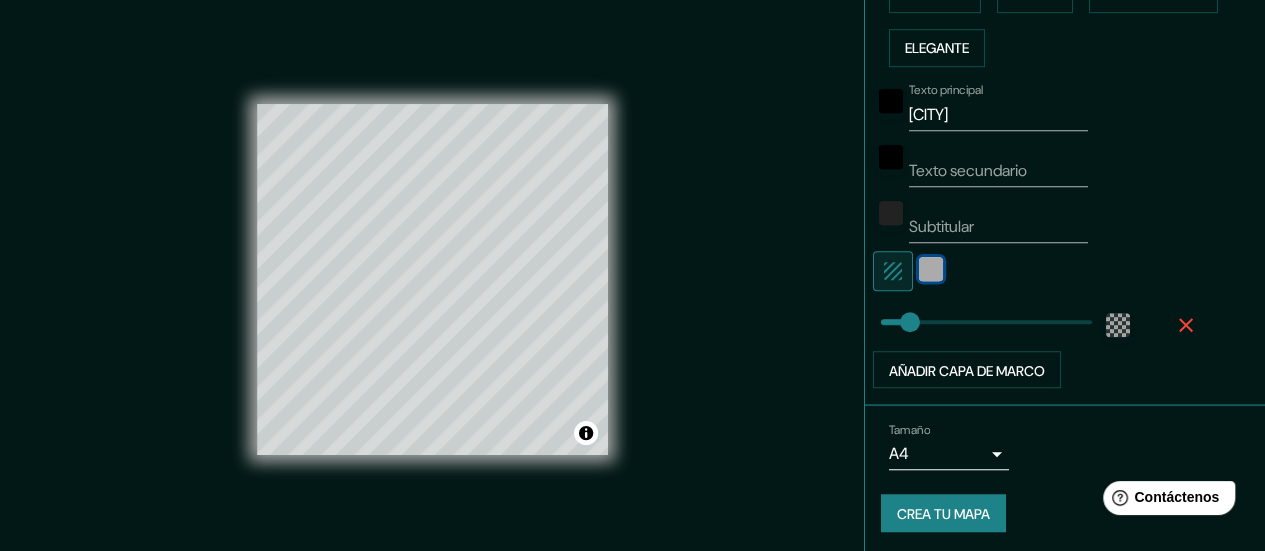 click at bounding box center (931, 269) 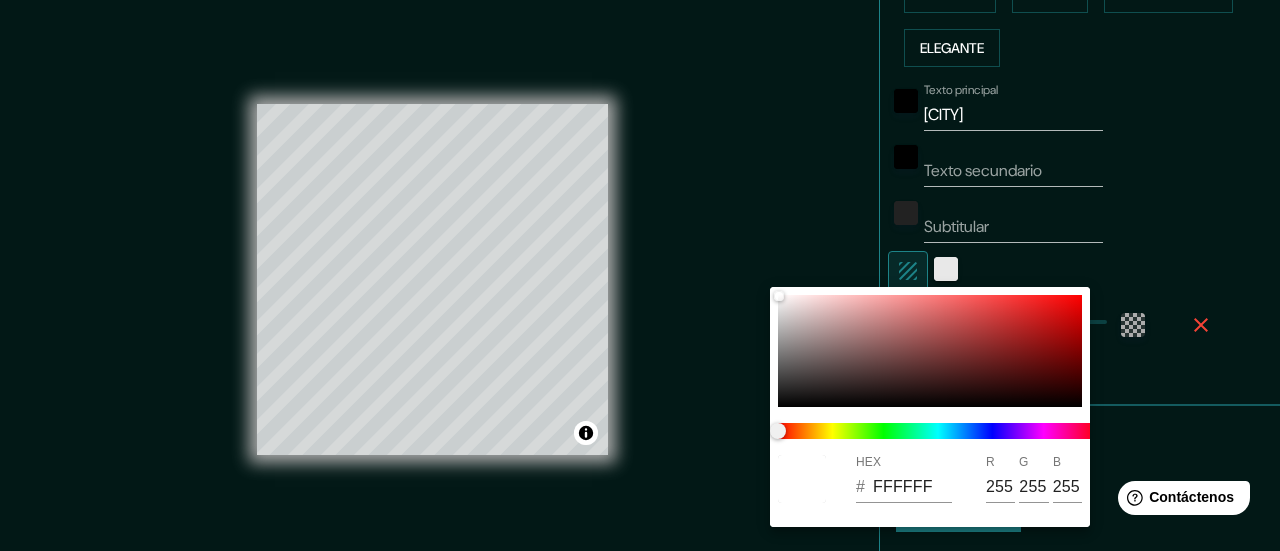 click at bounding box center [640, 275] 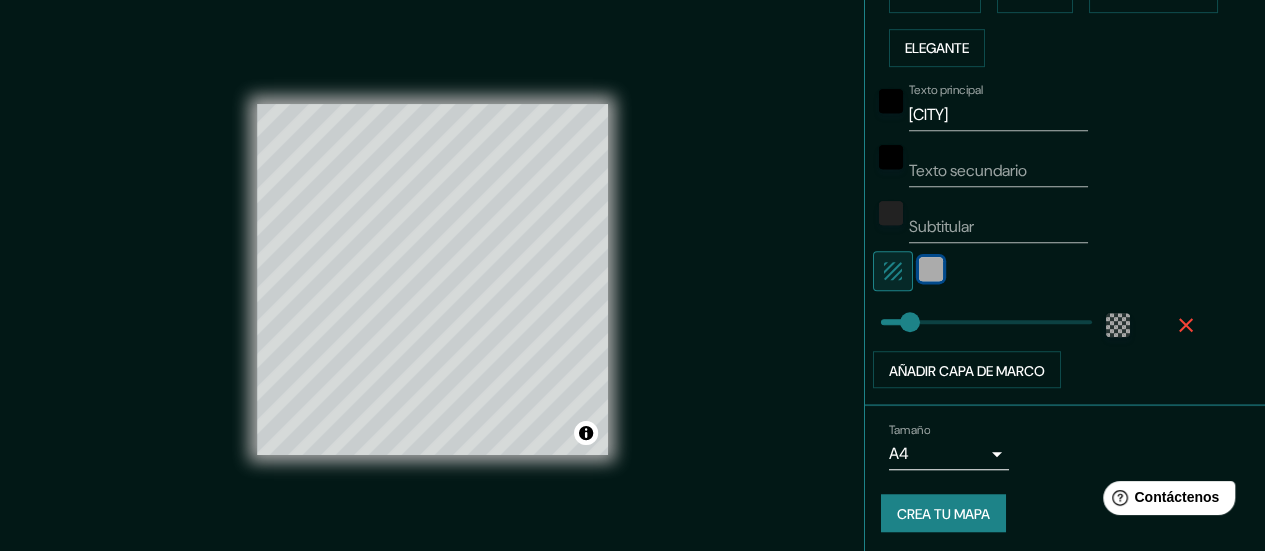click at bounding box center [931, 269] 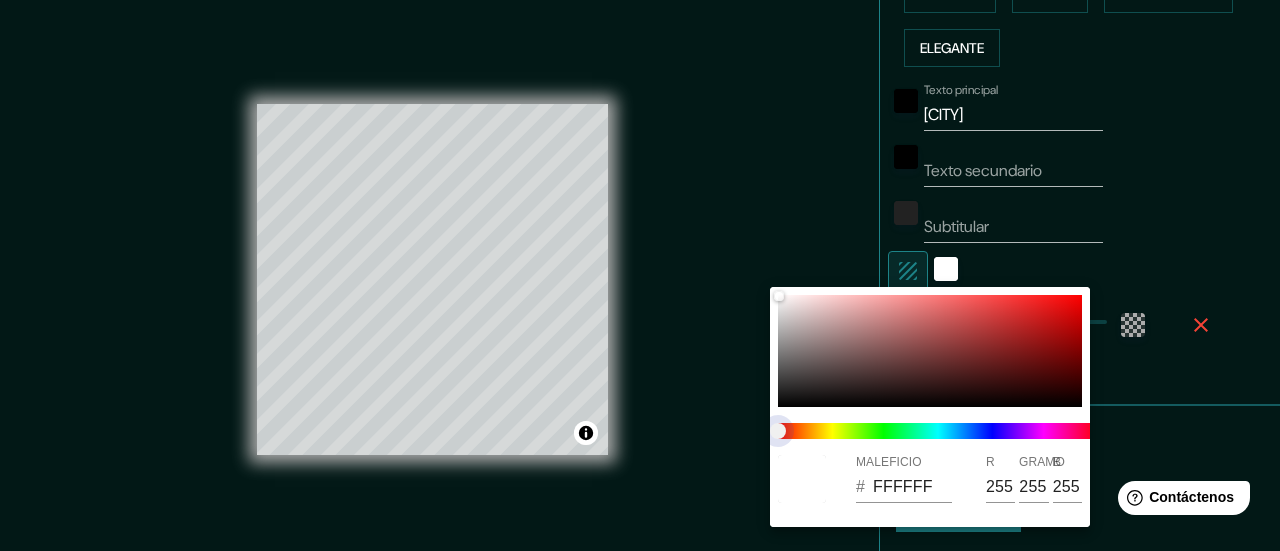 click at bounding box center (938, 431) 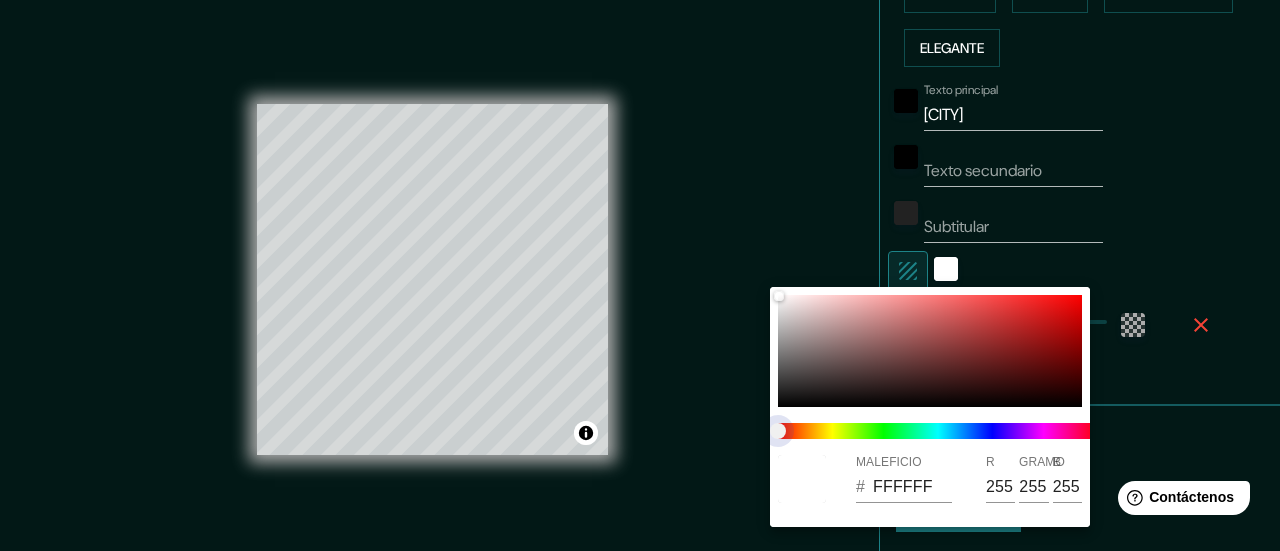 click at bounding box center (938, 431) 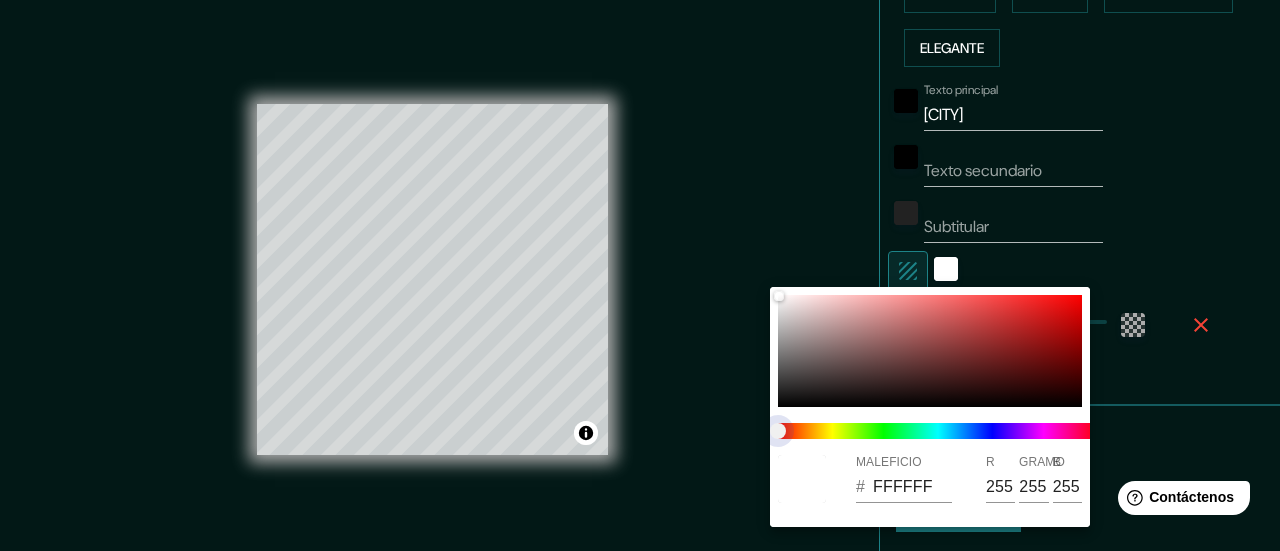 drag, startPoint x: 777, startPoint y: 427, endPoint x: 838, endPoint y: 421, distance: 61.294373 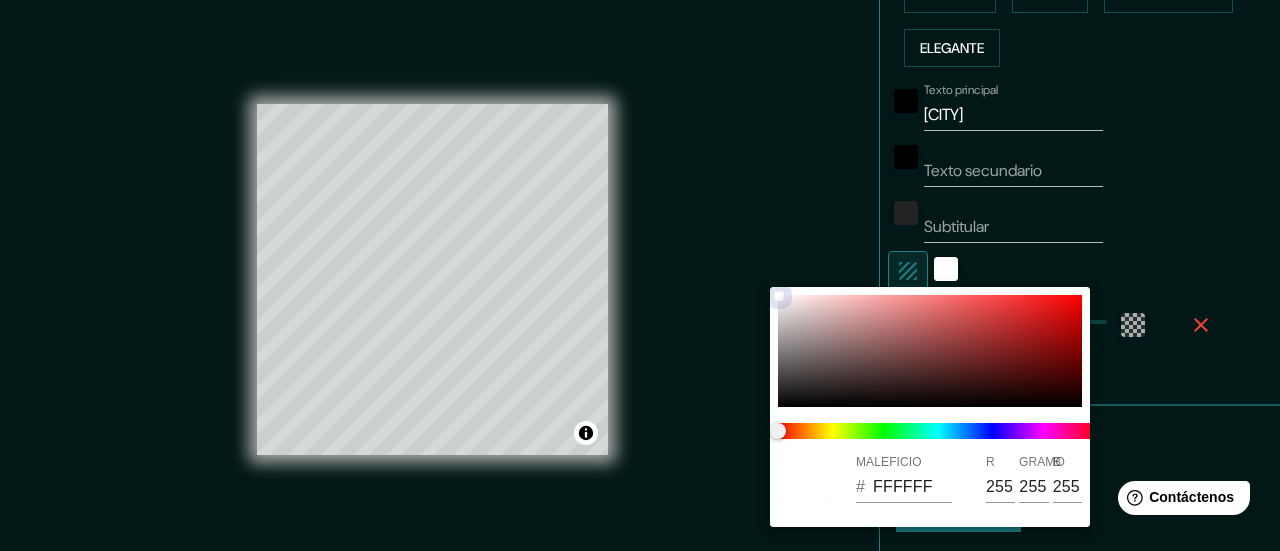 click at bounding box center [930, 351] 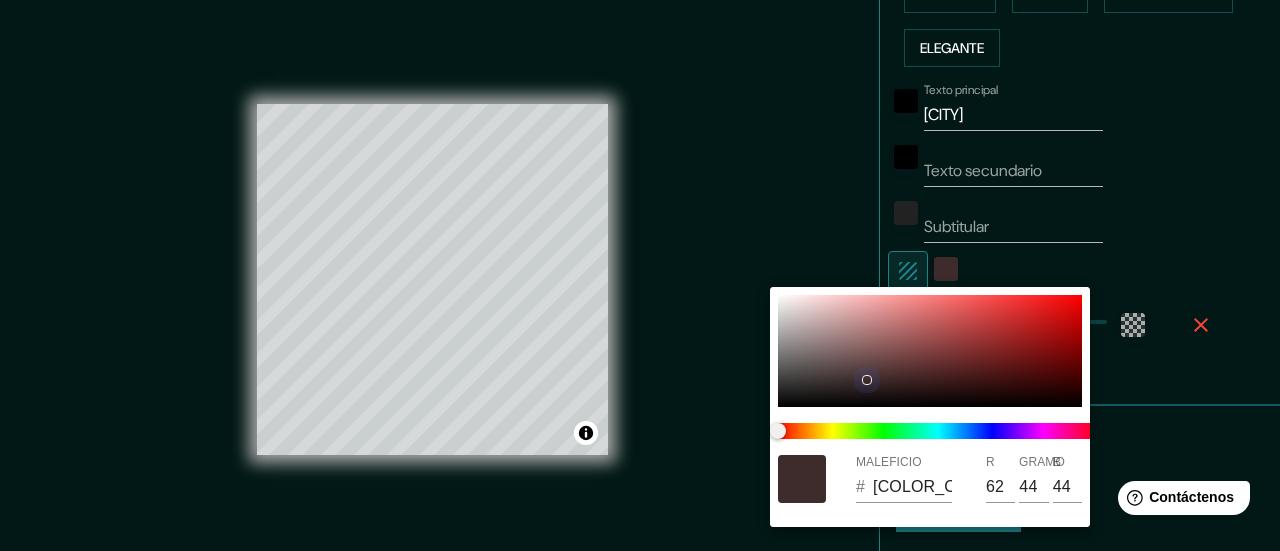 click at bounding box center [930, 351] 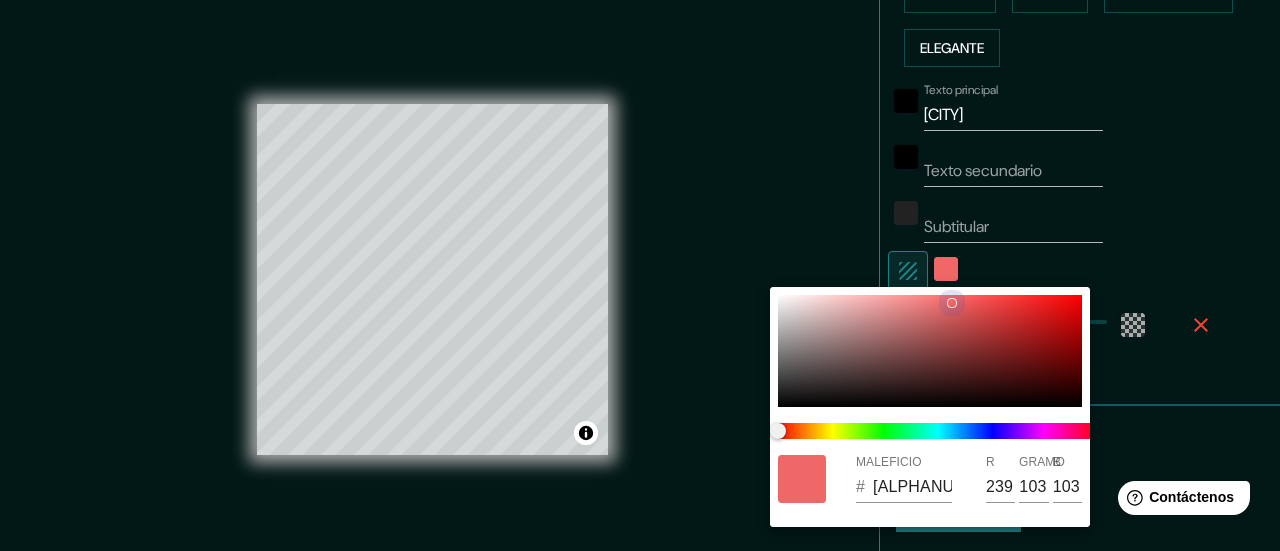 click at bounding box center [930, 351] 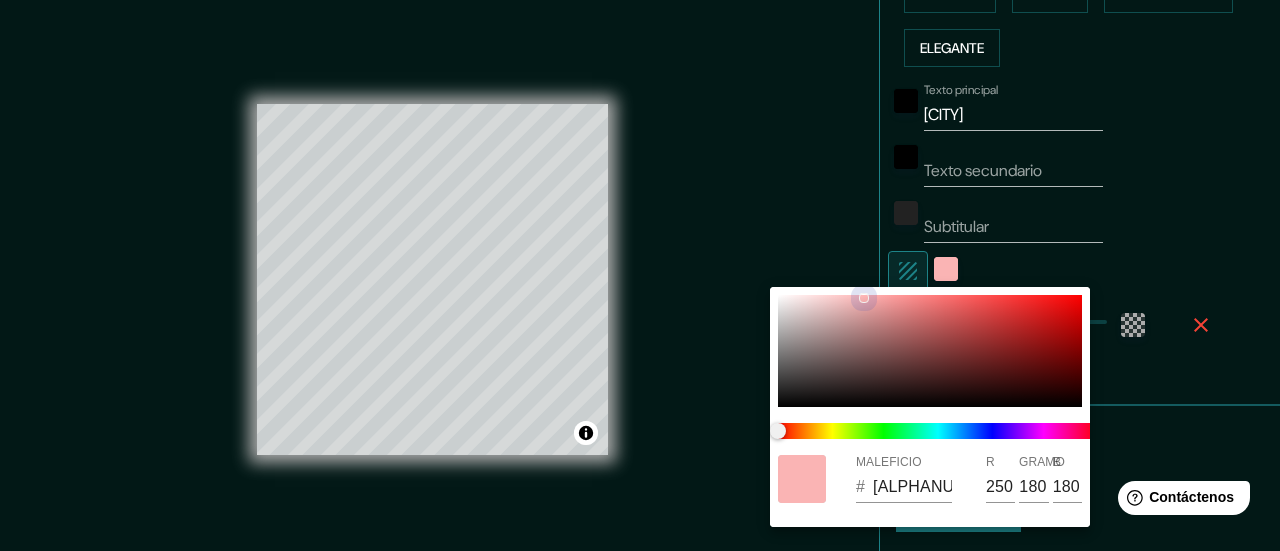 click at bounding box center [930, 351] 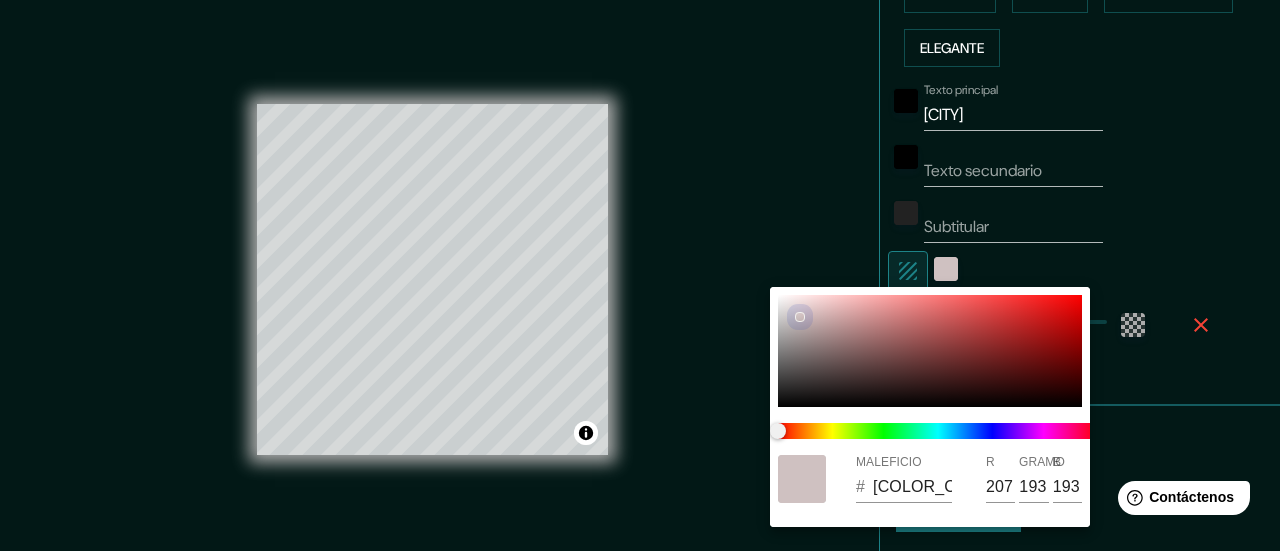 click at bounding box center [930, 351] 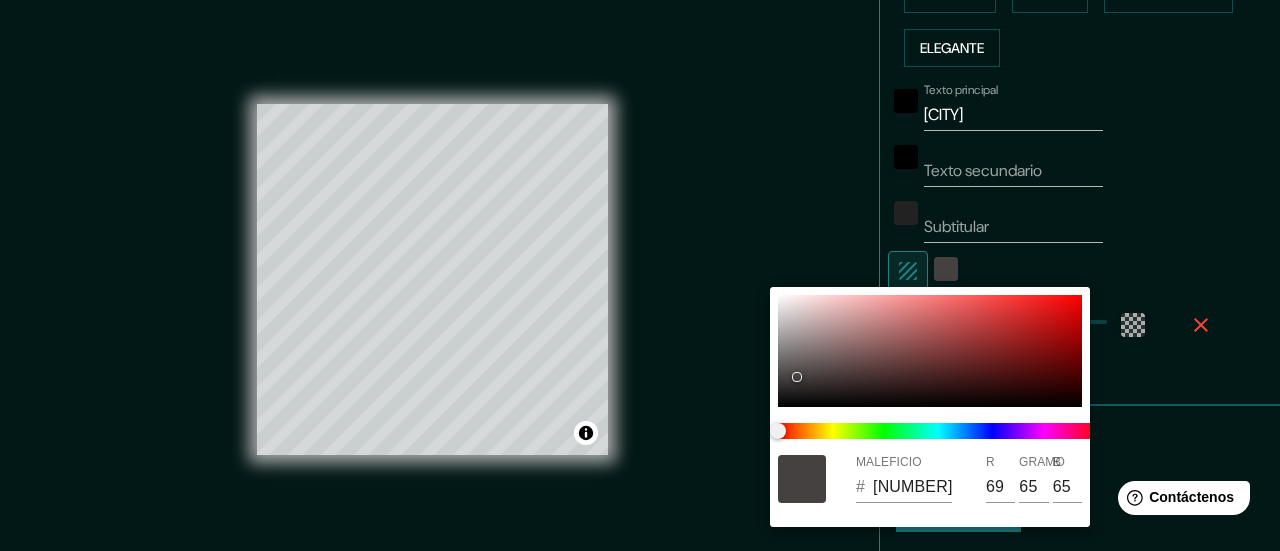 click at bounding box center [640, 275] 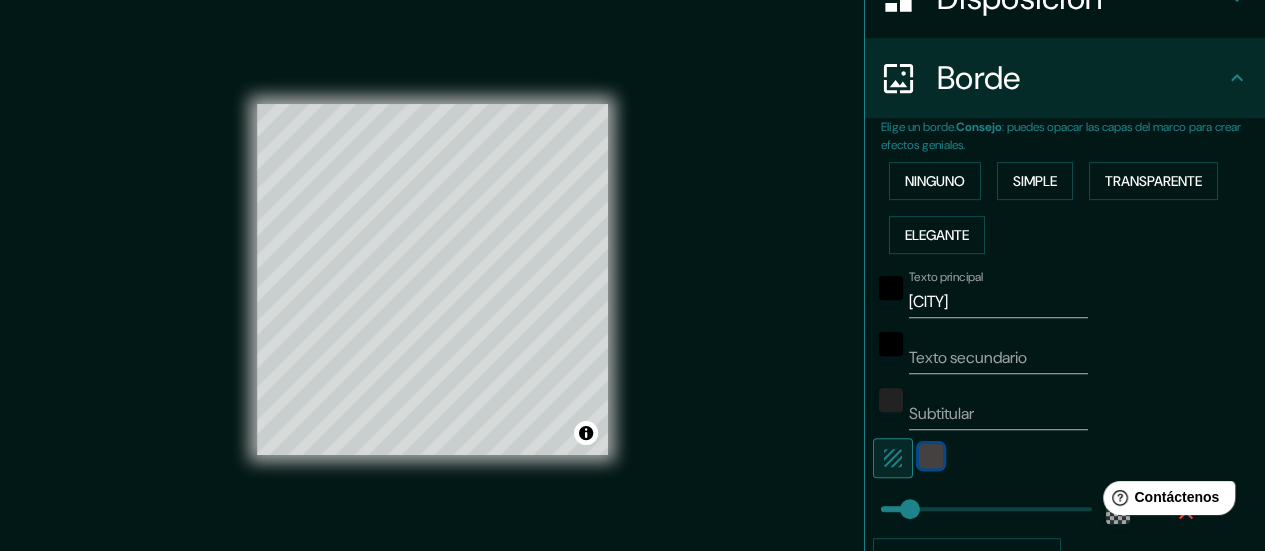 scroll, scrollTop: 289, scrollLeft: 0, axis: vertical 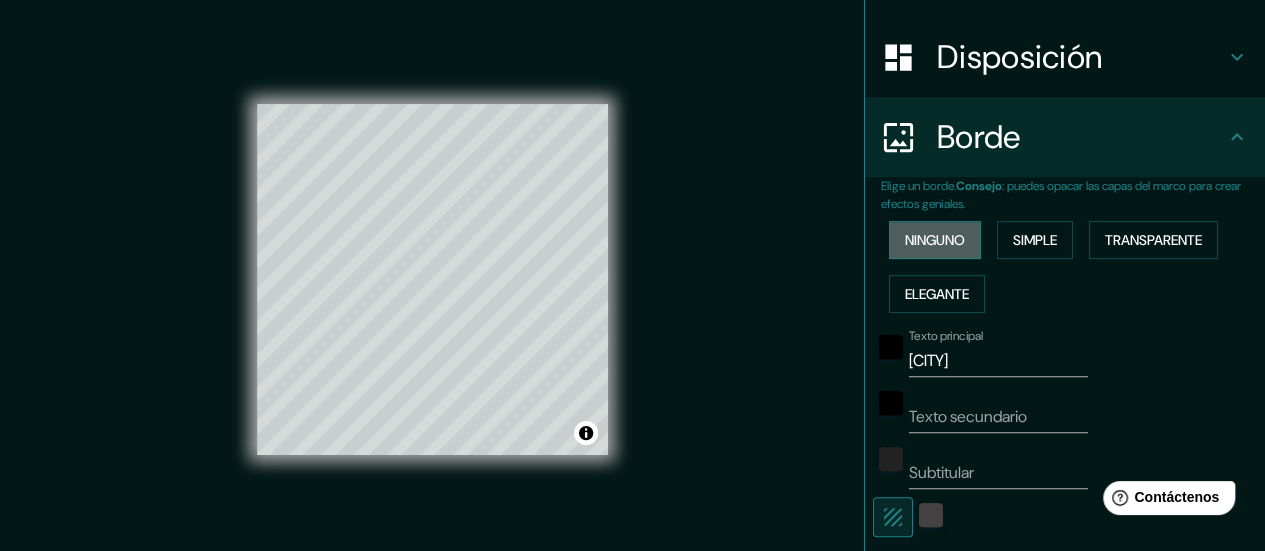 click on "Ninguno" at bounding box center [935, 240] 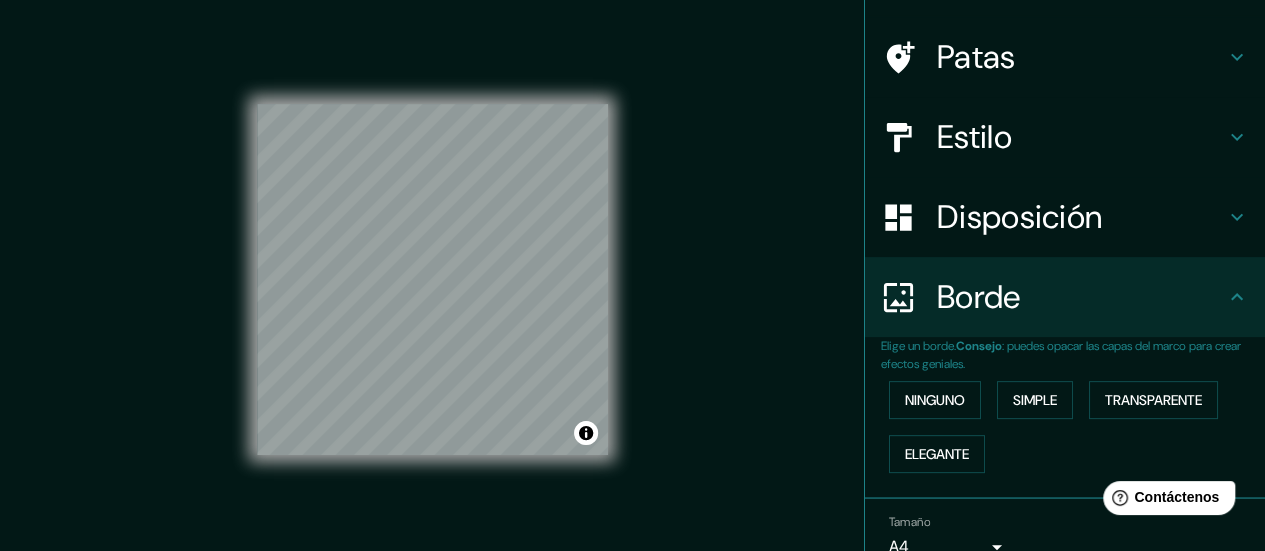 scroll, scrollTop: 223, scrollLeft: 0, axis: vertical 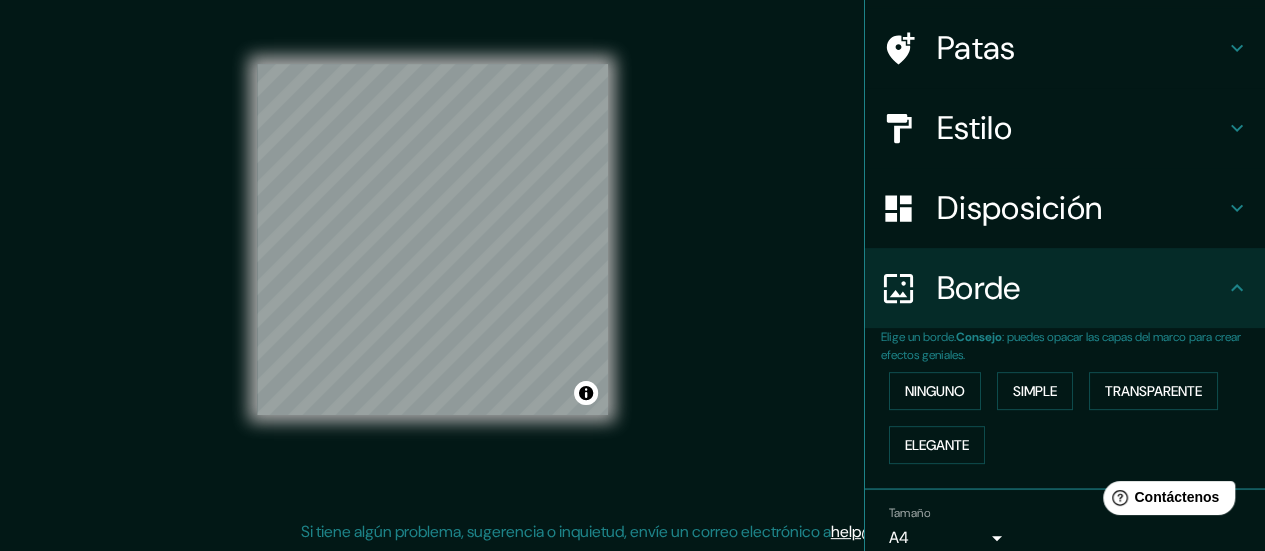 click on "Estilo" at bounding box center (1081, 128) 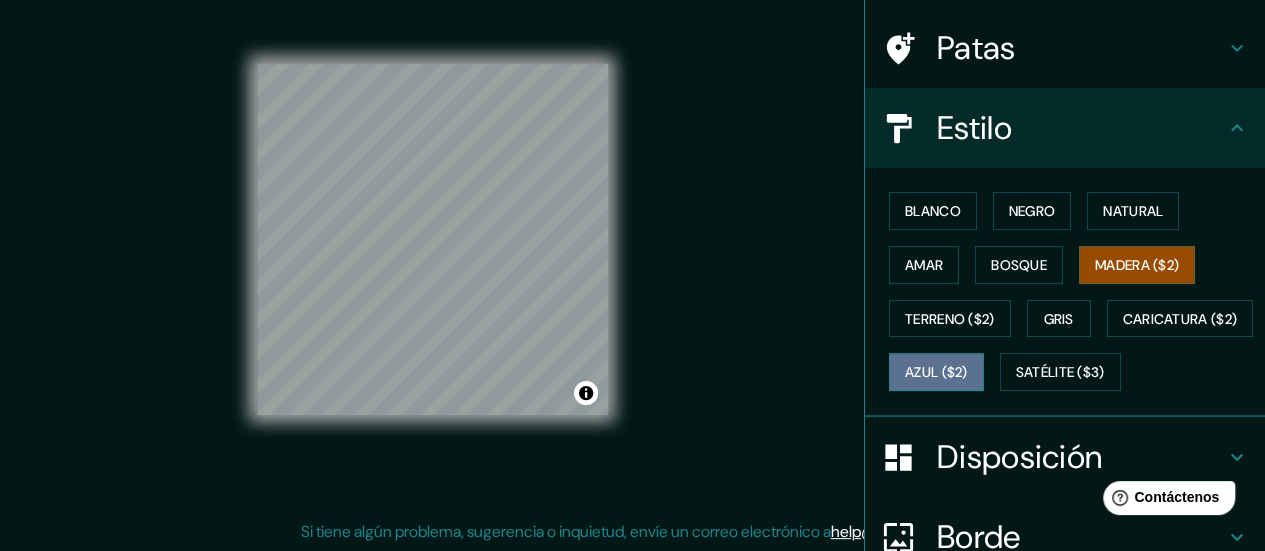 click on "Azul ($2)" at bounding box center [936, 373] 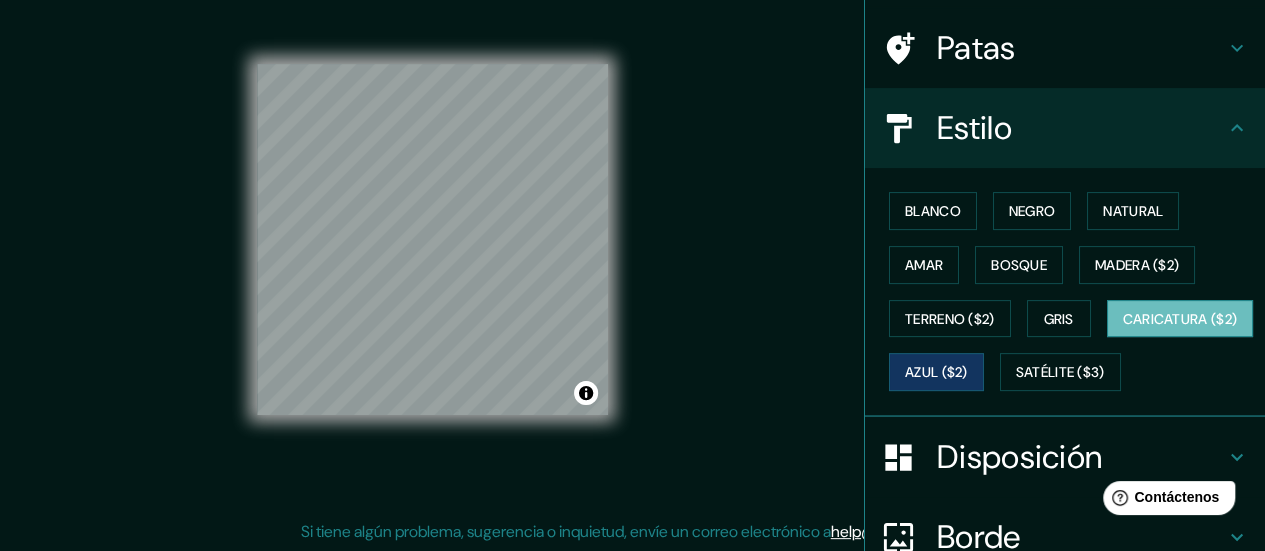 click on "Caricatura ($2)" at bounding box center (1180, 319) 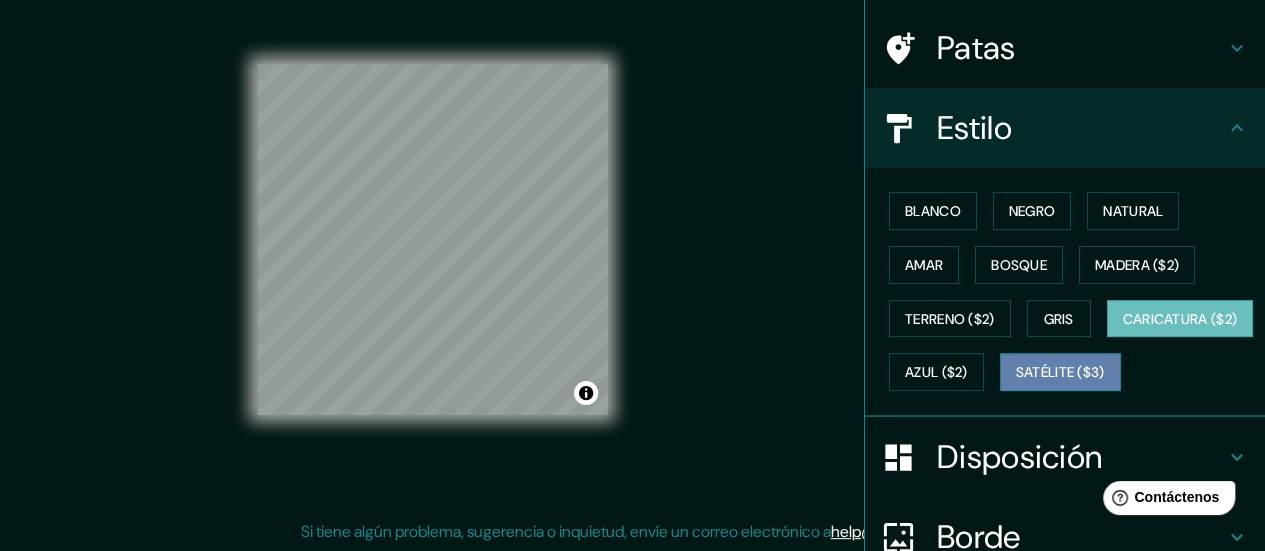 click on "Satélite ($3)" at bounding box center [1060, 373] 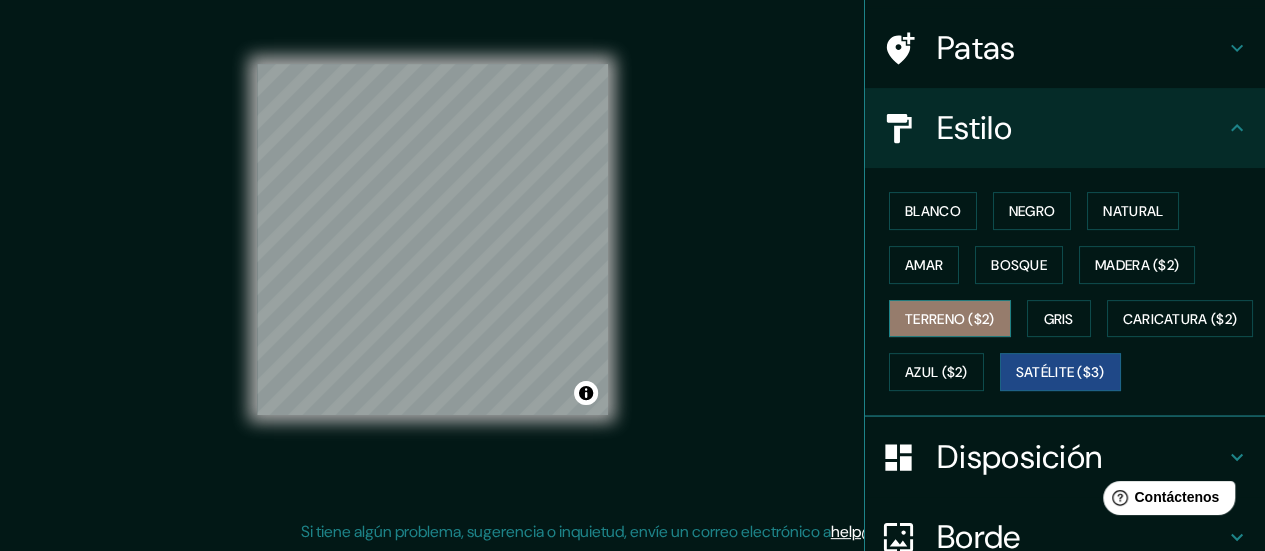 click on "Terreno ($2)" at bounding box center [950, 319] 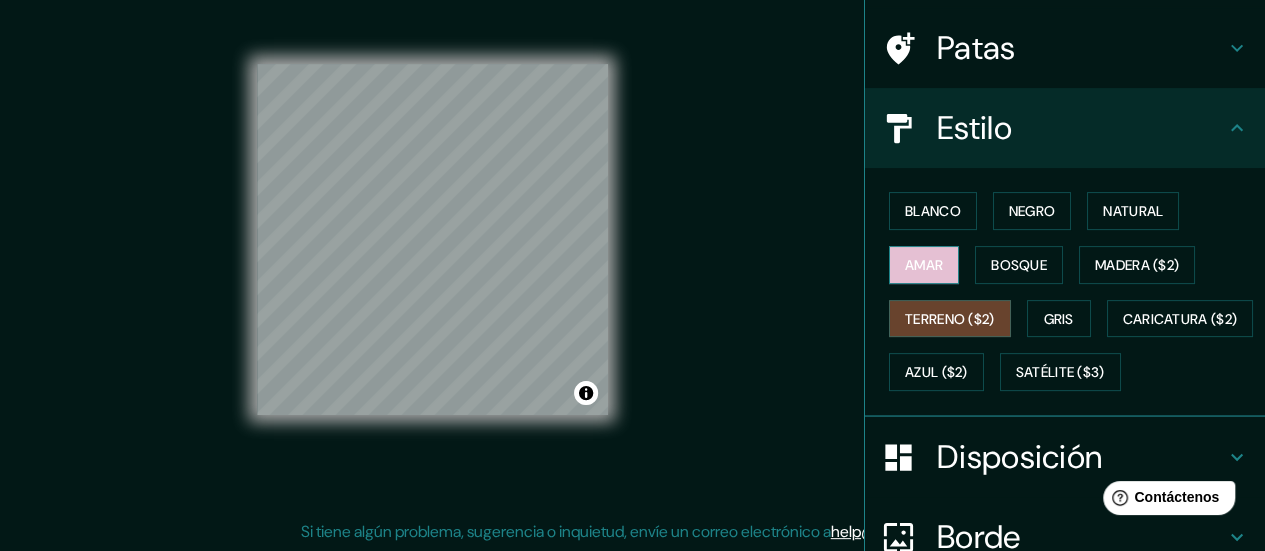 click on "Amar" at bounding box center (924, 265) 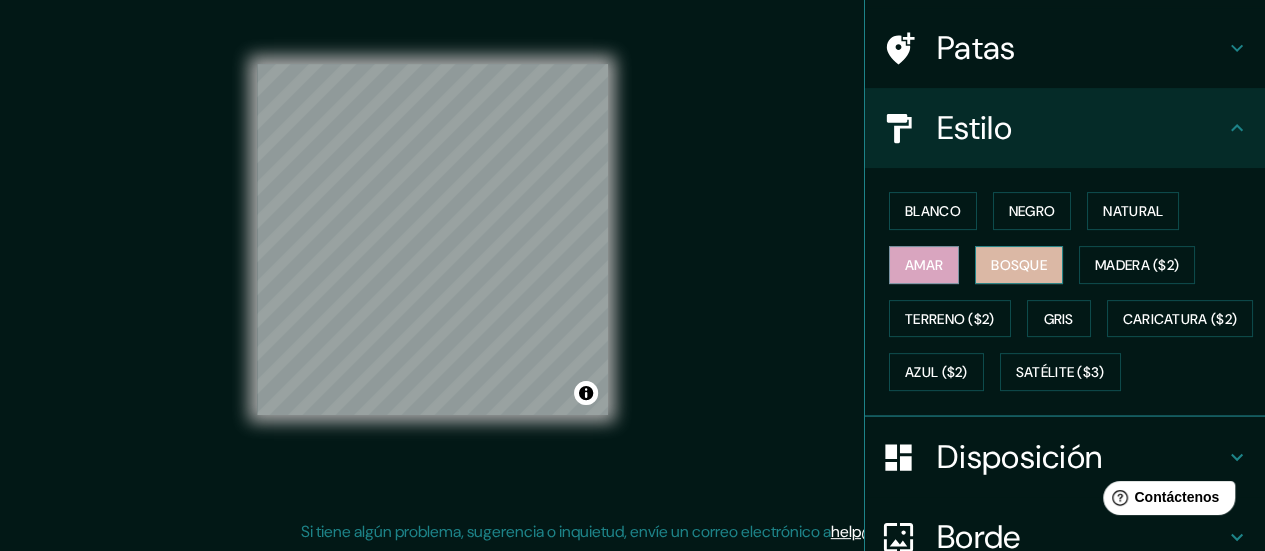 click on "Bosque" at bounding box center [1019, 265] 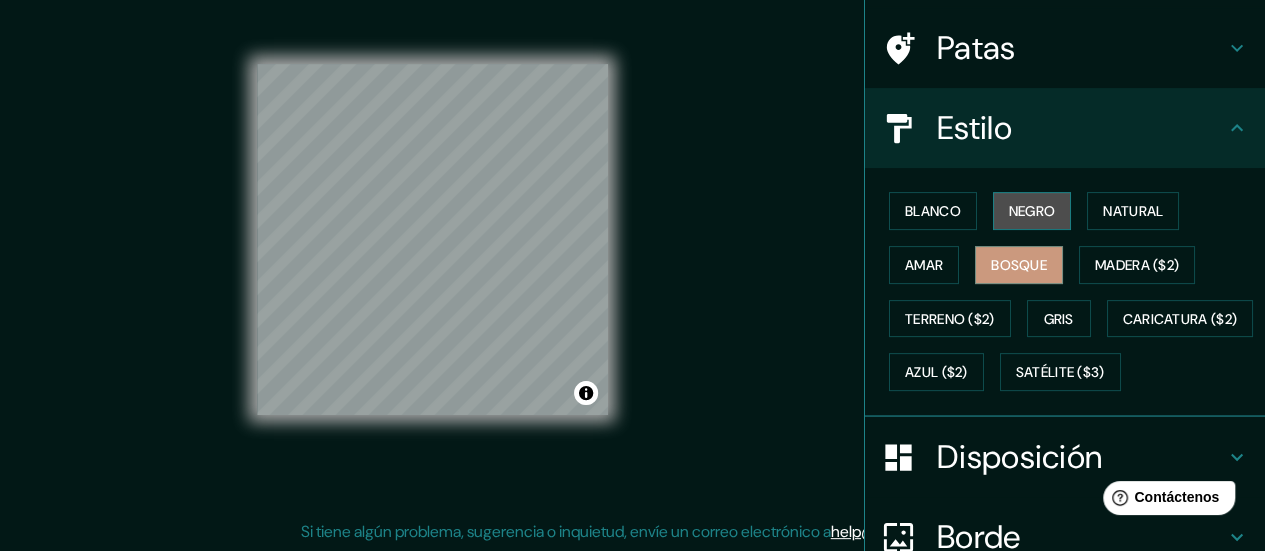 click on "Negro" at bounding box center [1032, 211] 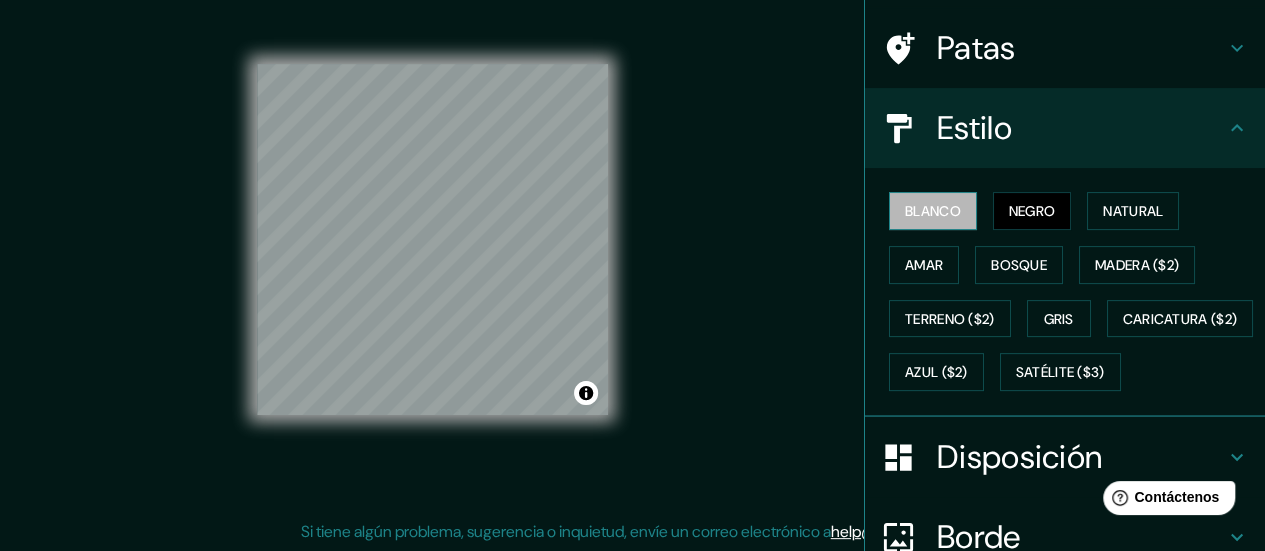 click on "Blanco" at bounding box center (933, 211) 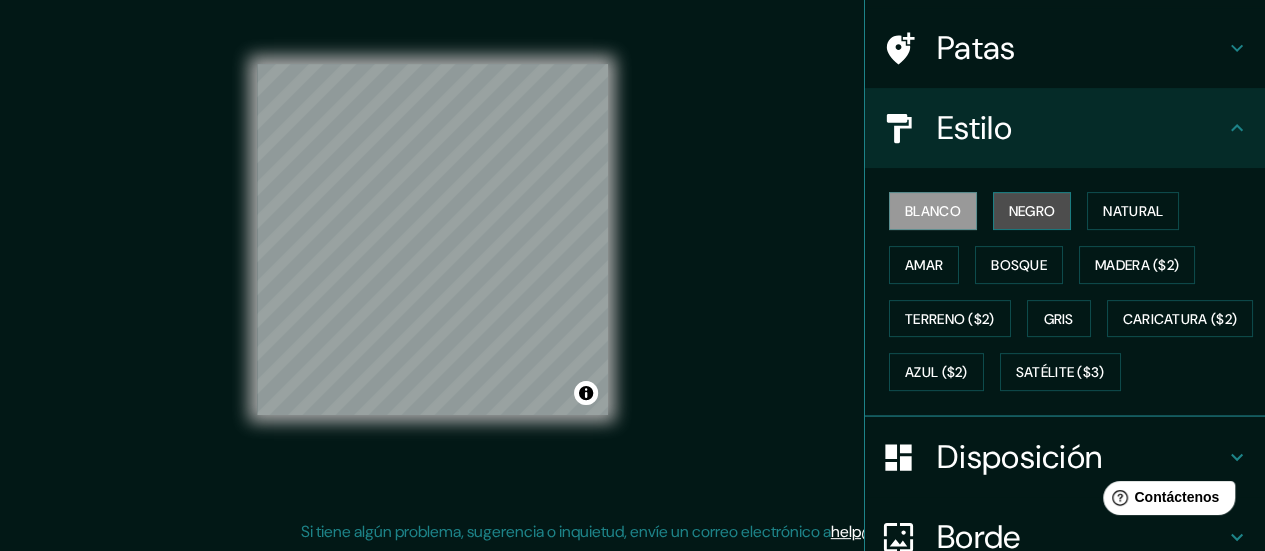 click on "Negro" at bounding box center [1032, 211] 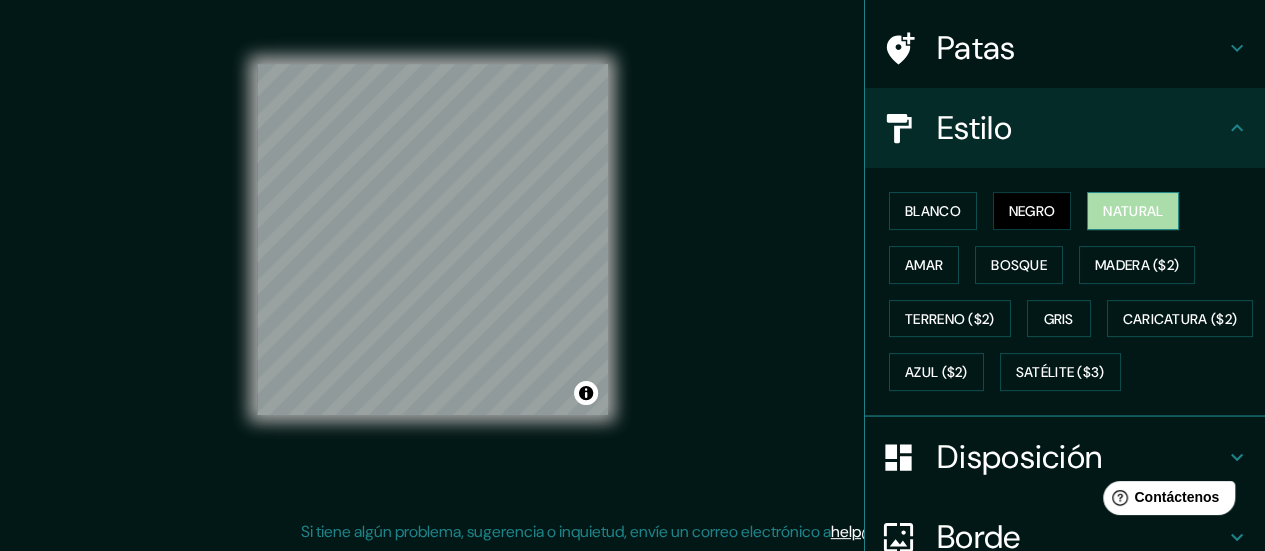 click on "Natural" at bounding box center (1133, 211) 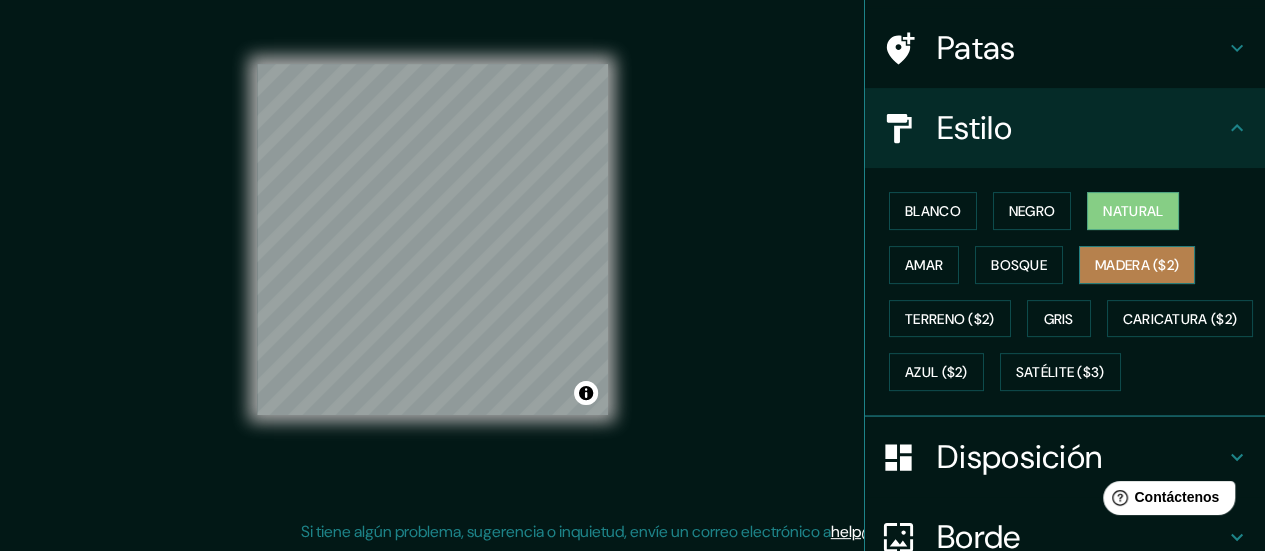 click on "Madera ($2)" at bounding box center (1137, 265) 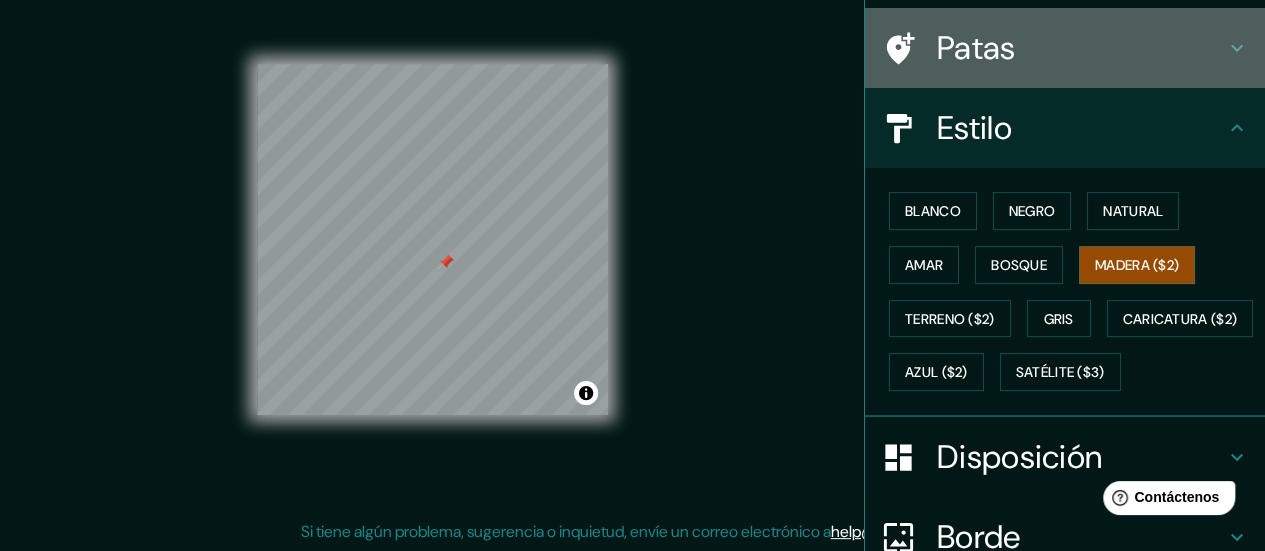 click on "Patas" at bounding box center (1081, 48) 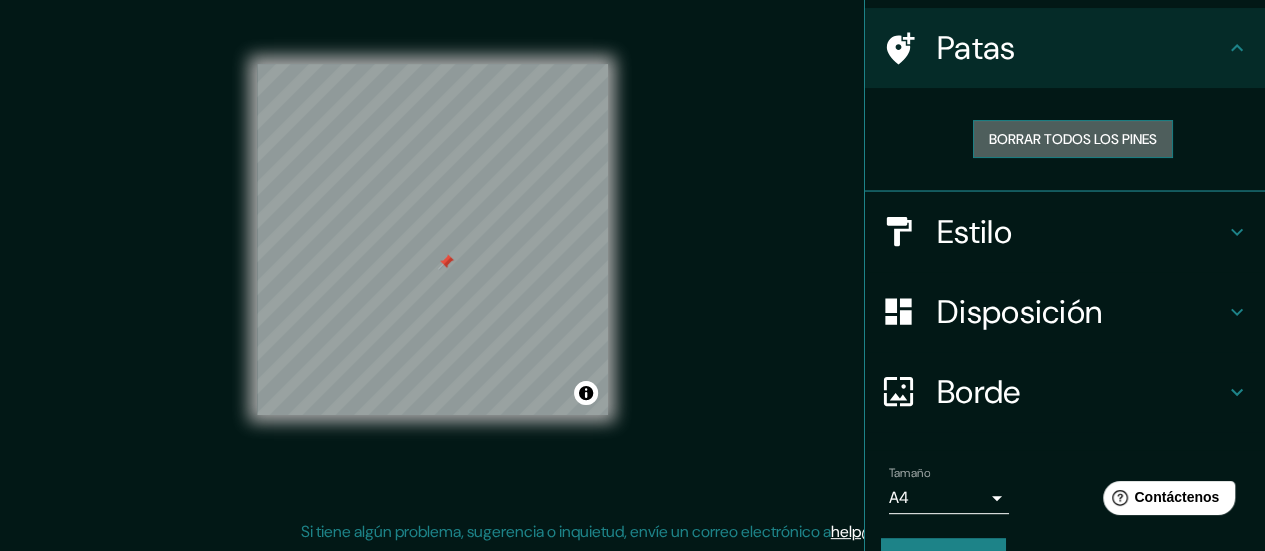click on "Borrar todos los pines" at bounding box center [1073, 139] 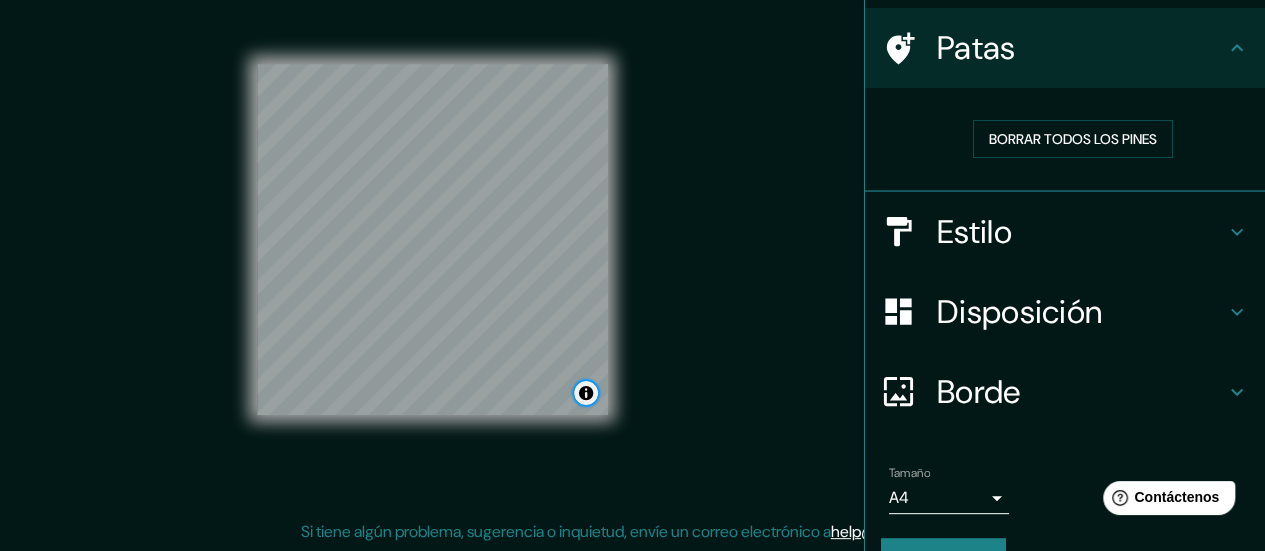 click at bounding box center (586, 393) 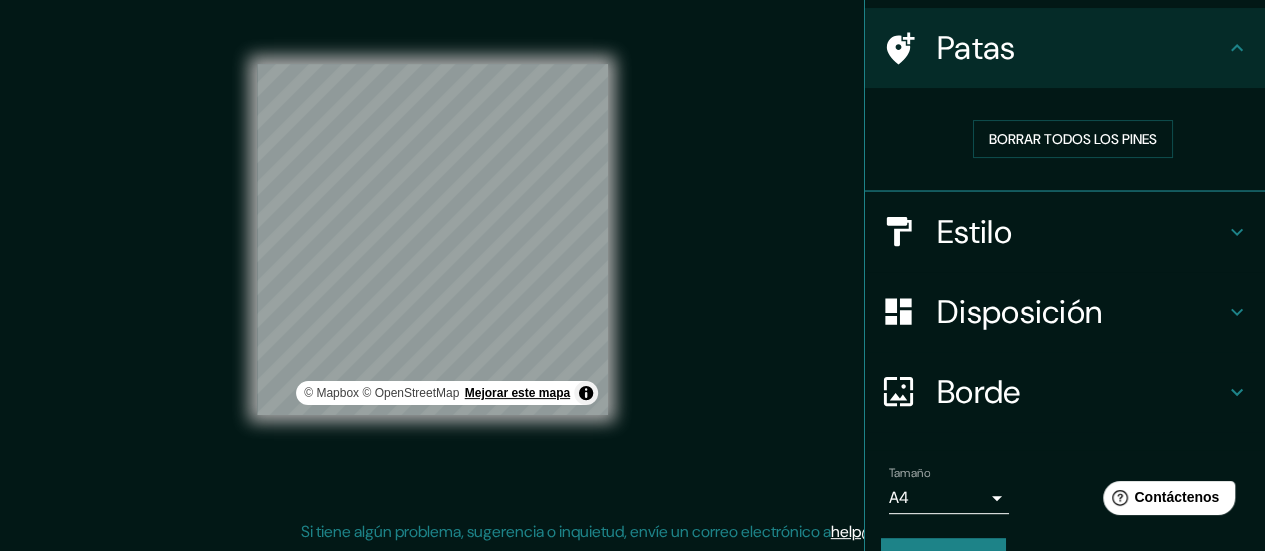 click on "Mejorar este mapa" at bounding box center (517, 393) 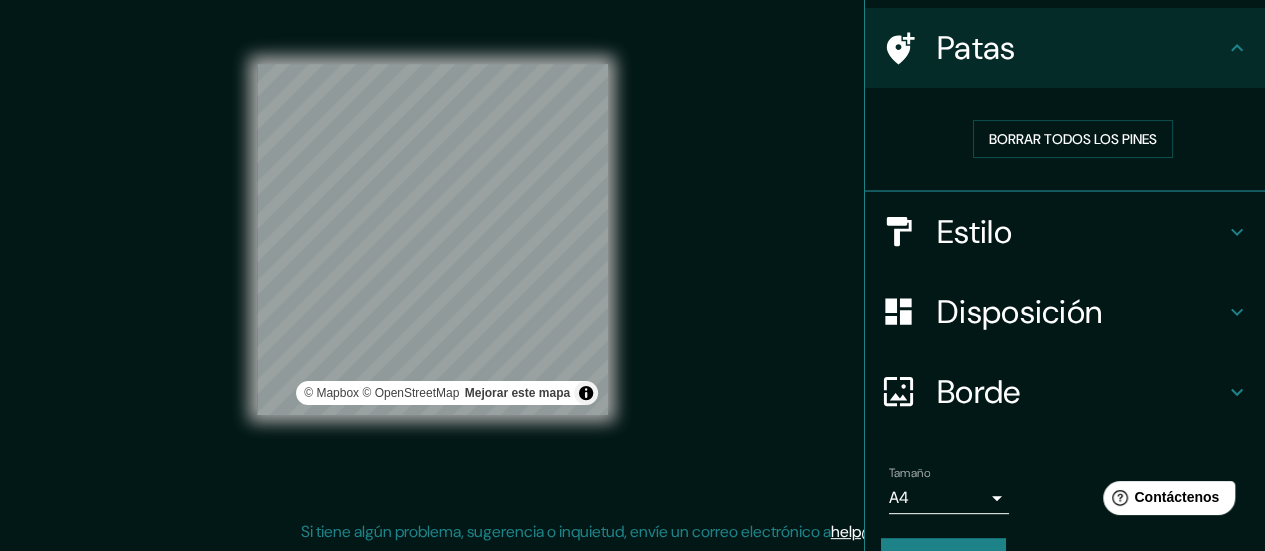 click on "Mappin Ubicación [CITY], [PROVINCE], [COUNTRY] Patas Borrar todos los pines Estilo Disposición Borde Elige un borde.  Consejo  : puedes opacar las capas del marco para crear efectos geniales. Ninguno Simple Transparente Elegante Tamaño A4 single Crea tu mapa © Mapbox    © OpenStreetMap    Mejorar este mapa Si tiene algún problema, sugerencia o inquietud, envíe un correo electrónico a  help@example.com  .   . ." at bounding box center [632, 256] 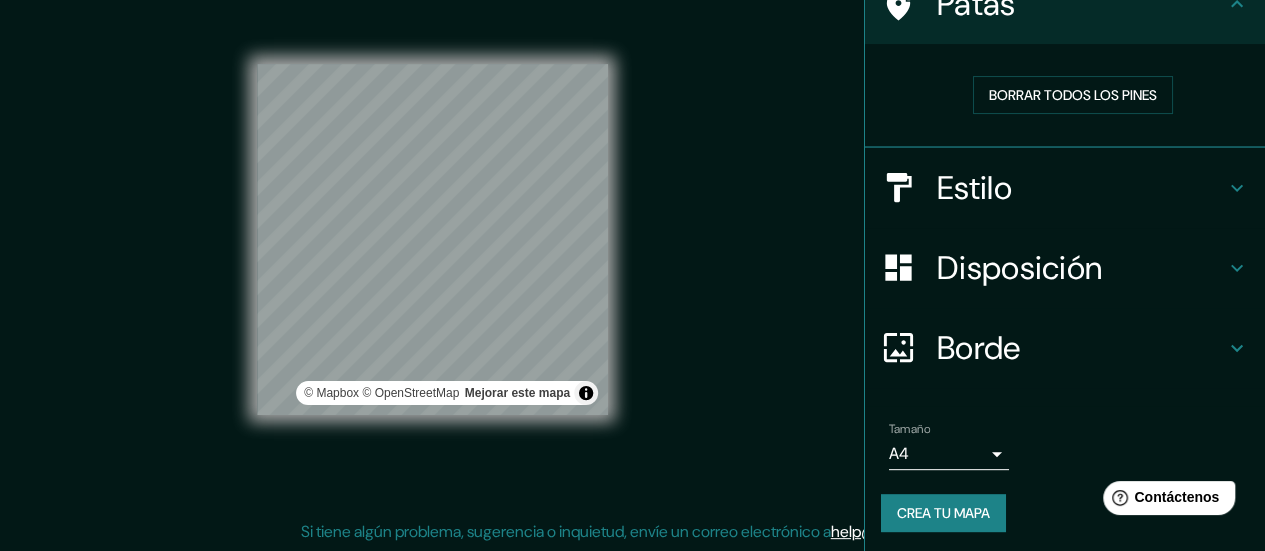 scroll, scrollTop: 184, scrollLeft: 0, axis: vertical 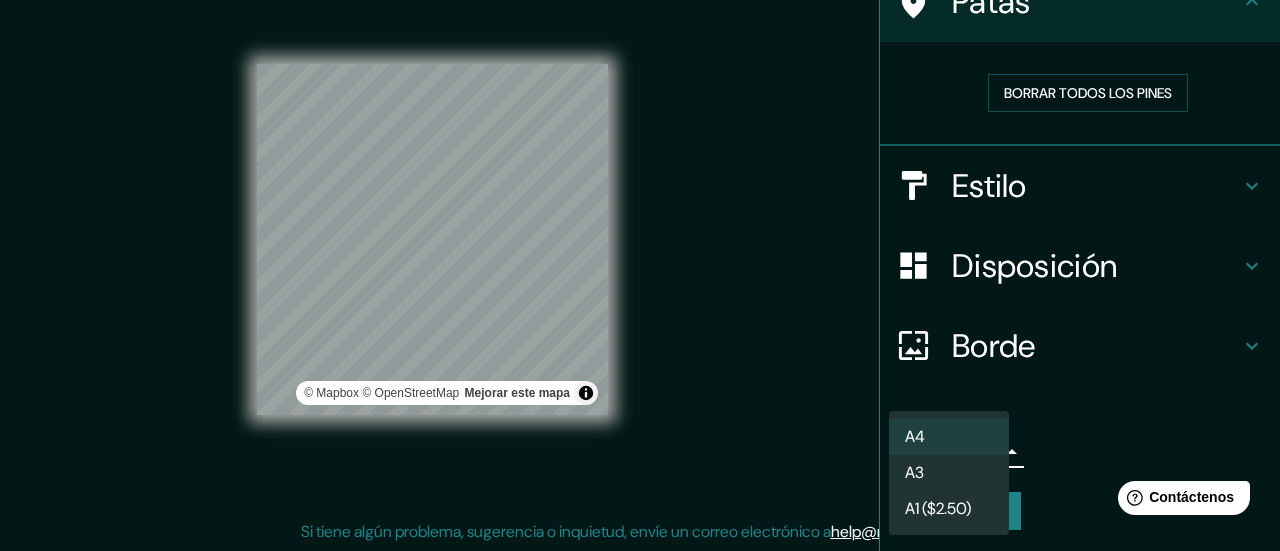click on "Mappin Ubicación [CITY], [PROVINCE], [COUNTRY] Patas Borrar todos los pines Estilo Disposición Borde Elige un borde.  Consejo  : puedes opacar las capas del marco para crear efectos geniales. Ninguno Simple Transparente Elegante Tamaño A4 single Crea tu mapa © Mapbox    © OpenStreetMap    Mejorar este mapa Si tiene algún problema, sugerencia o inquietud, envíe un correo electrónico a  help@example.com  .   . . Texto original Valora esta traducción Tu opinión servirá para ayudar a mejorar el Traductor de Google A4 A3 A1 ($2.50)" at bounding box center (640, 235) 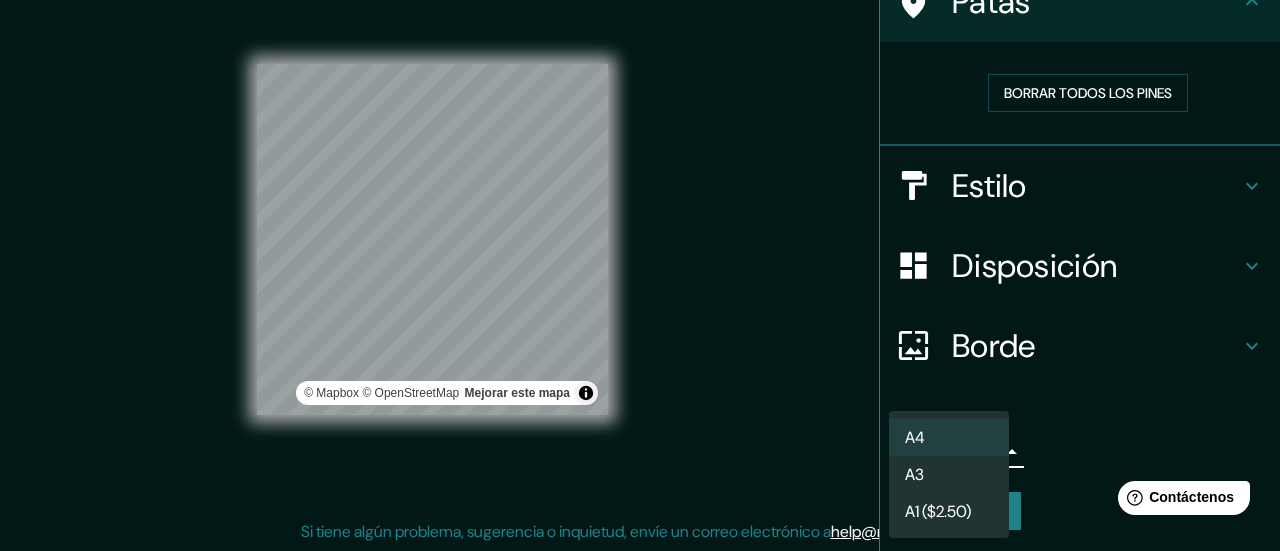 click at bounding box center (640, 275) 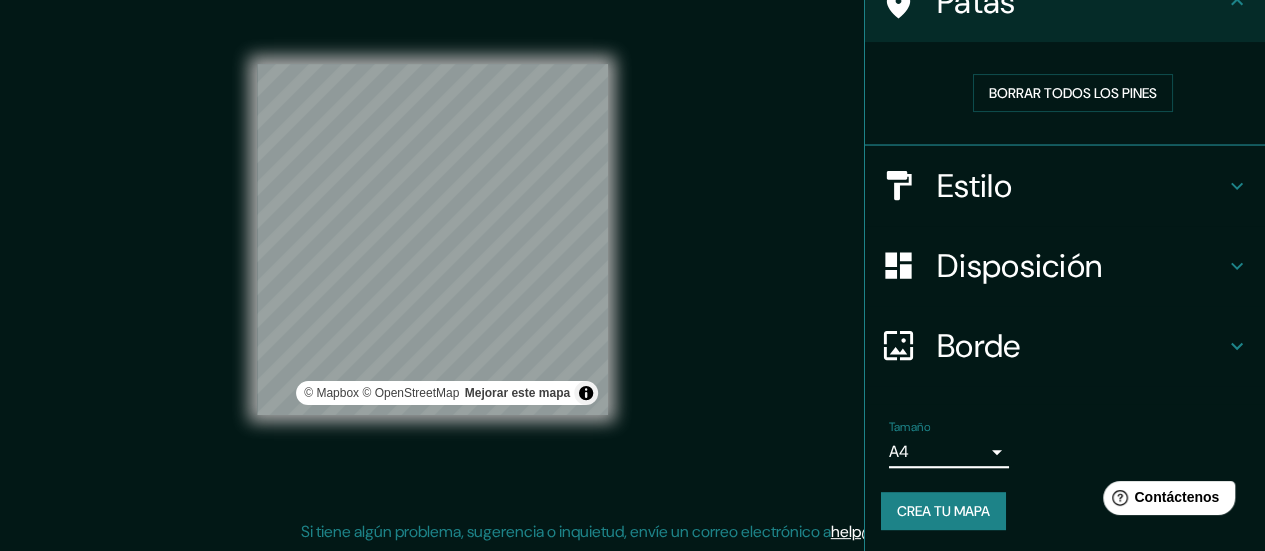 click on "Crea tu mapa" at bounding box center [943, 511] 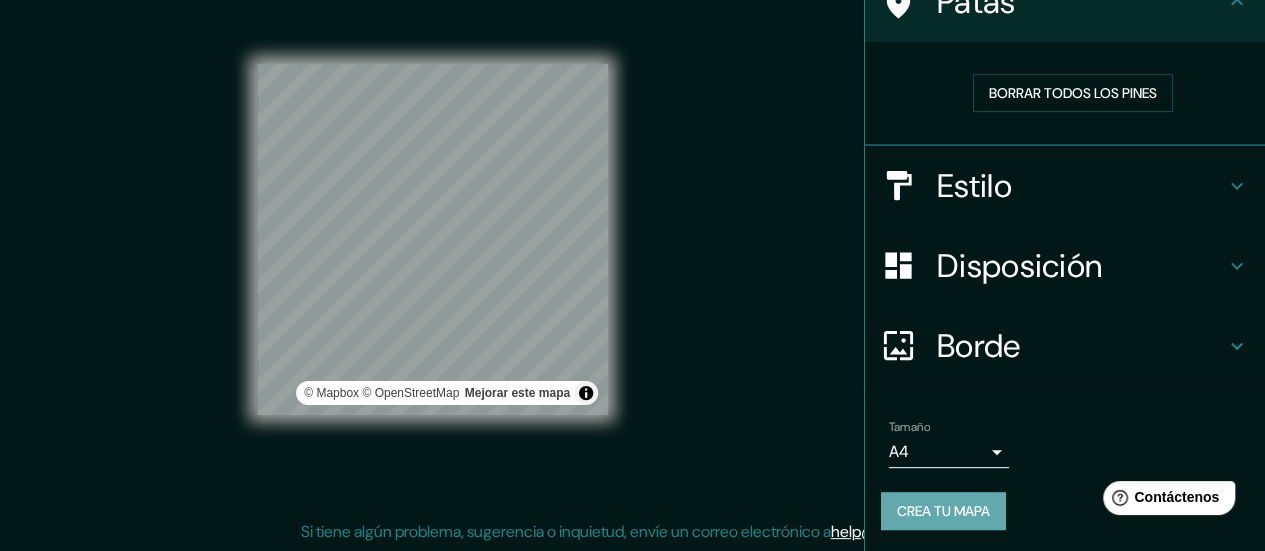 click on "Crea tu mapa" at bounding box center [943, 511] 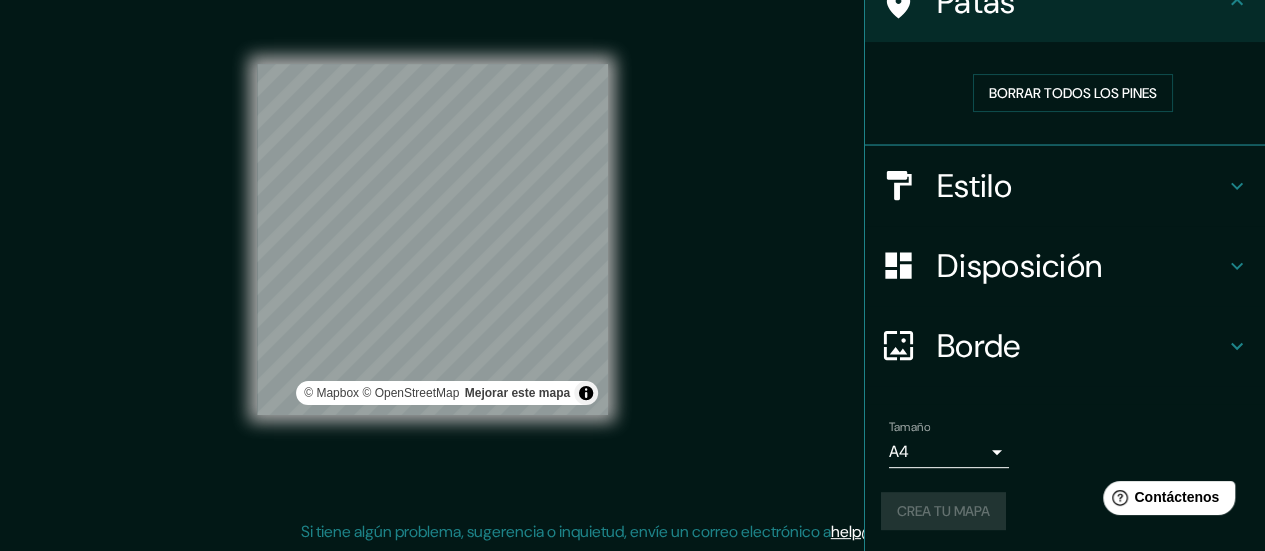 scroll, scrollTop: 0, scrollLeft: 0, axis: both 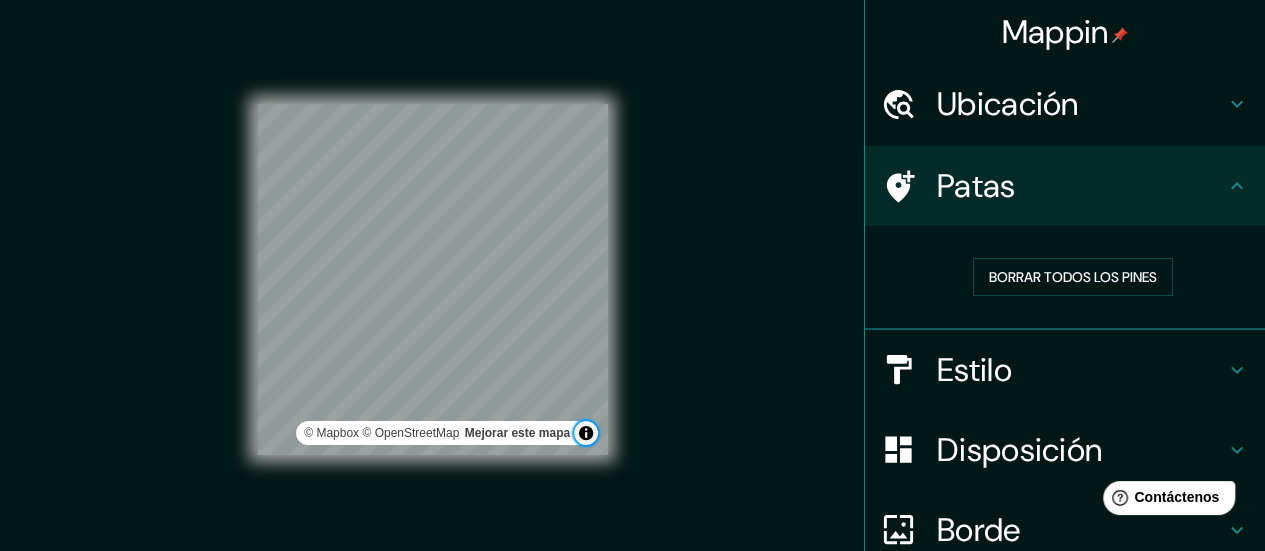 click at bounding box center [586, 433] 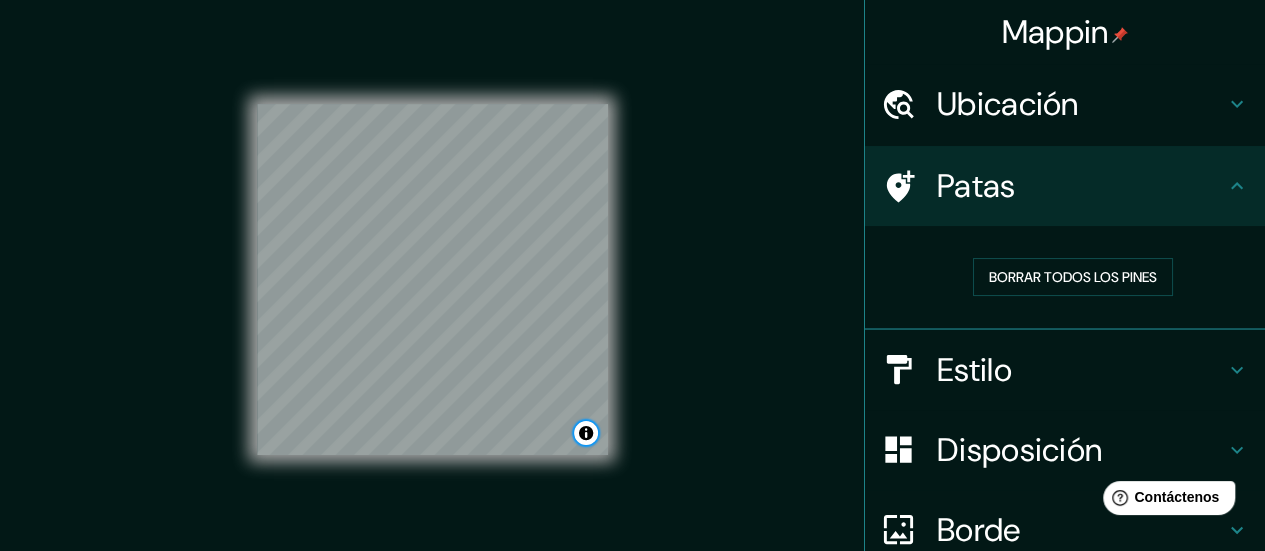 scroll, scrollTop: 184, scrollLeft: 0, axis: vertical 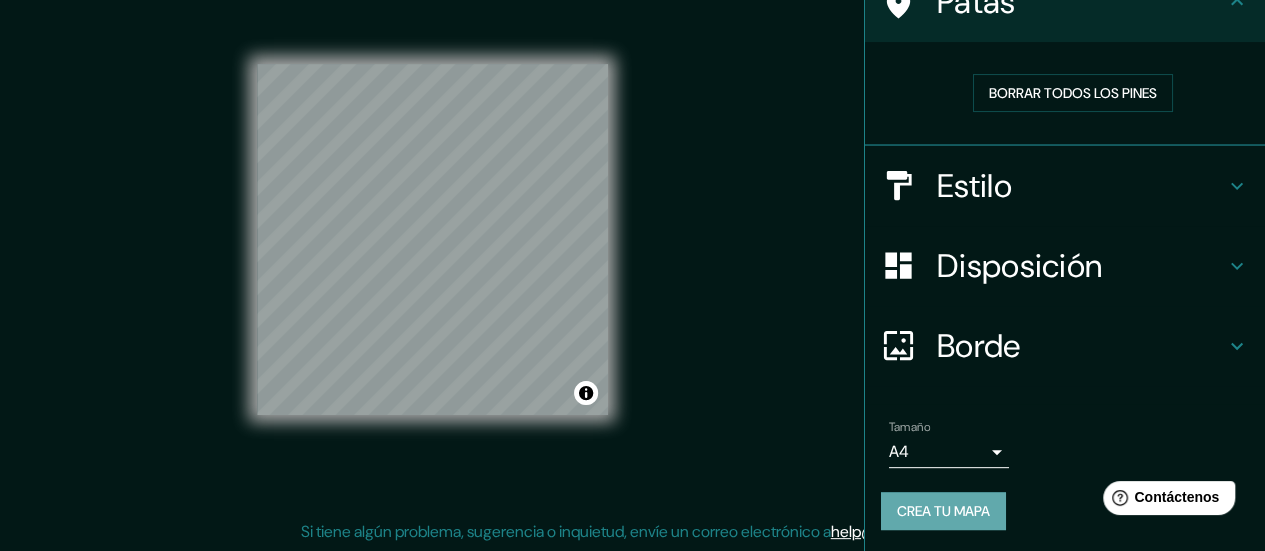 click on "Crea tu mapa" at bounding box center [943, 511] 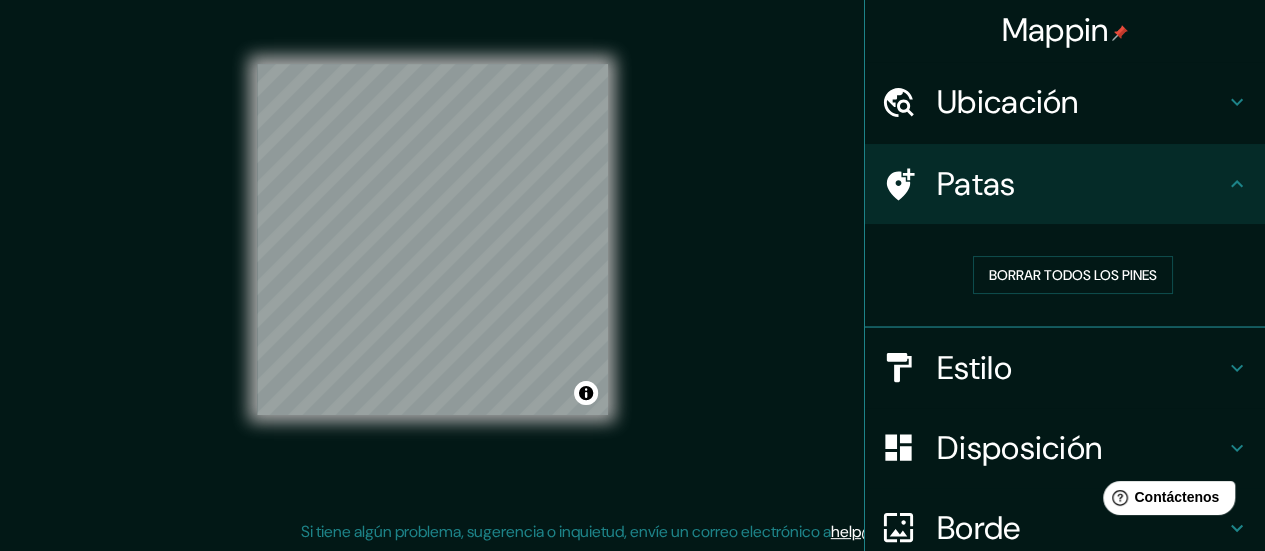 scroll, scrollTop: 0, scrollLeft: 0, axis: both 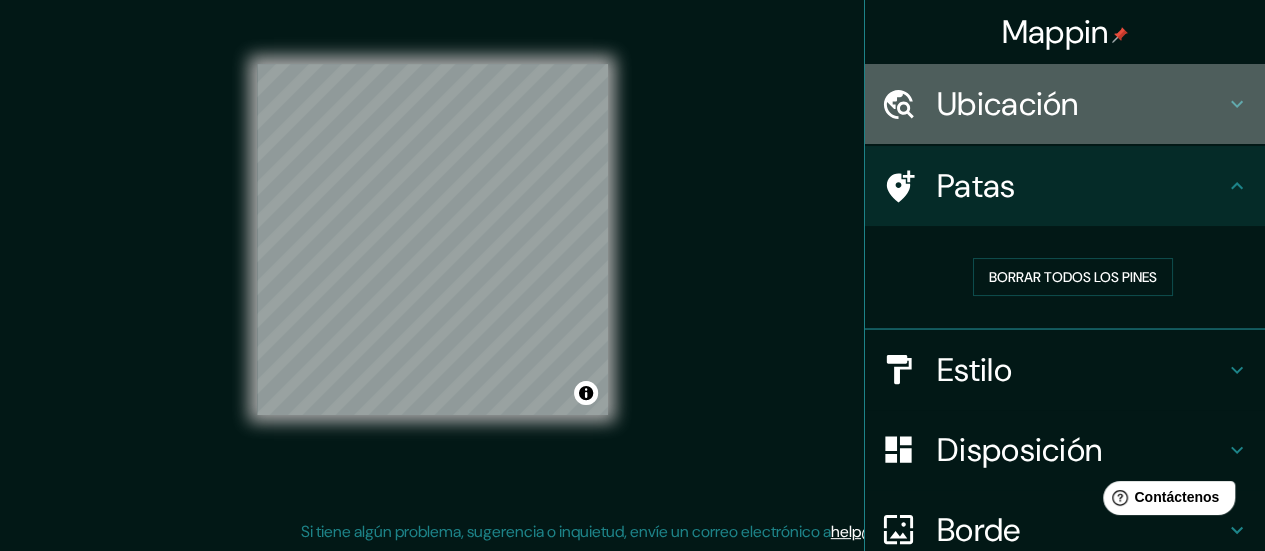 click on "Ubicación" at bounding box center [1081, 104] 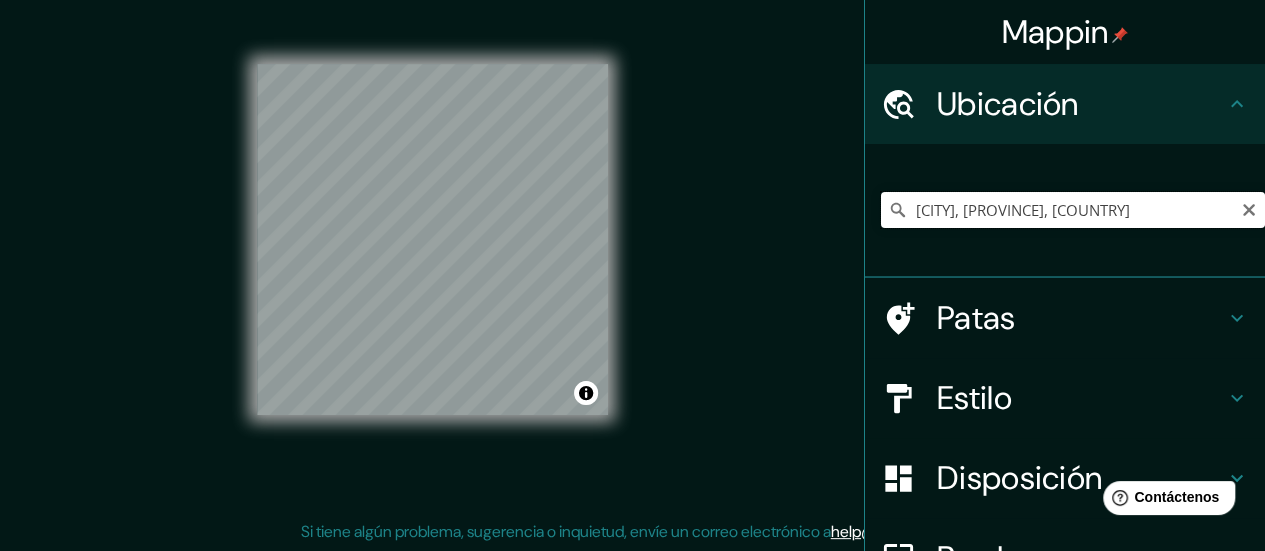 click on "[CITY], [PROVINCE], [COUNTRY]" at bounding box center (1073, 210) 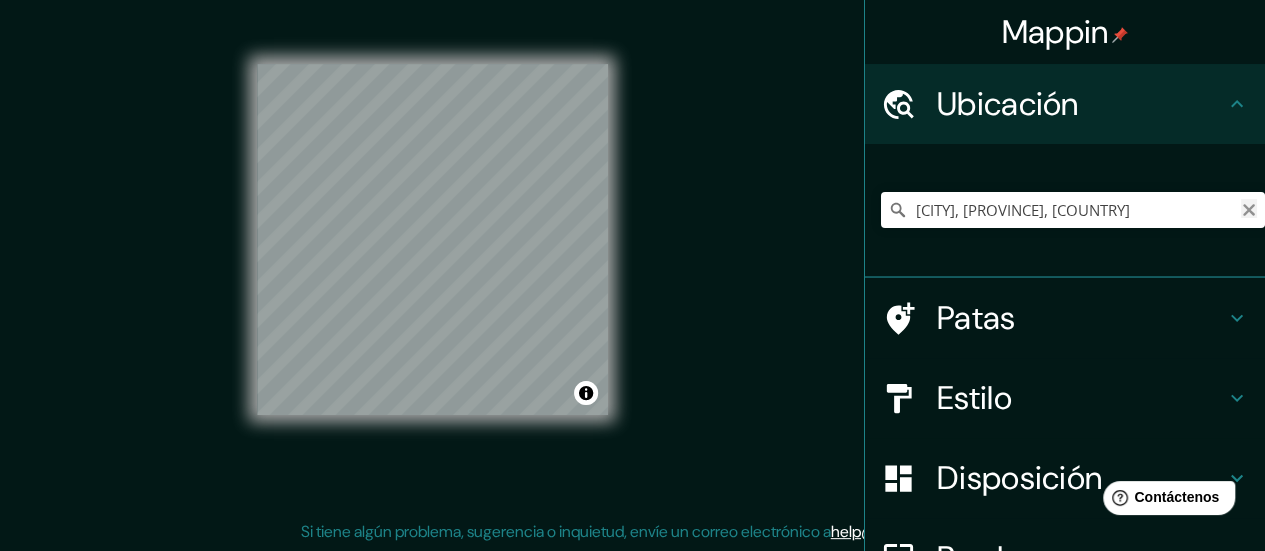 click 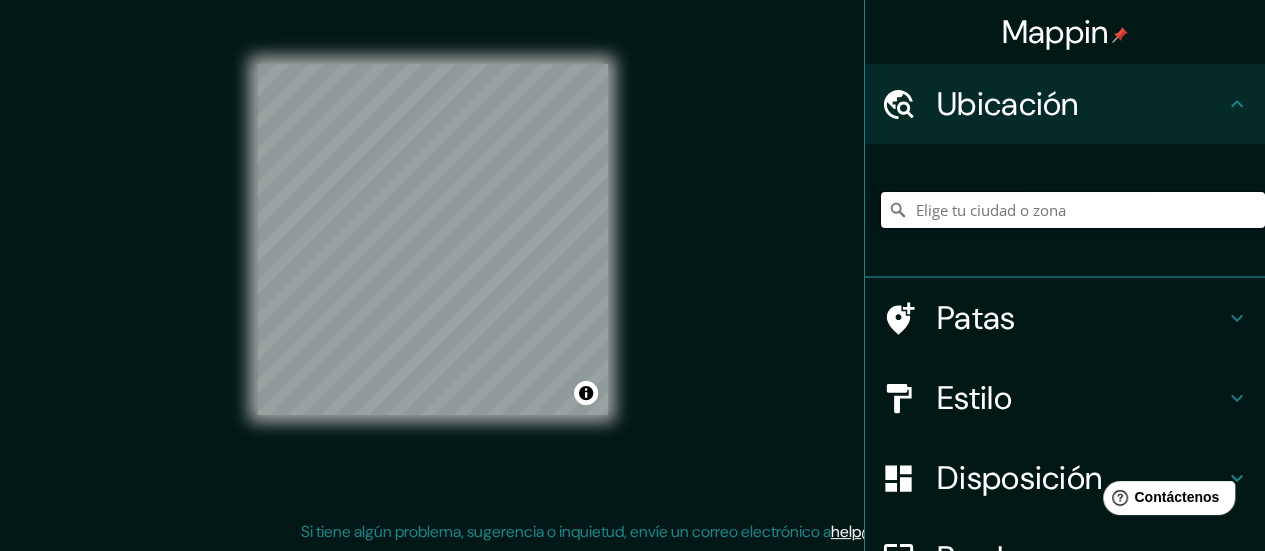 click at bounding box center [1073, 210] 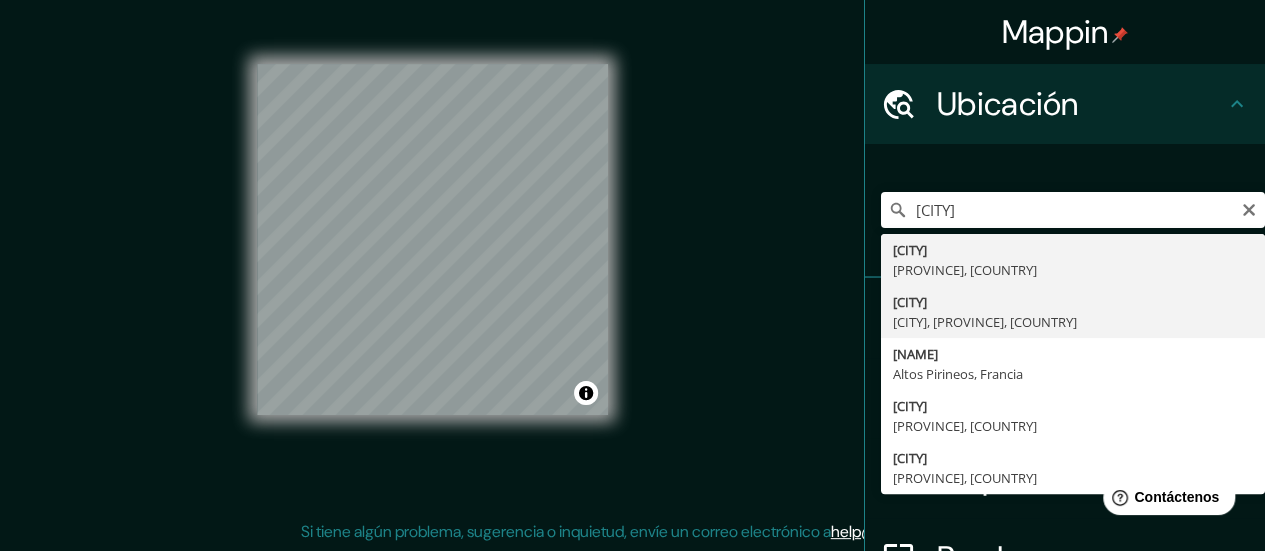 type on "[CITY], [CITY], [PROVINCE], [COUNTRY]" 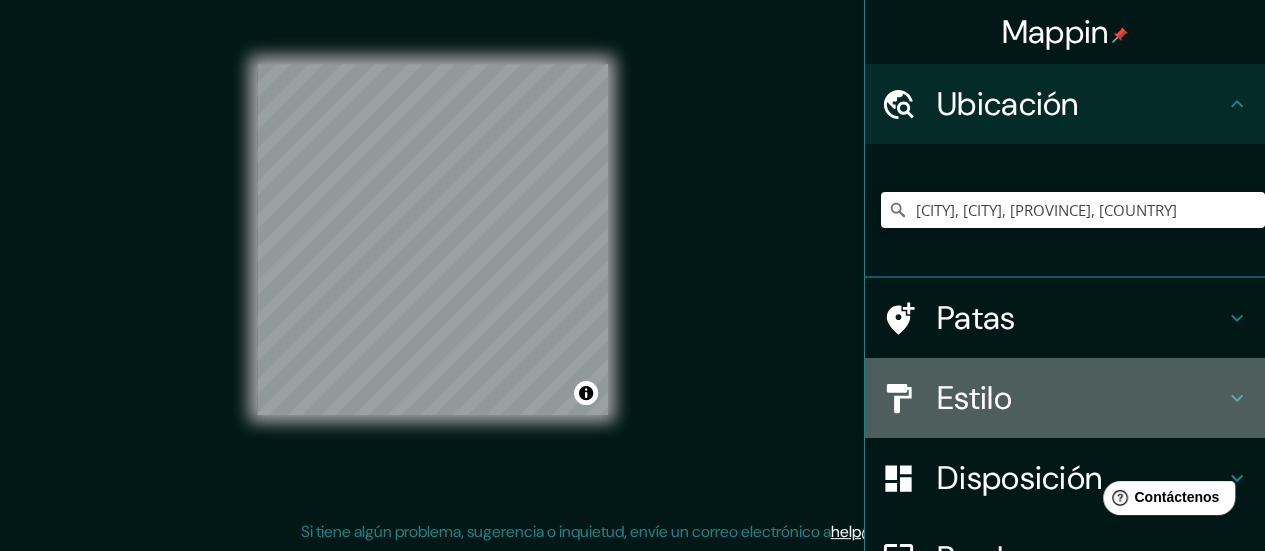 click 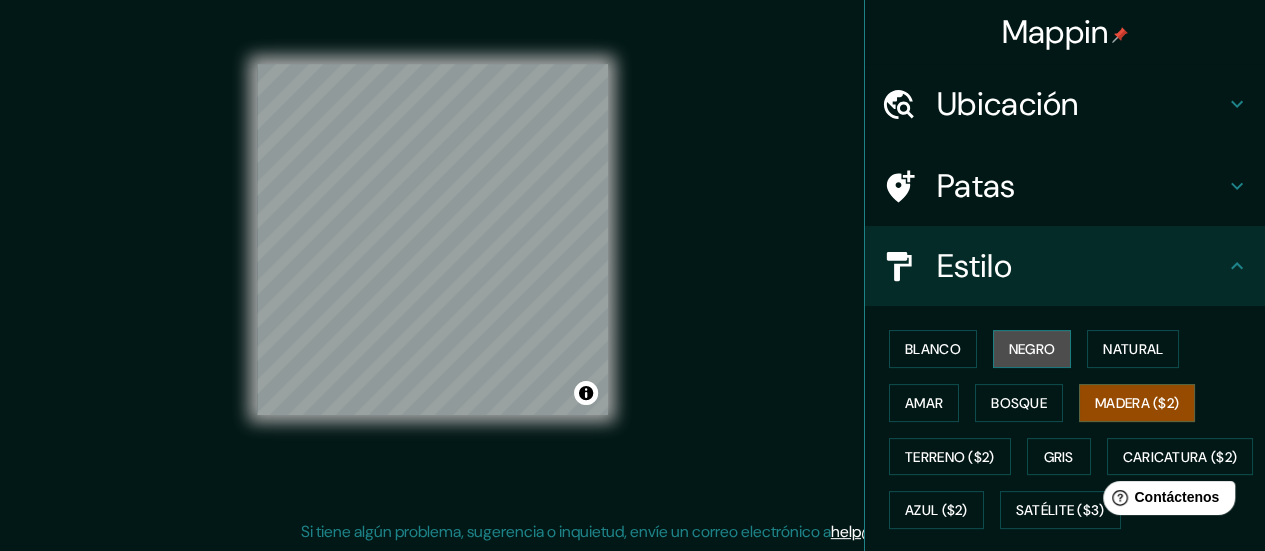 click on "Negro" at bounding box center [1032, 349] 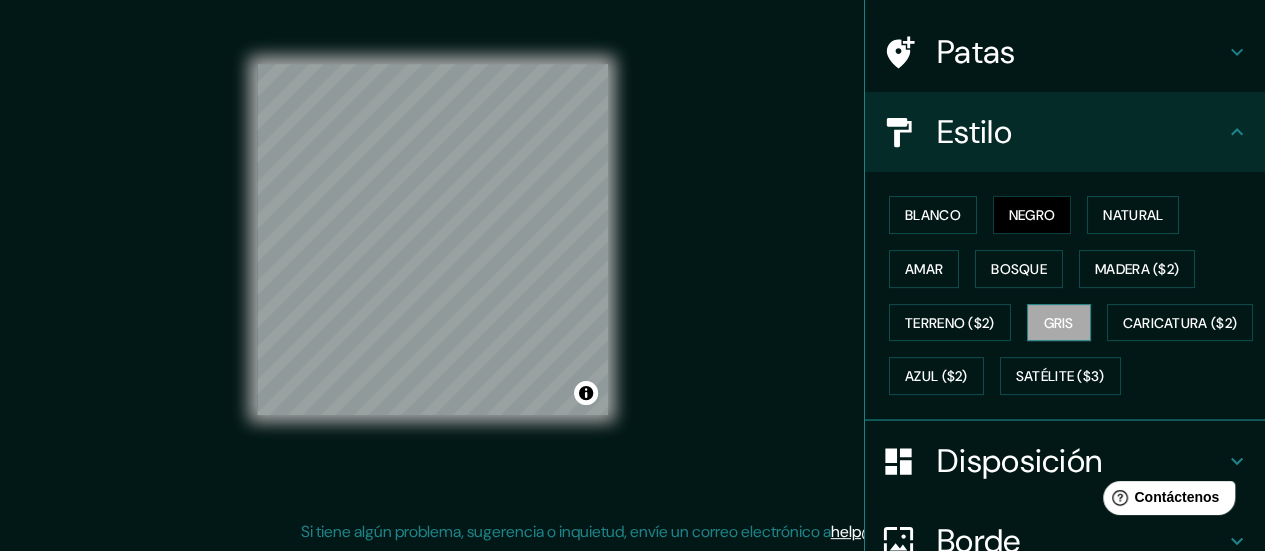 scroll, scrollTop: 0, scrollLeft: 0, axis: both 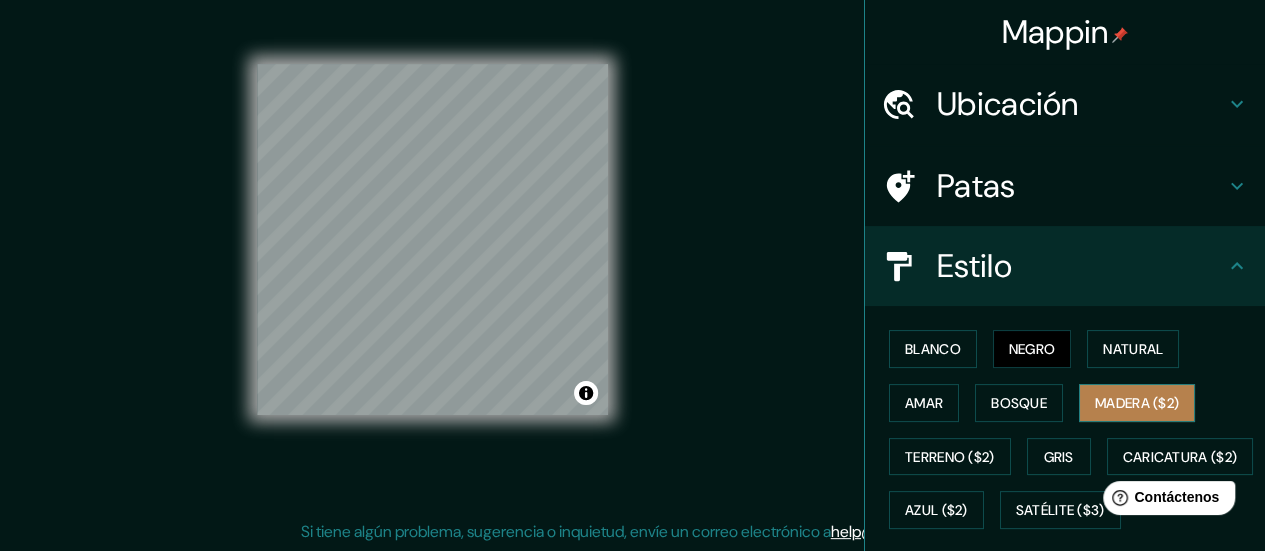 click on "Madera ($2)" at bounding box center (1137, 403) 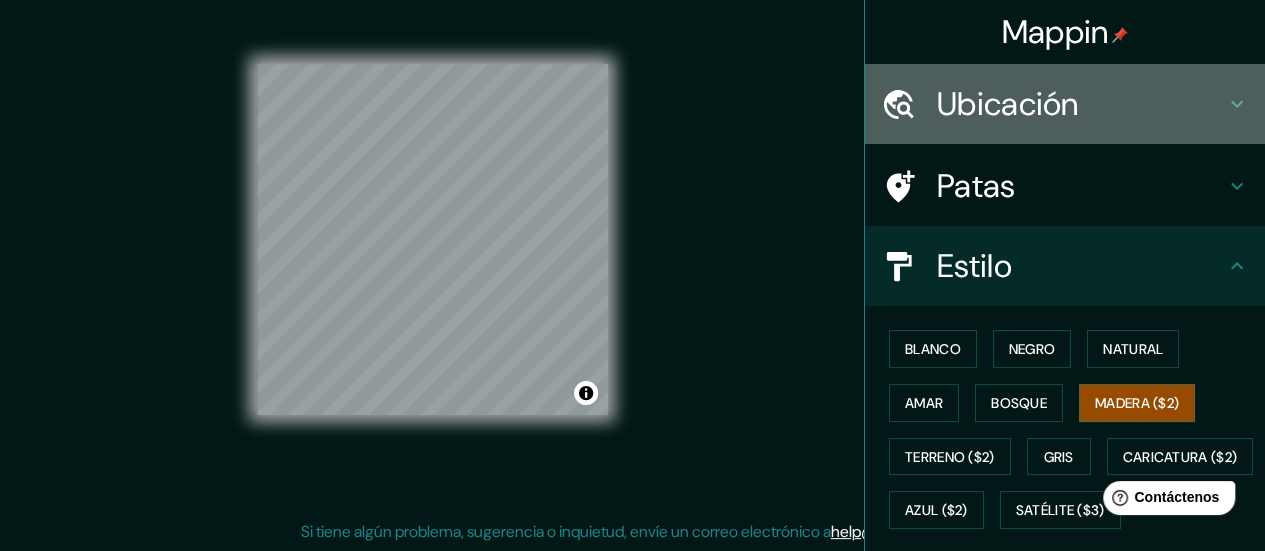 click on "Ubicación" at bounding box center (1081, 104) 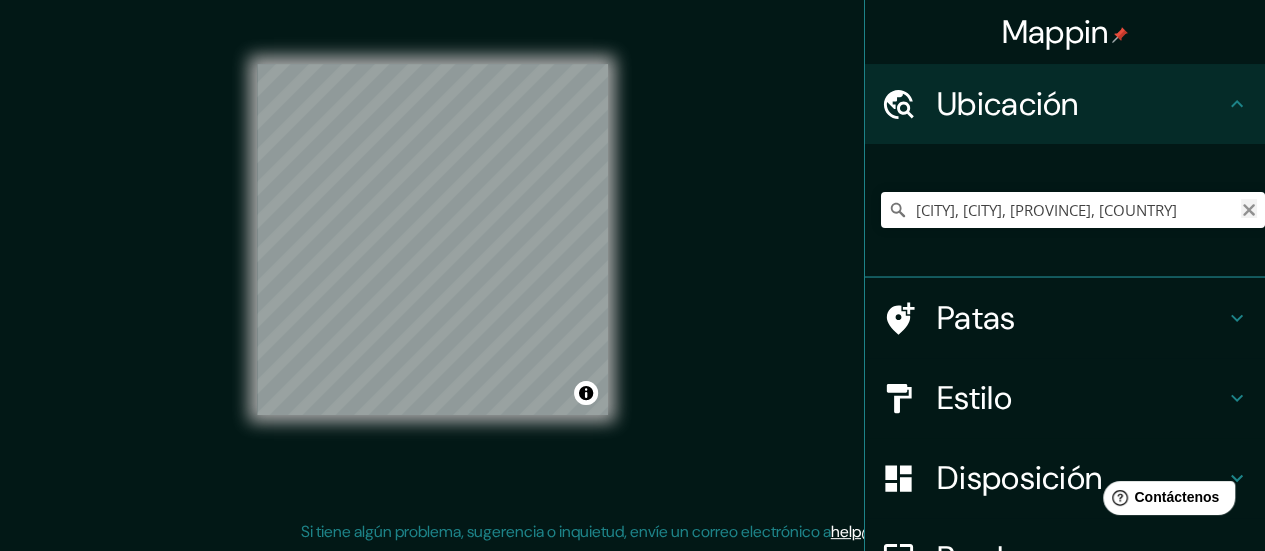 click 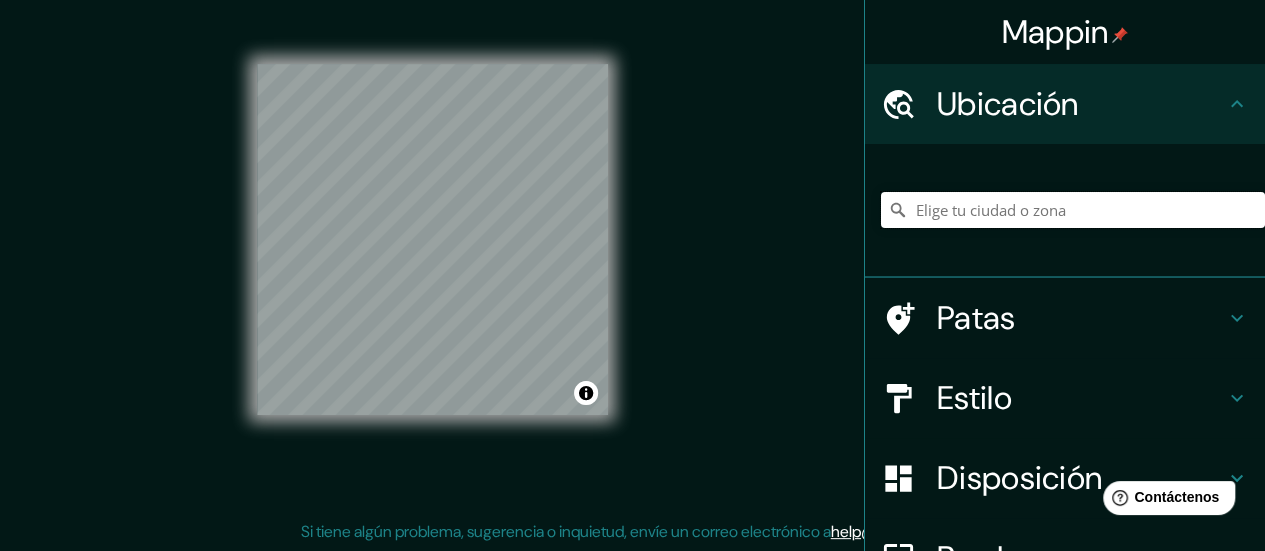 click at bounding box center (1073, 210) 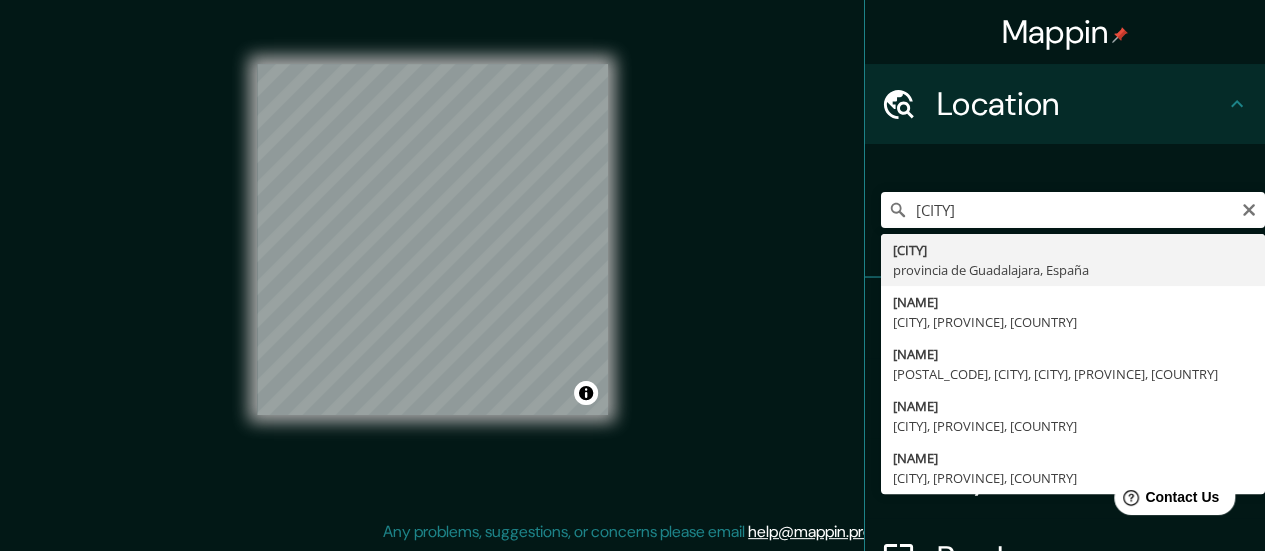 type on "[CITY], [PROVINCE], [COUNTRY]" 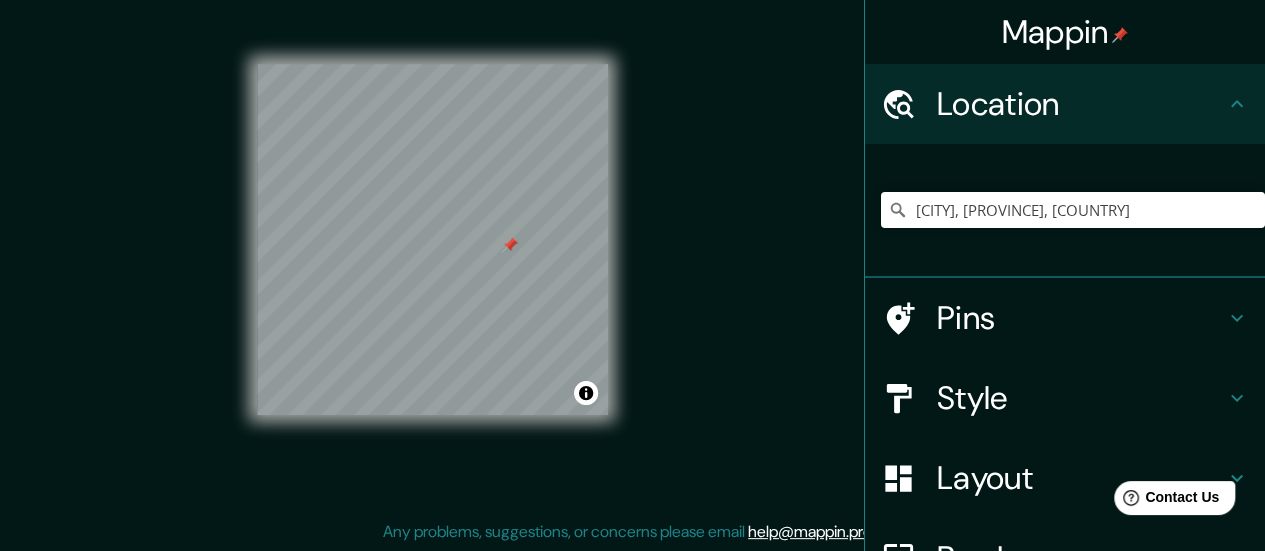 scroll, scrollTop: 0, scrollLeft: 0, axis: both 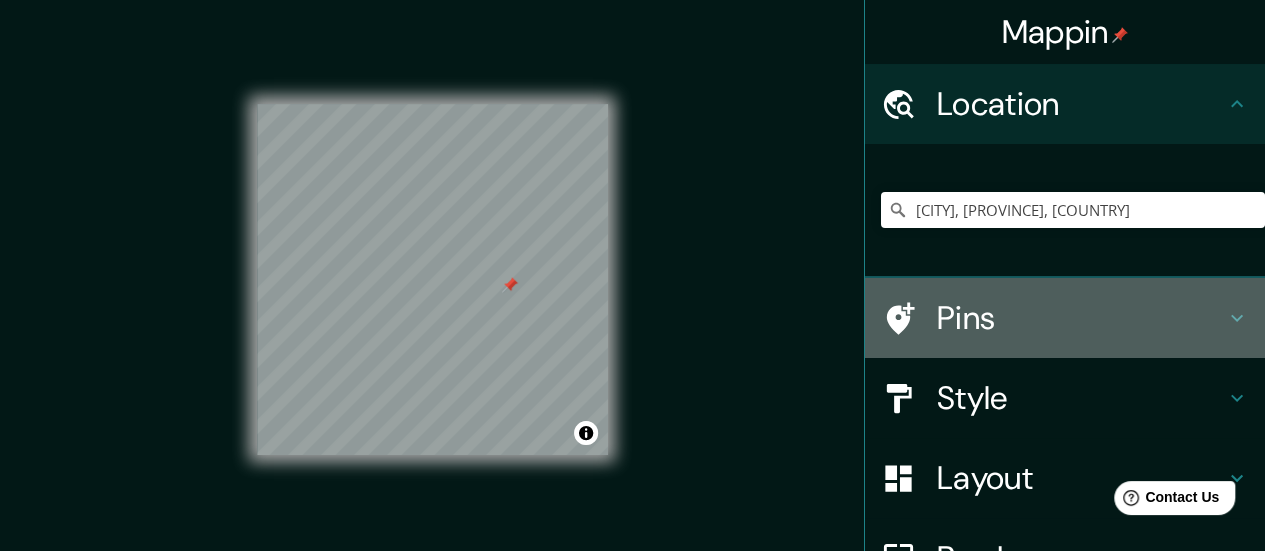 click on "Pins" at bounding box center [1081, 318] 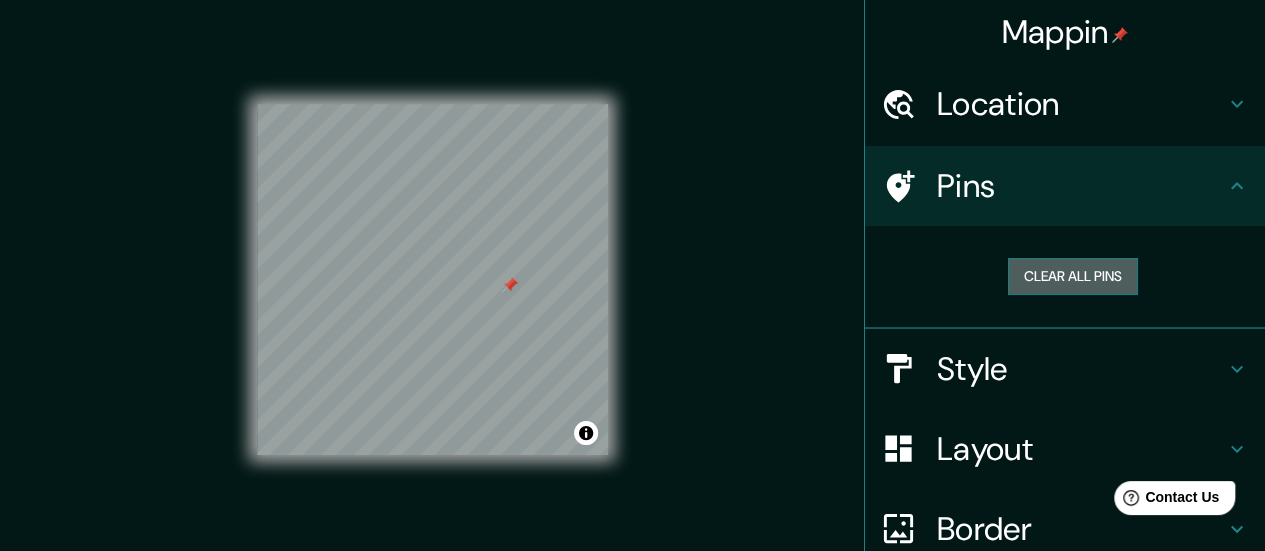 click on "Clear all pins" at bounding box center [1073, 276] 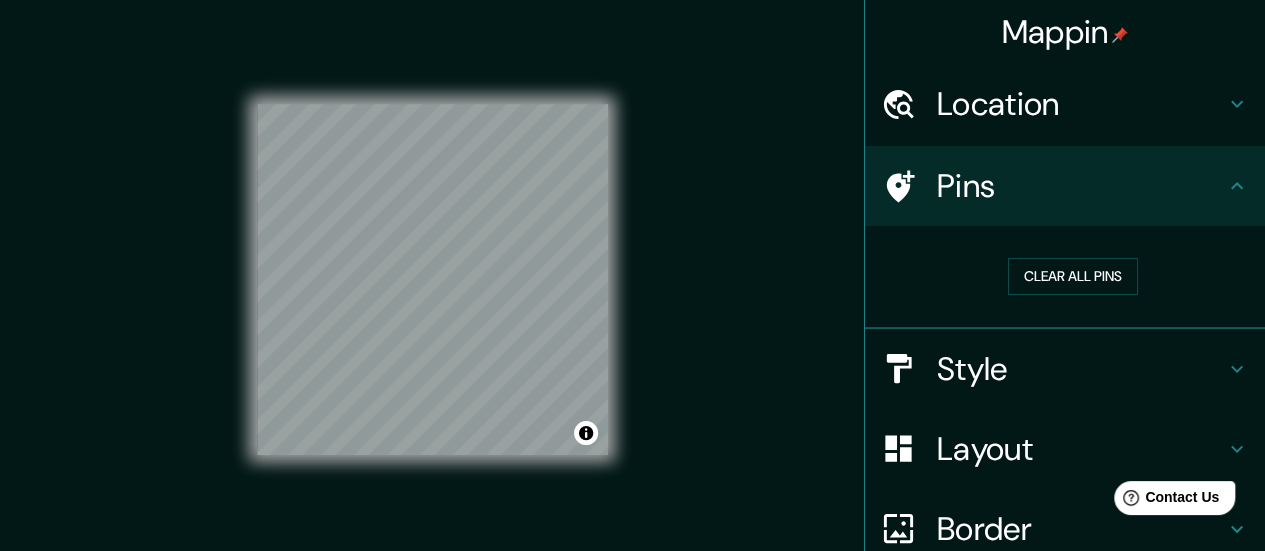 click on "Mappin Location [CITY], [PROVINCE], [COUNTRY] Pins Clear all pins Style Layout Border Choose a border.  Hint : you can make layers of the frame opaque to create some cool effects. None Simple Transparent Fancy Size A4 single Create your map © Mapbox   © OpenStreetMap   Improve this map Any problems, suggestions, or concerns please email    help@example.com . . ." at bounding box center (632, 296) 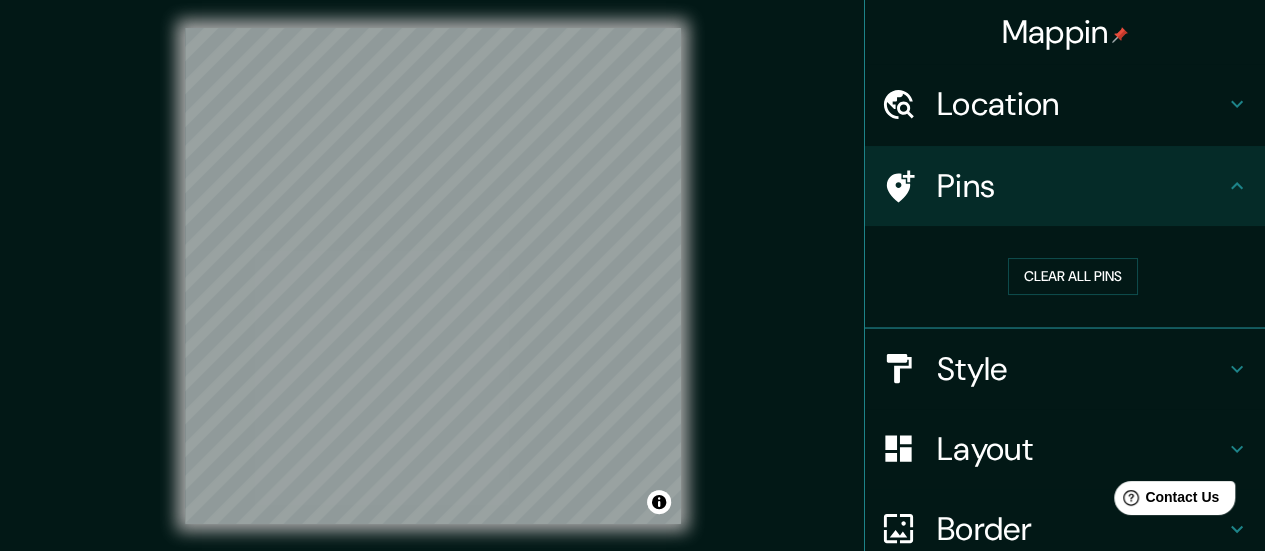 scroll, scrollTop: 2, scrollLeft: 0, axis: vertical 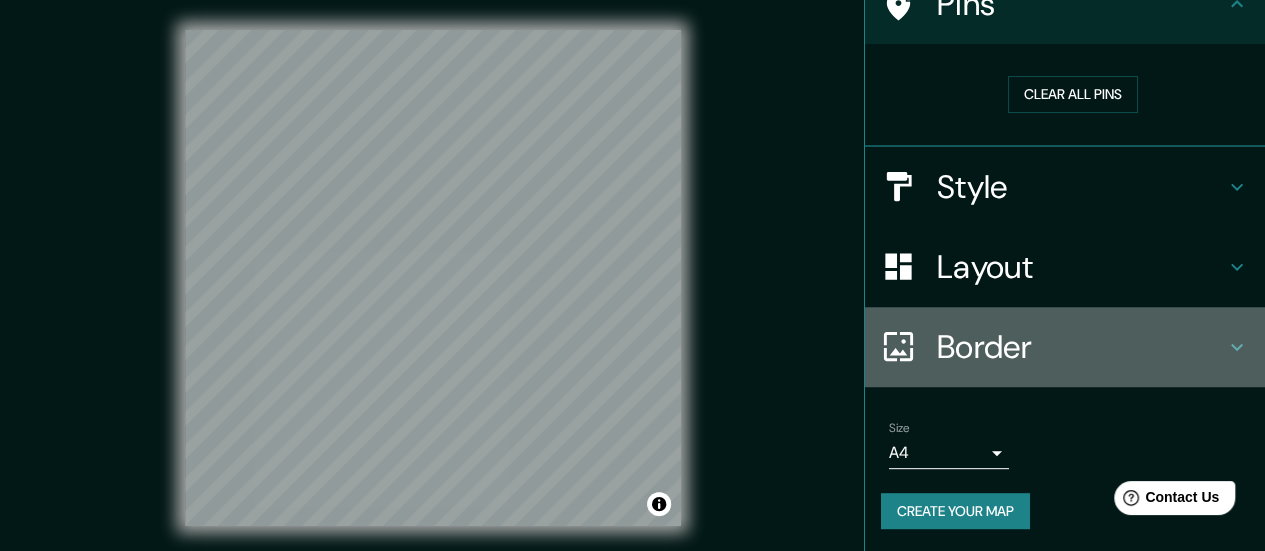click on "Border" at bounding box center (1081, 347) 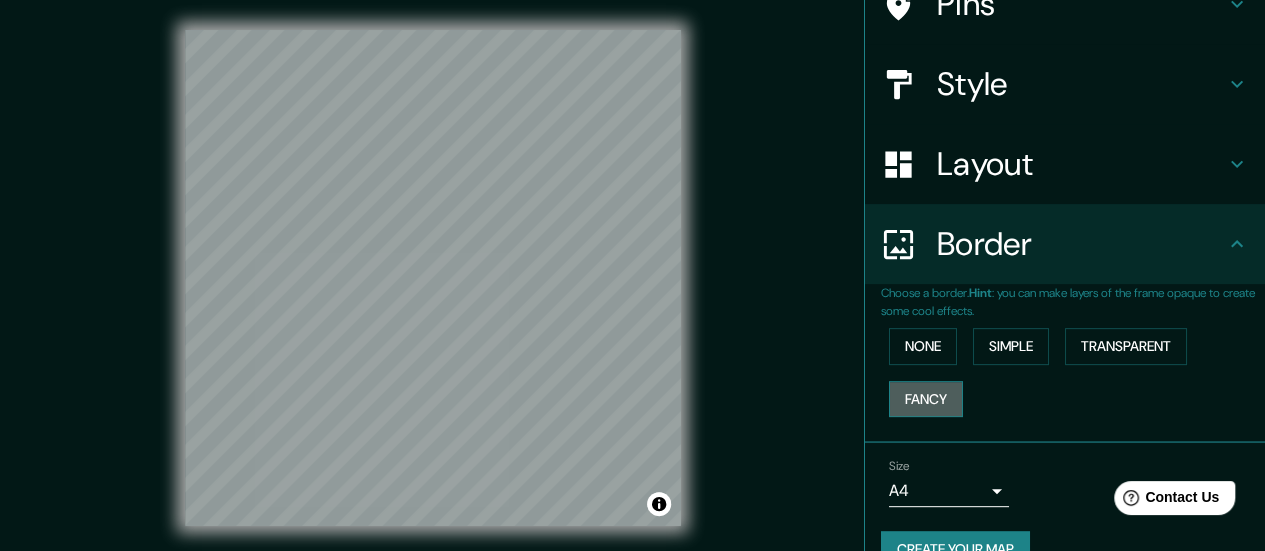 click on "Fancy" at bounding box center [926, 399] 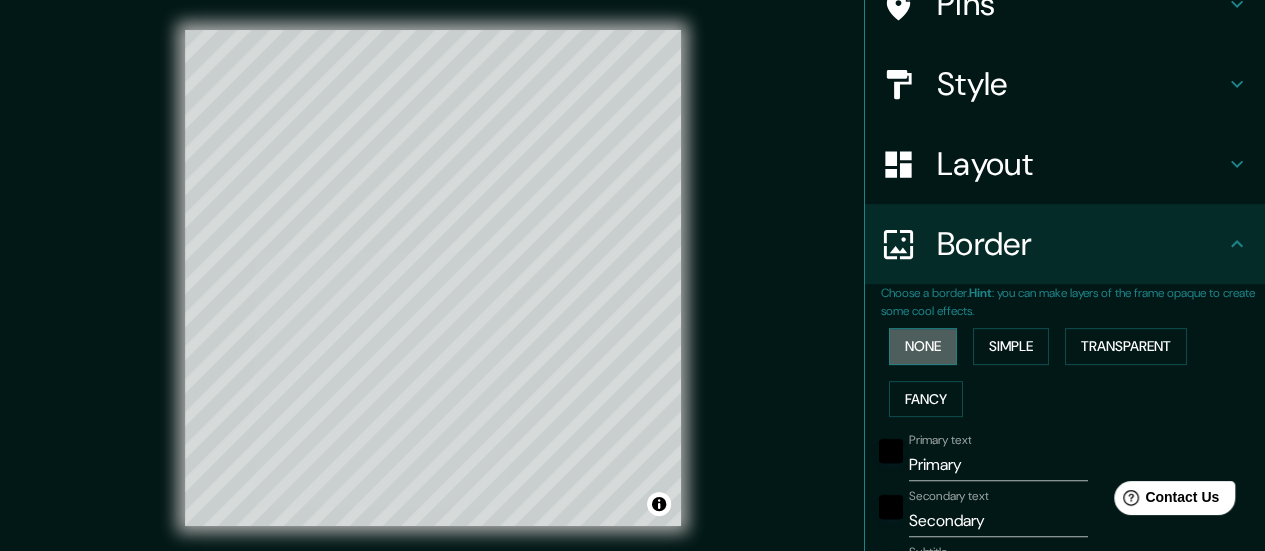 click on "None" at bounding box center [923, 346] 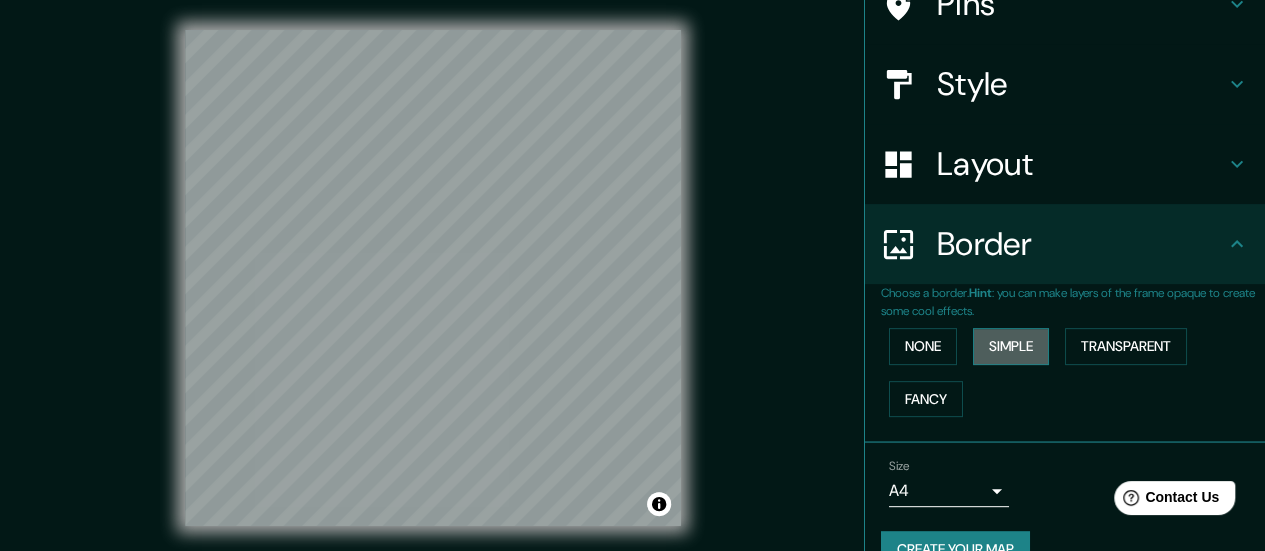 click on "Simple" at bounding box center [1011, 346] 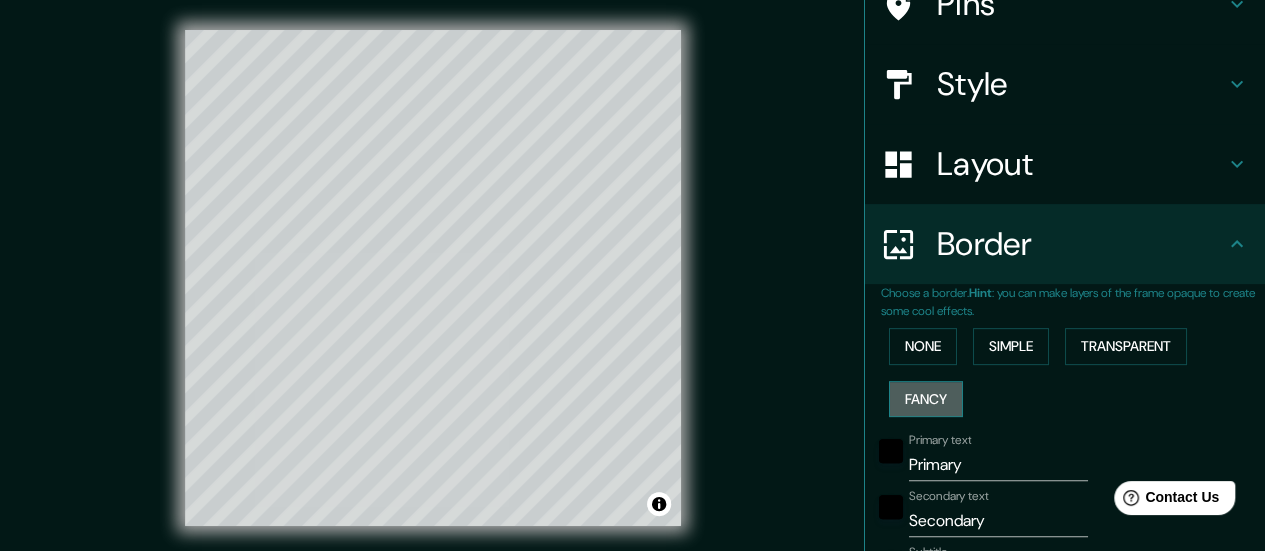 click on "Fancy" at bounding box center (926, 399) 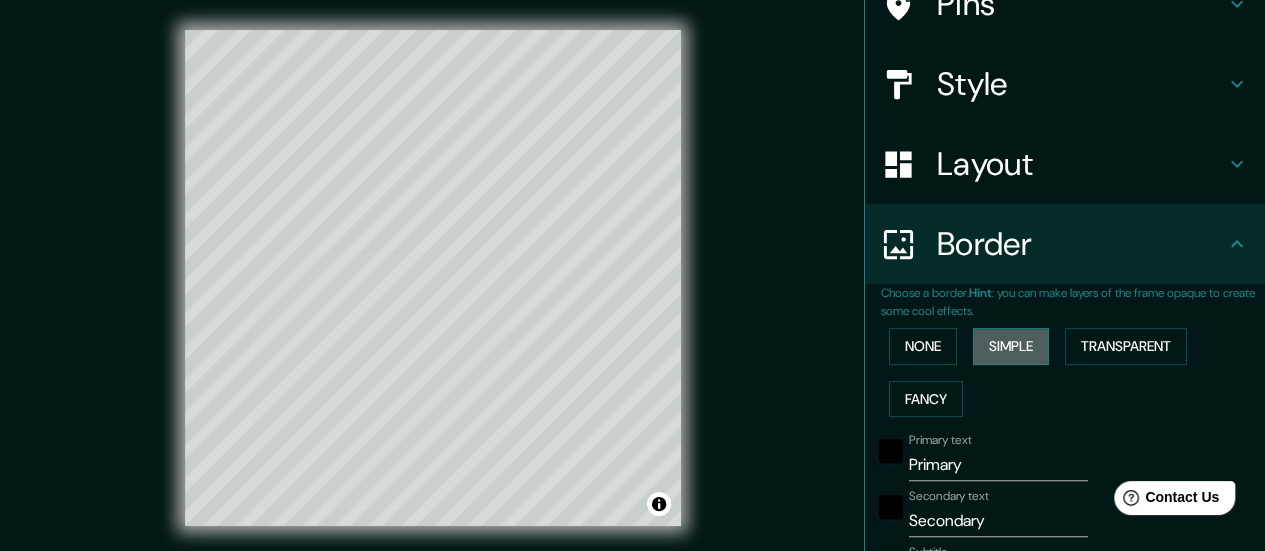 click on "Simple" at bounding box center (1011, 346) 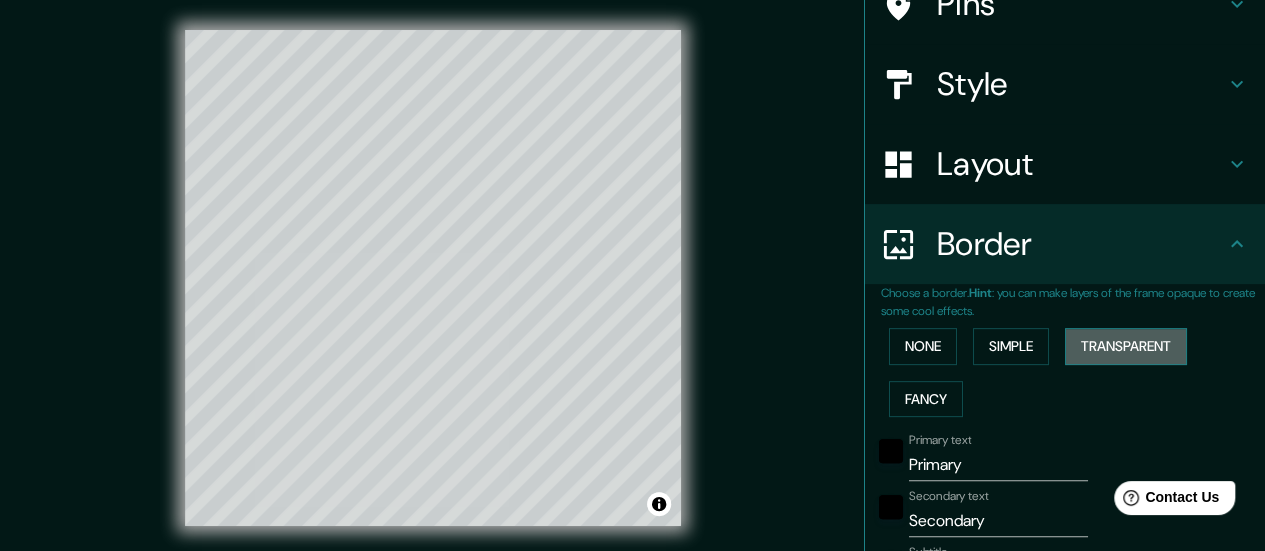 click on "Transparent" at bounding box center (1126, 346) 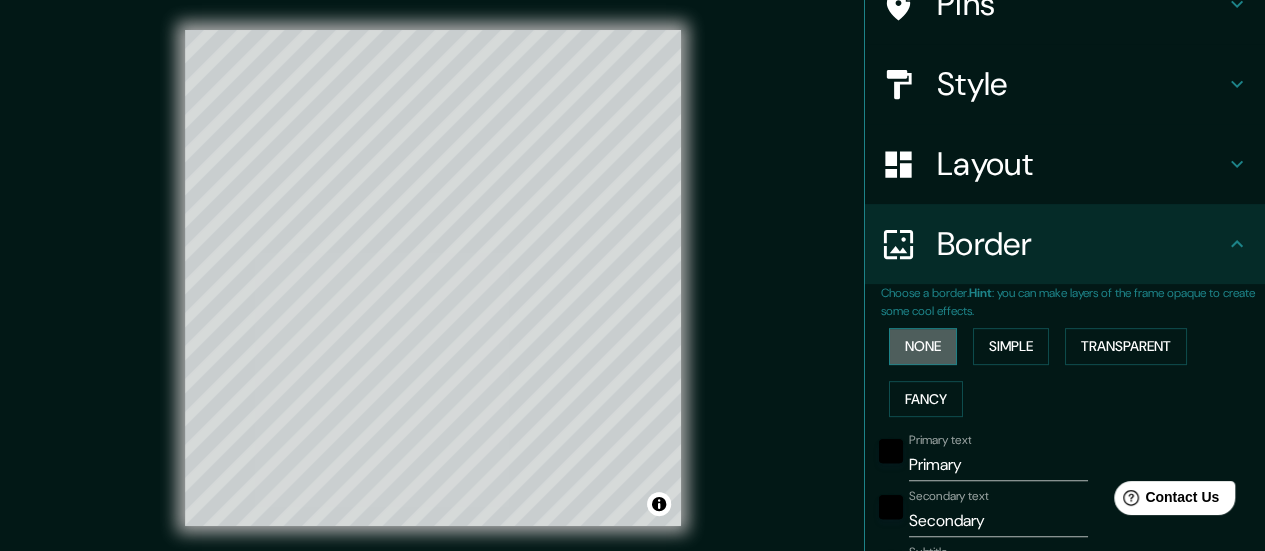 click on "None" at bounding box center [923, 346] 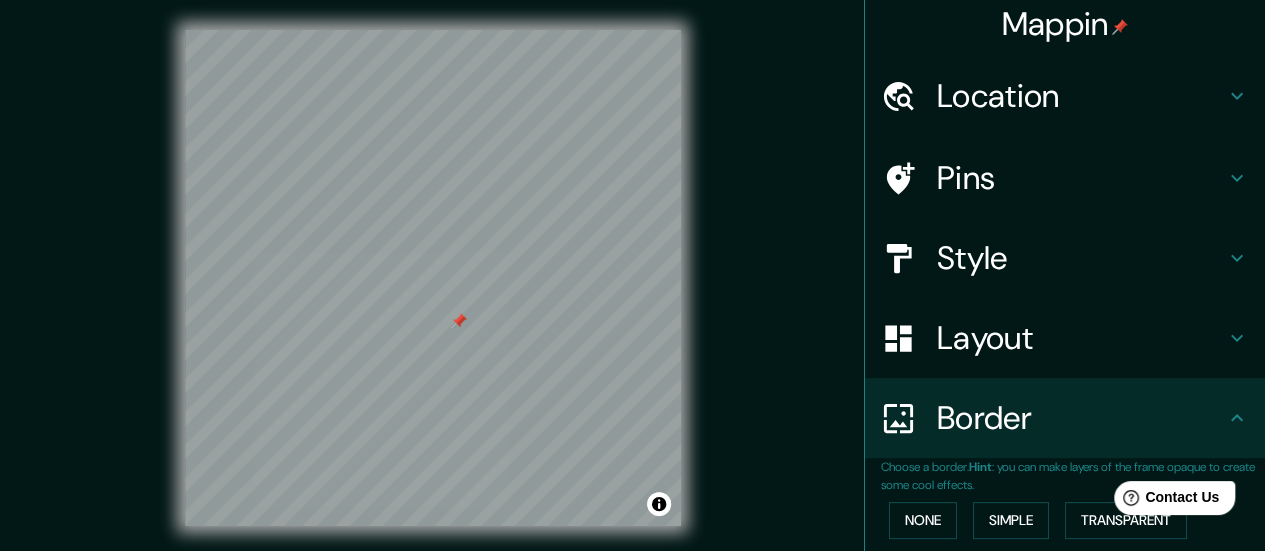 scroll, scrollTop: 6, scrollLeft: 0, axis: vertical 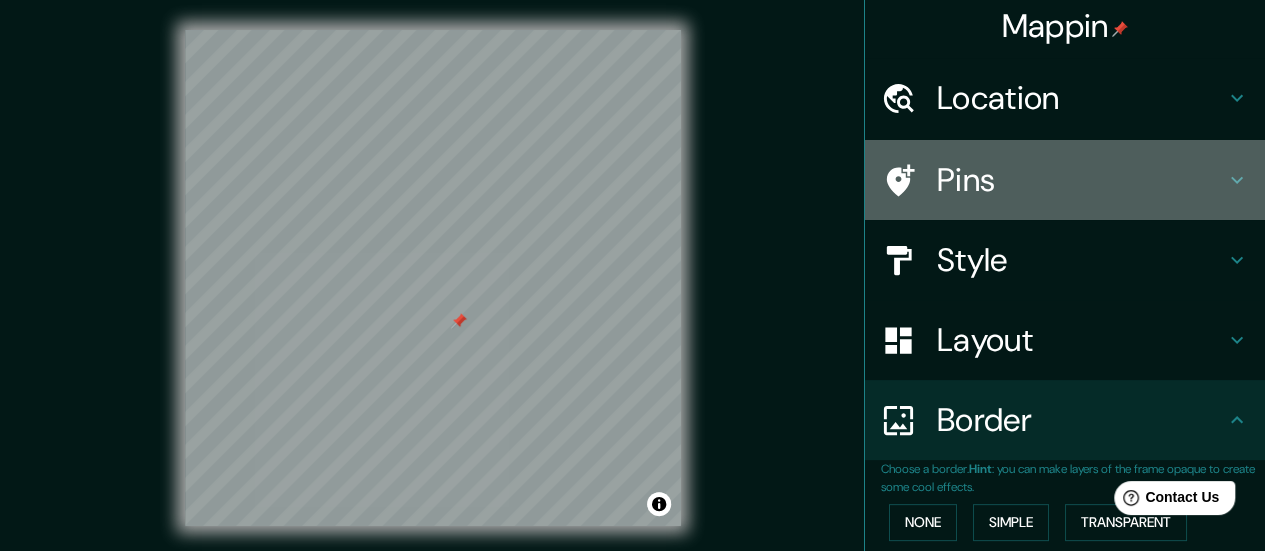 click on "Pins" at bounding box center (1081, 180) 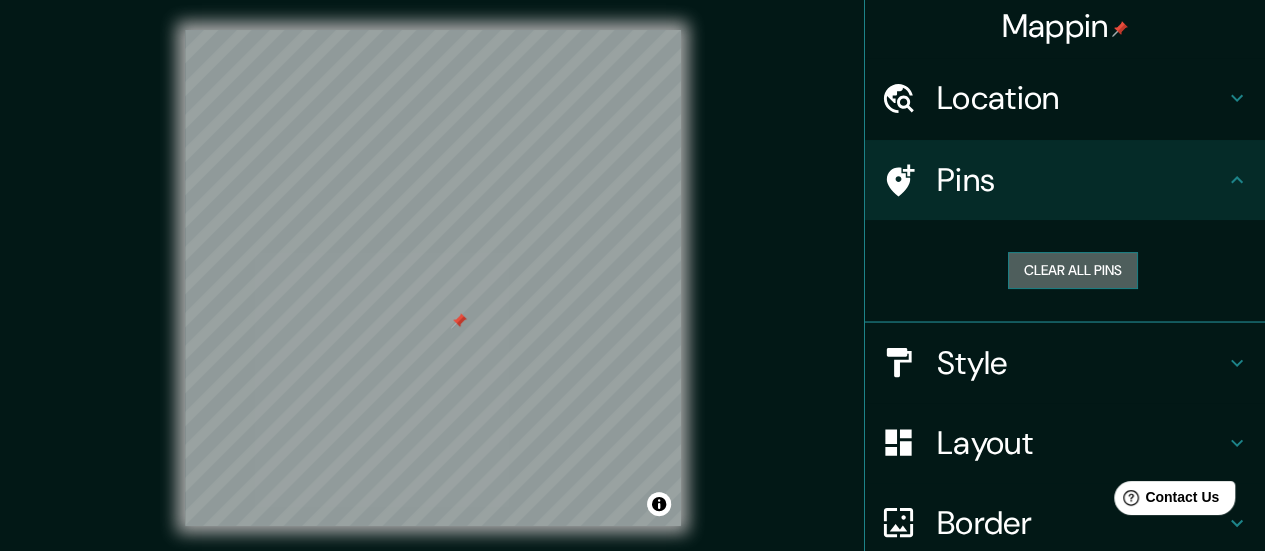 click on "Clear all pins" at bounding box center [1073, 270] 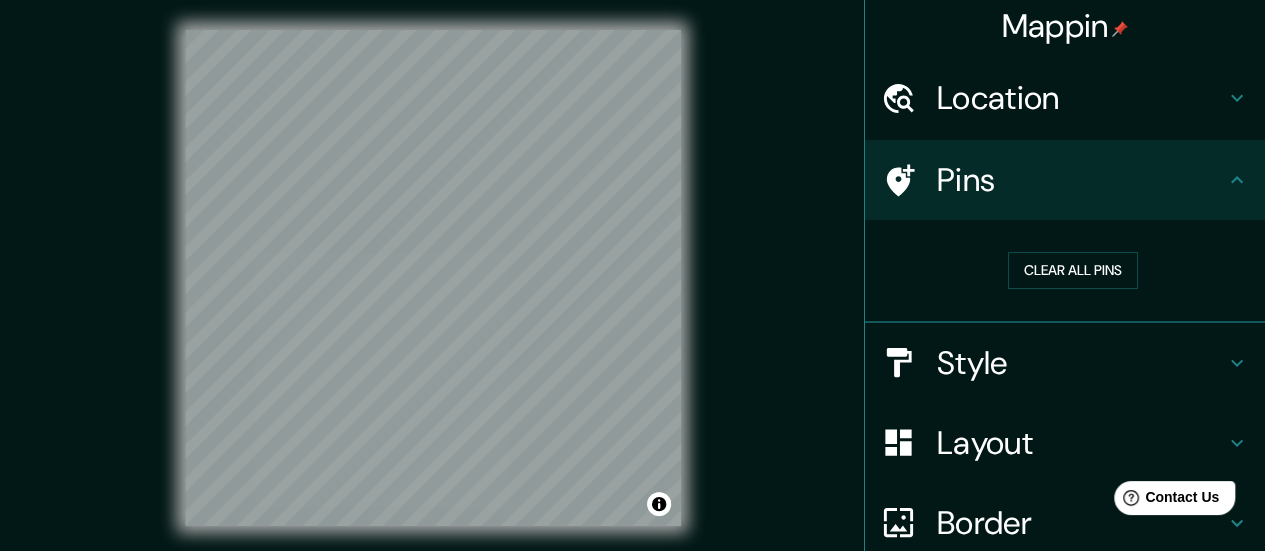 click on "Layout" at bounding box center (1081, 443) 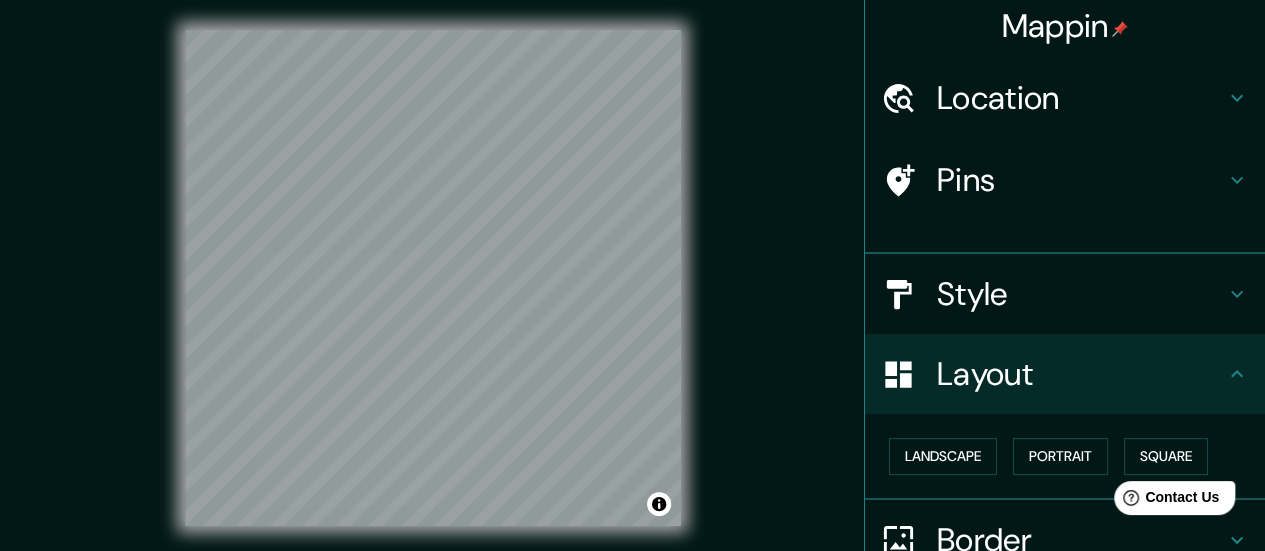 click on "Layout" at bounding box center (1081, 374) 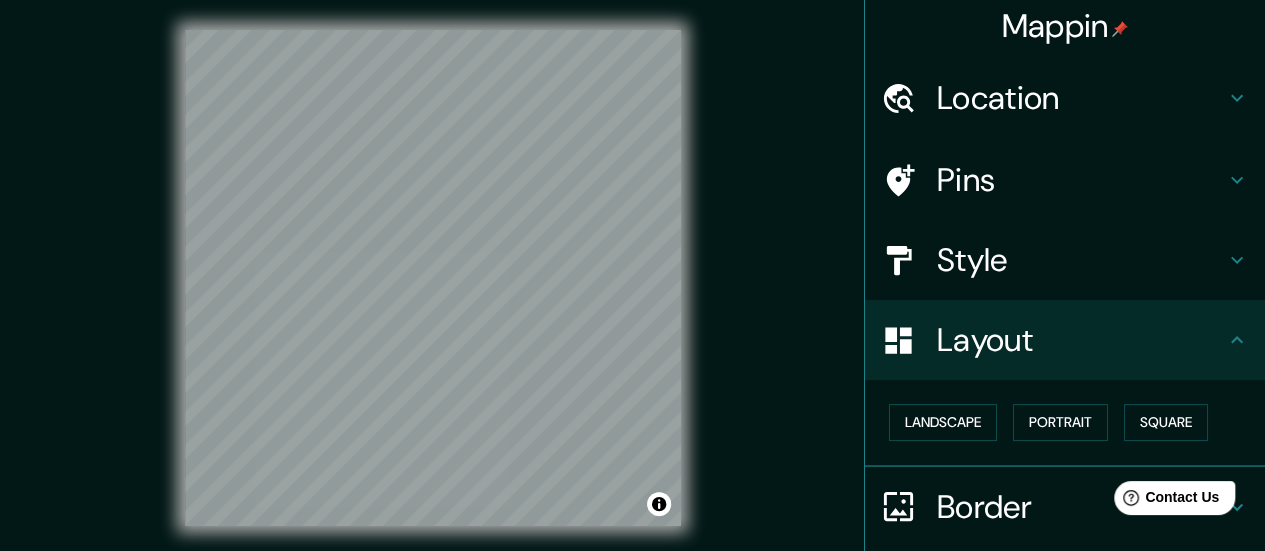 scroll, scrollTop: 112, scrollLeft: 0, axis: vertical 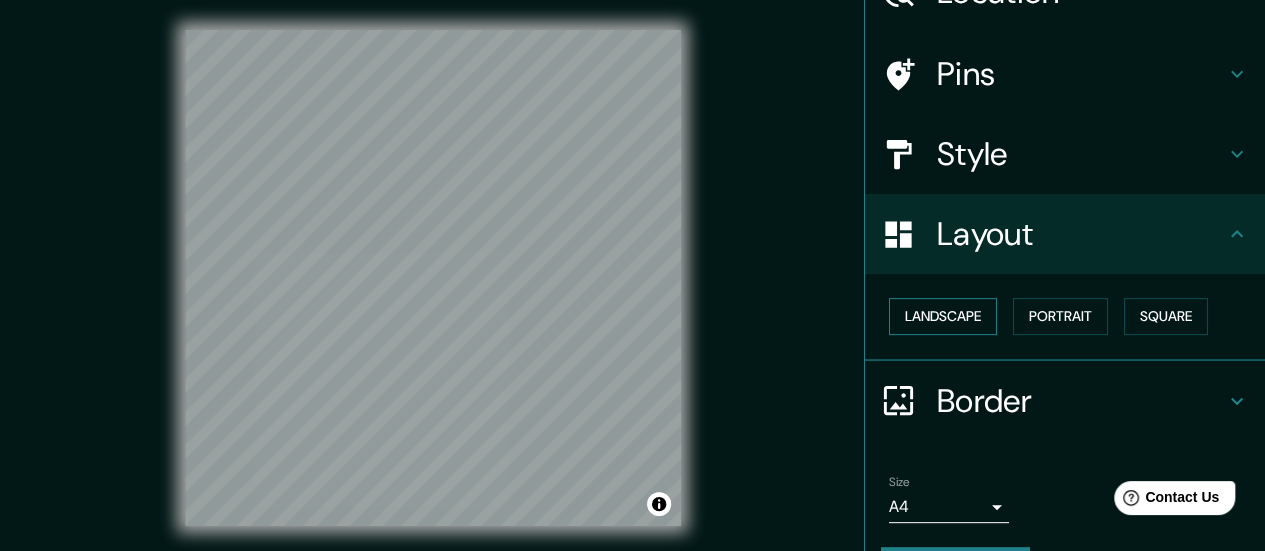 click on "Landscape" at bounding box center [943, 316] 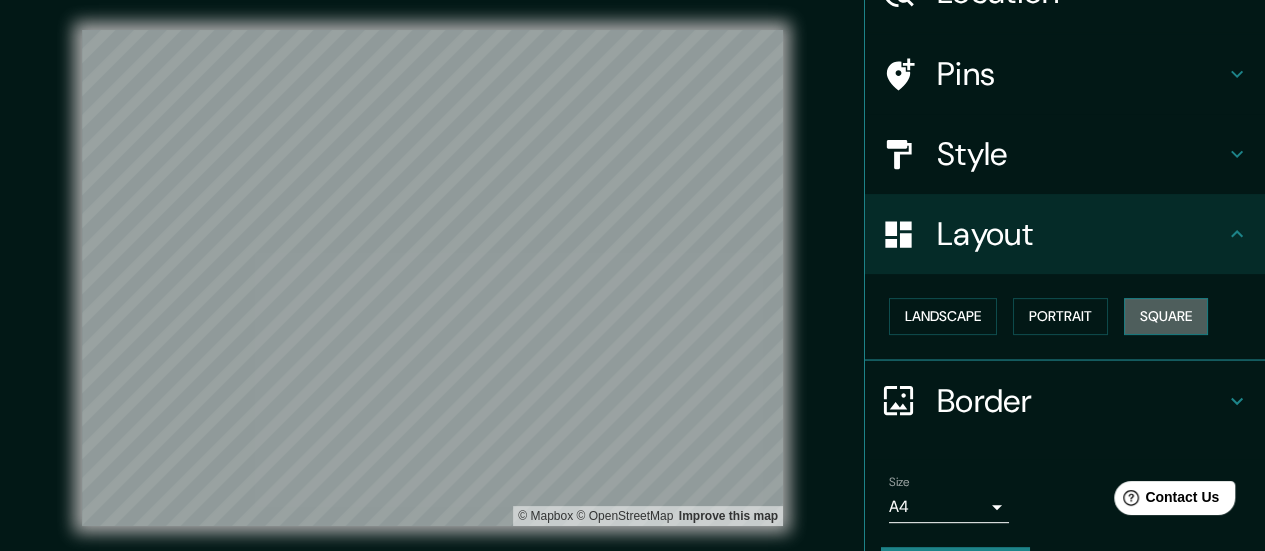 click on "Square" at bounding box center [1166, 316] 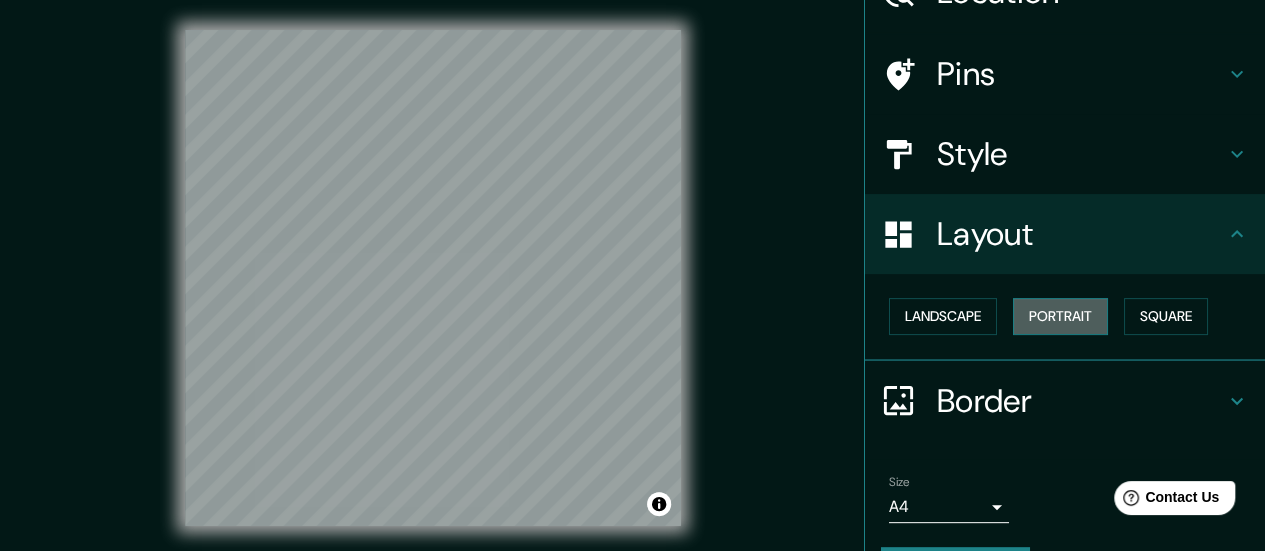 click on "Portrait" at bounding box center [1060, 316] 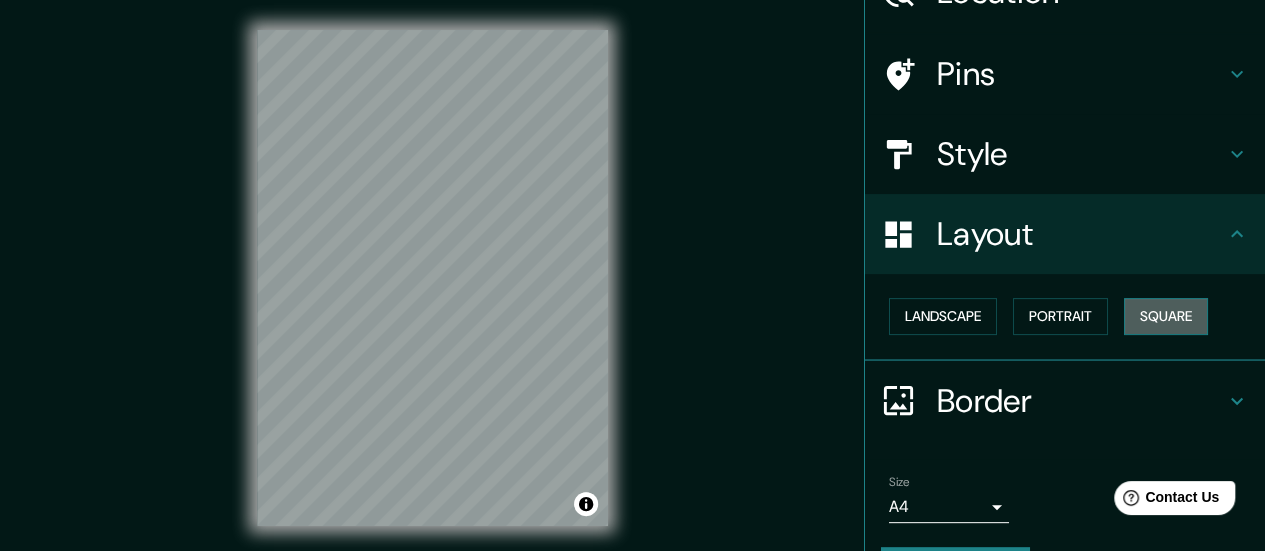 click on "Square" at bounding box center (1166, 316) 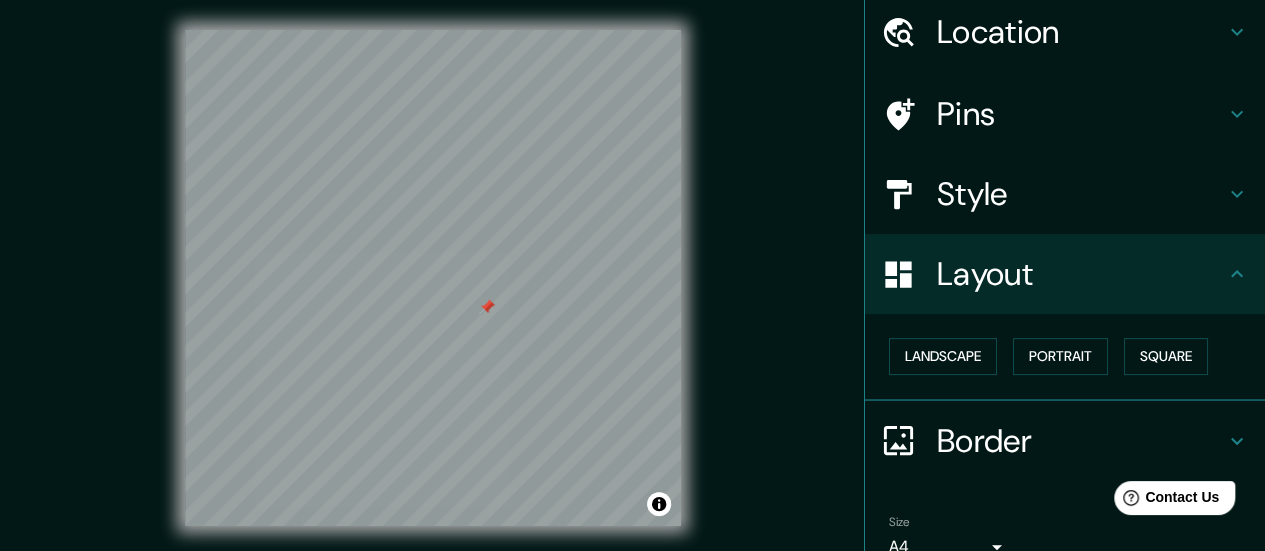 scroll, scrollTop: 64, scrollLeft: 0, axis: vertical 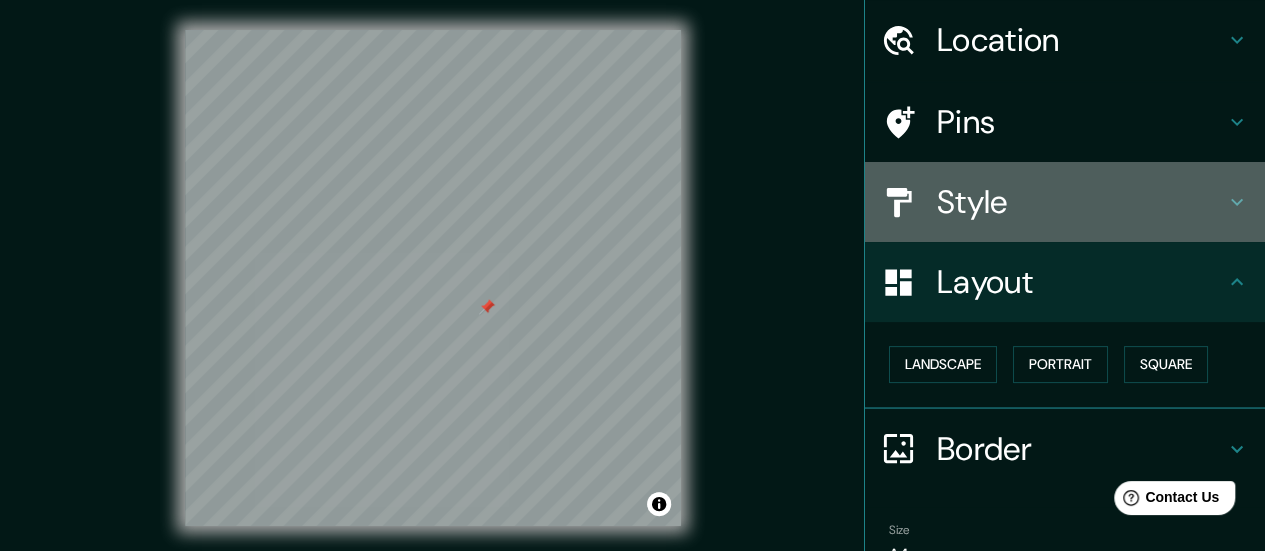 click on "Style" at bounding box center (1081, 202) 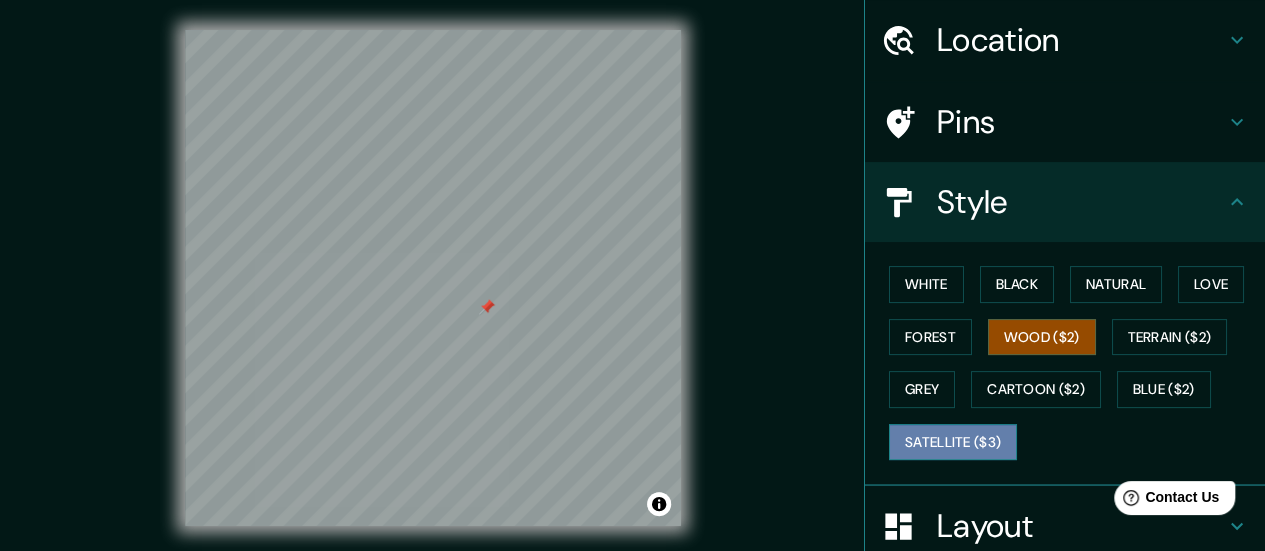 click on "Satellite ($3)" at bounding box center (953, 442) 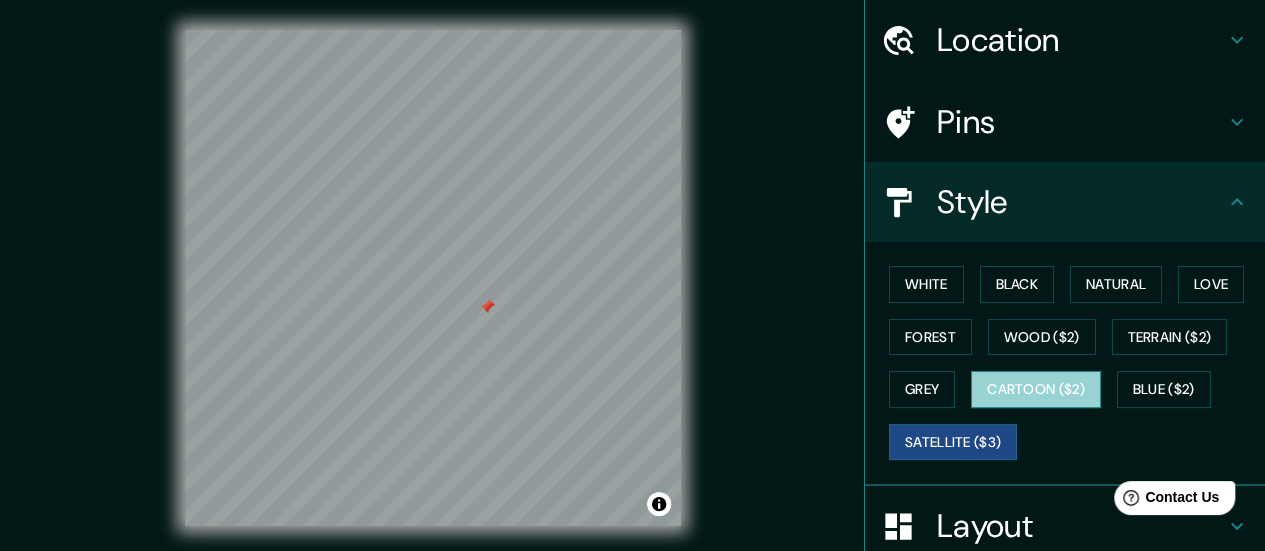 click on "Cartoon ($2)" at bounding box center [1036, 389] 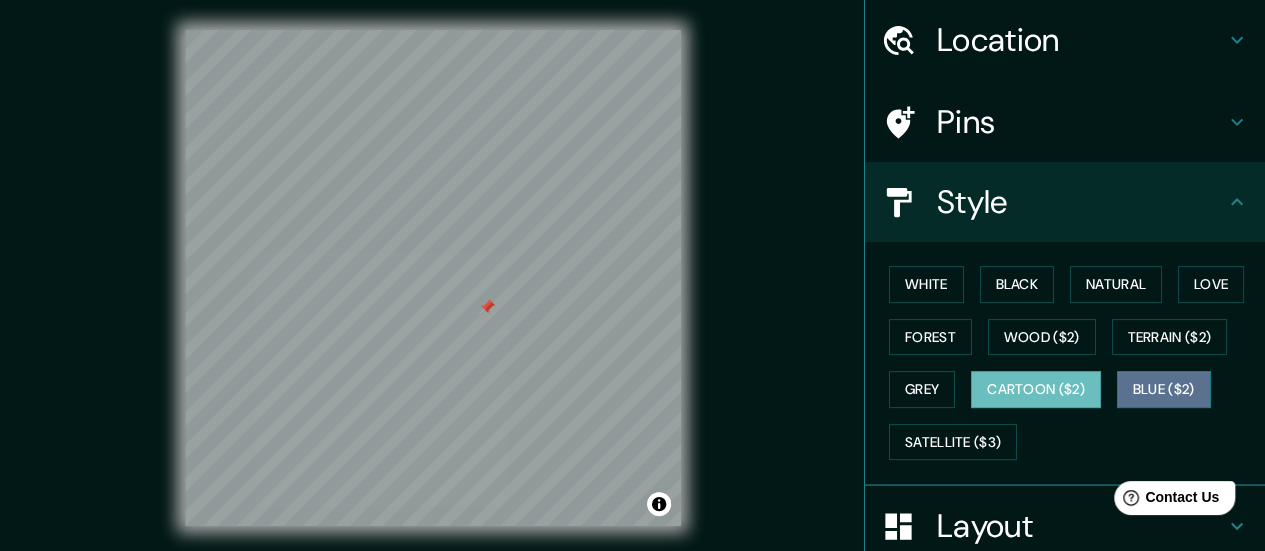click on "Blue ($2)" at bounding box center [1164, 389] 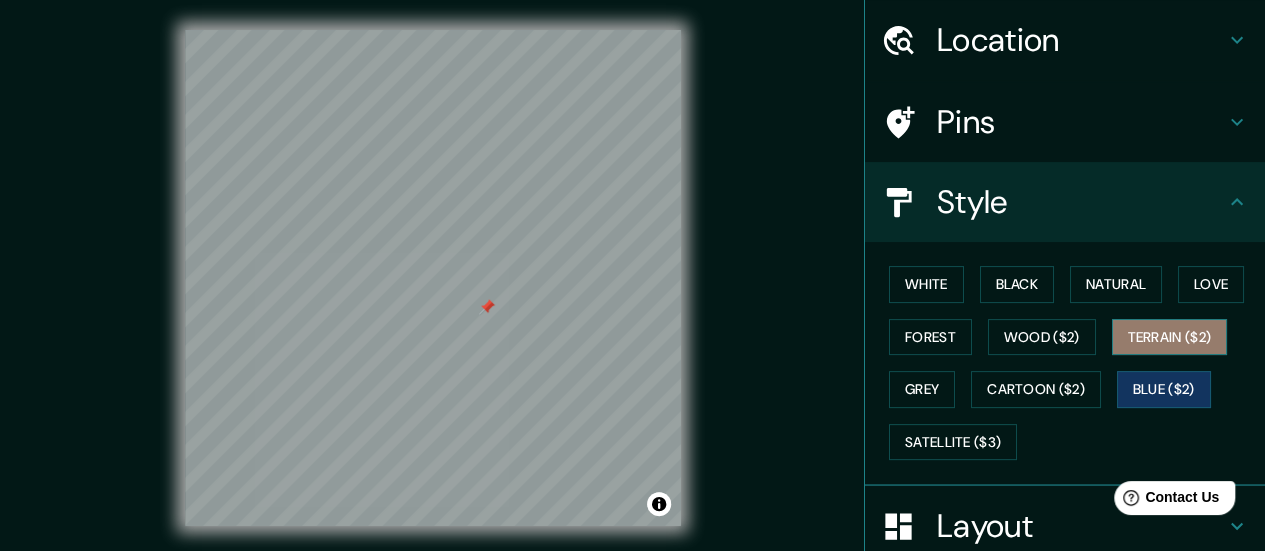 click on "Terrain ($2)" at bounding box center [1170, 337] 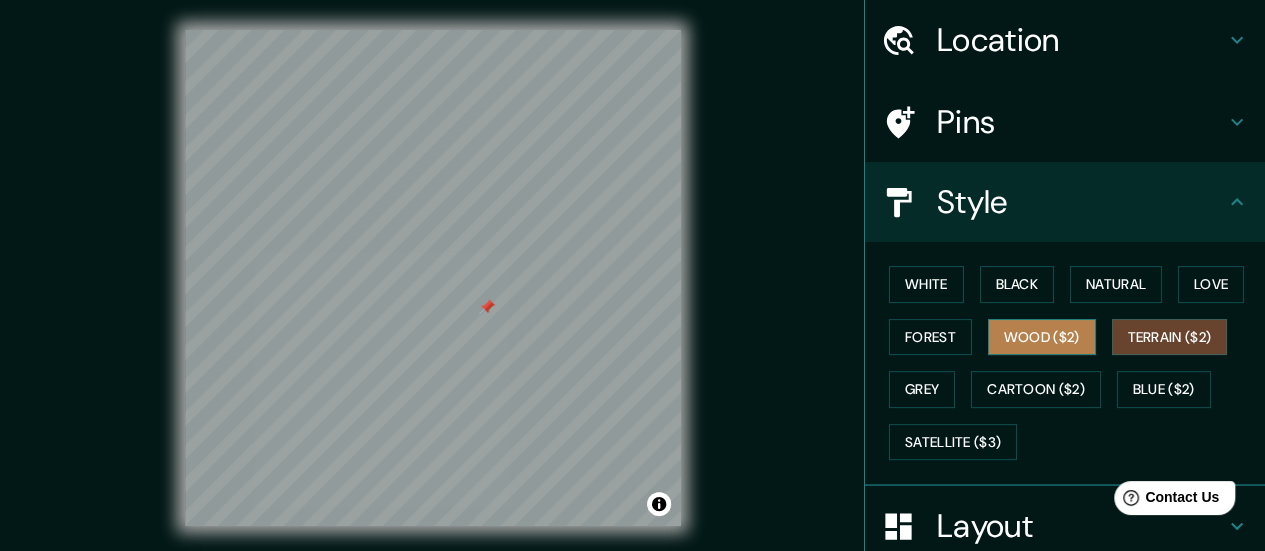 click on "Wood ($2)" at bounding box center (1042, 337) 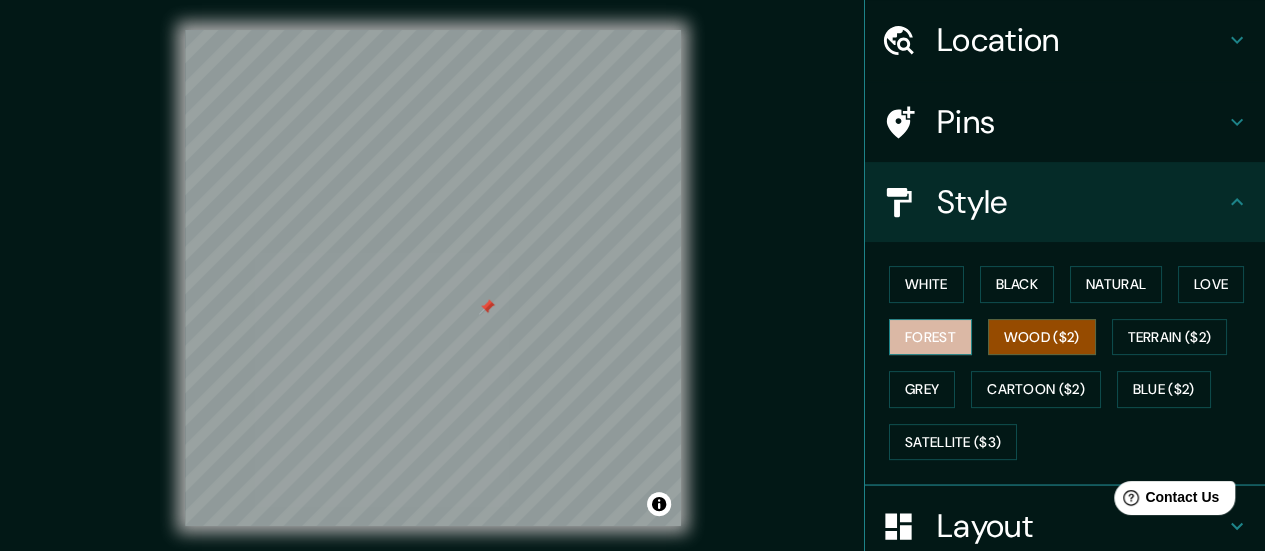 click on "Forest" at bounding box center (930, 337) 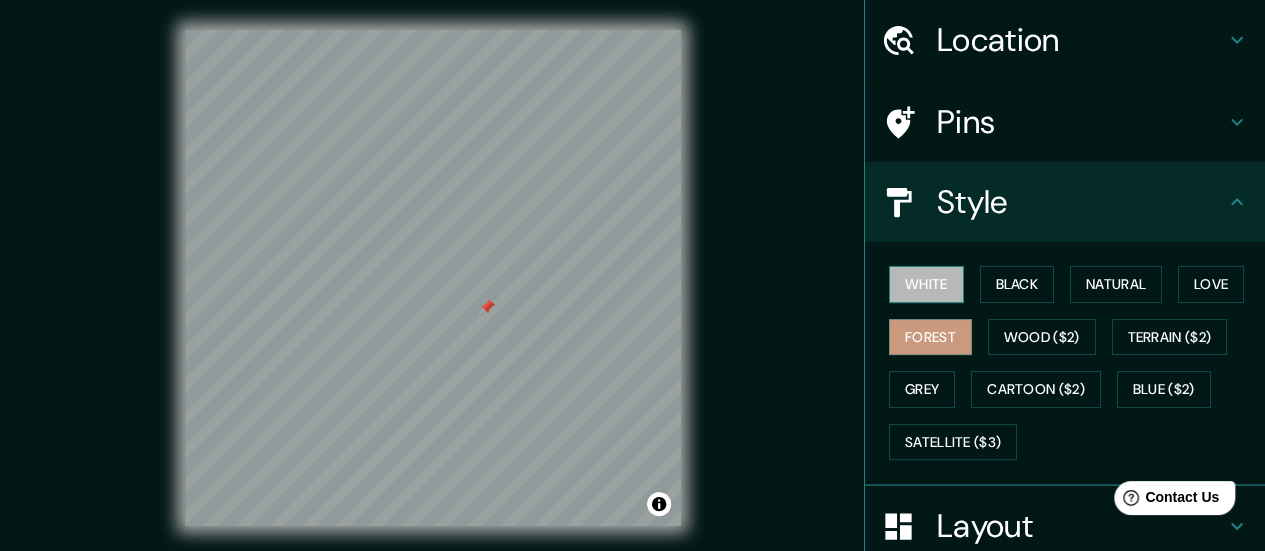click on "White" at bounding box center [926, 284] 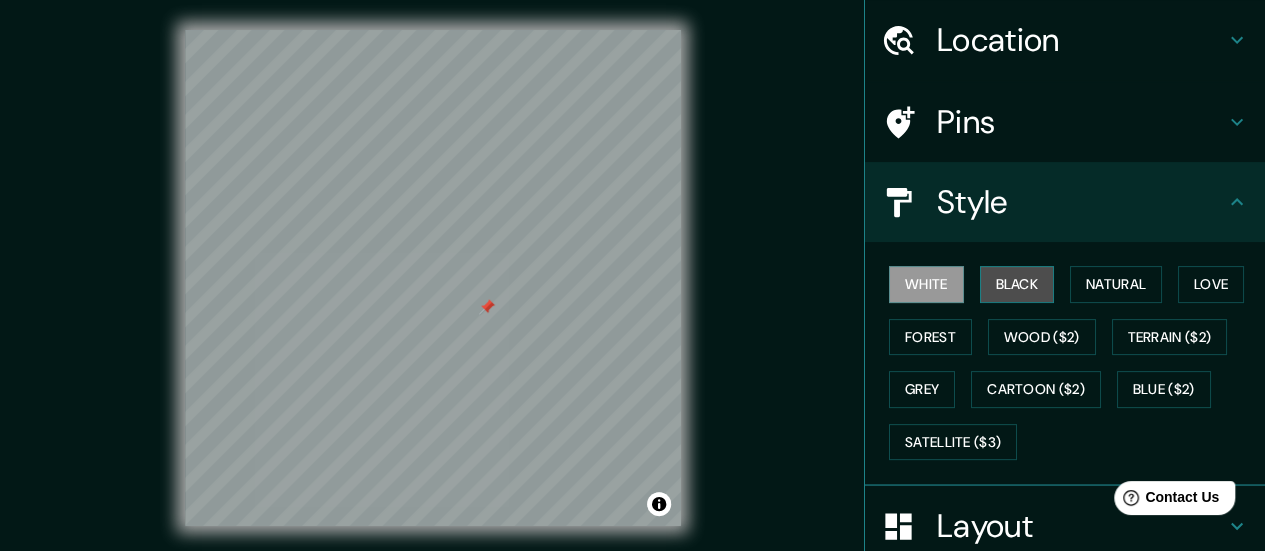 click on "Black" at bounding box center [1017, 284] 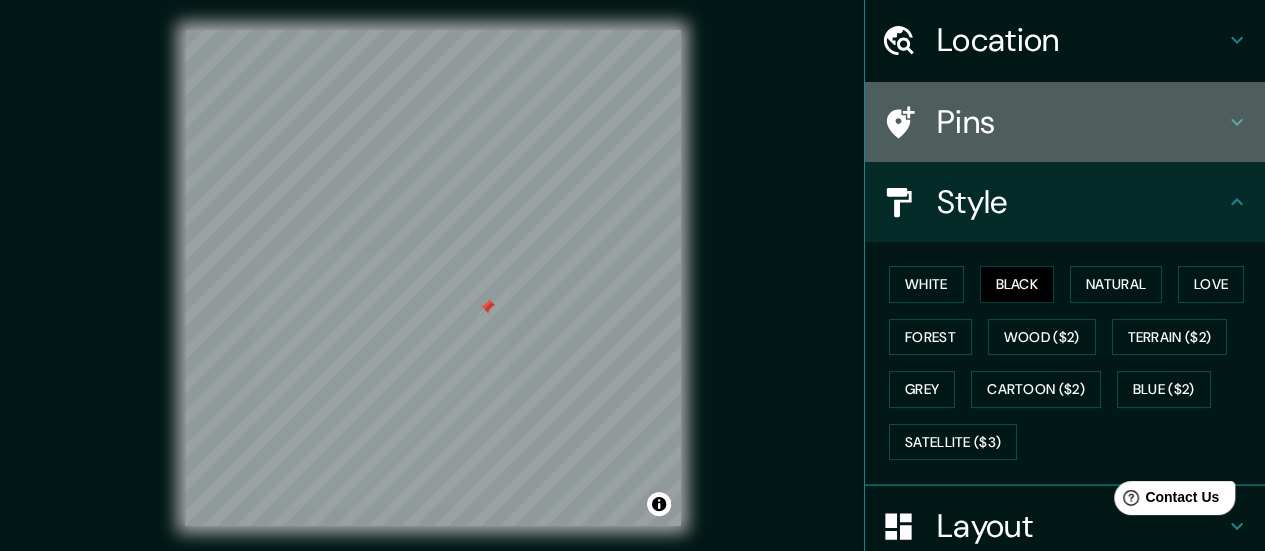 click on "Pins" at bounding box center [1081, 122] 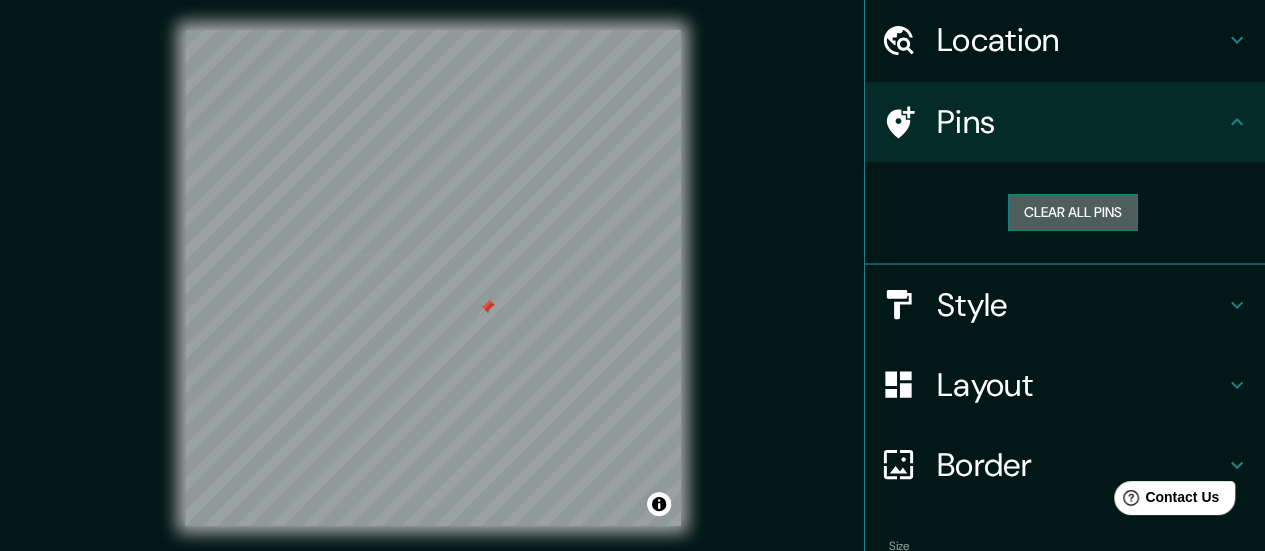 click on "Clear all pins" at bounding box center [1073, 212] 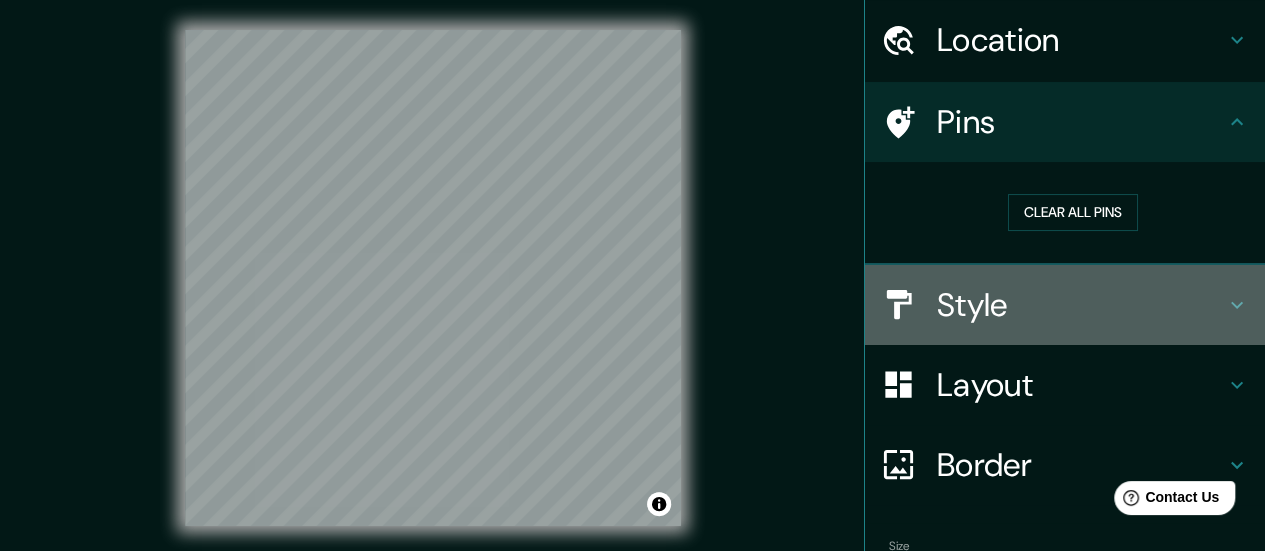 click on "Style" at bounding box center (1081, 305) 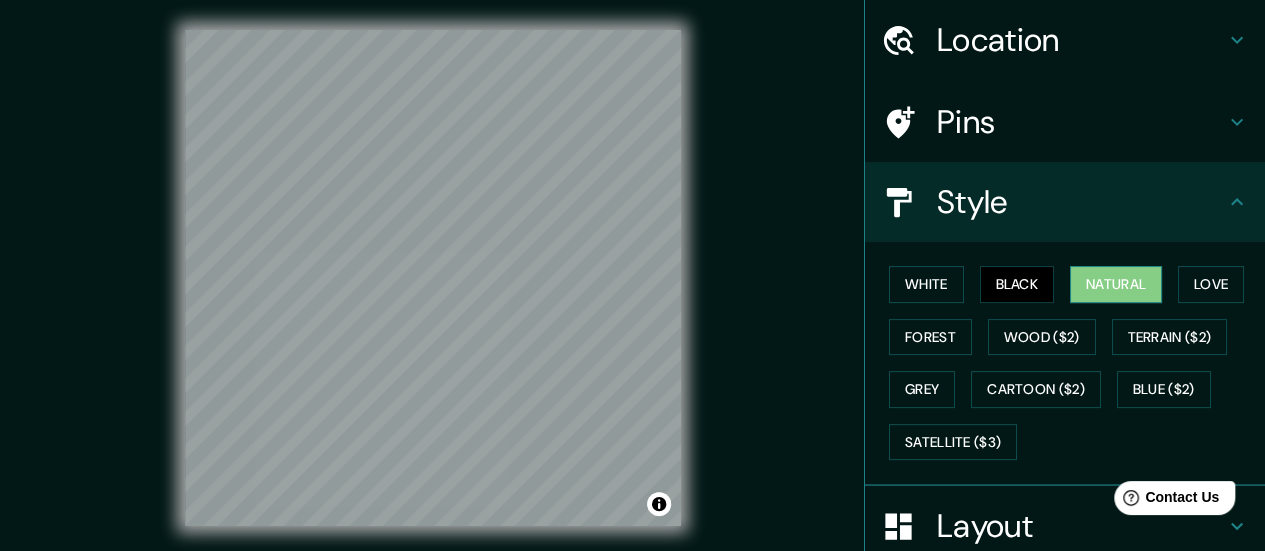 click on "Natural" at bounding box center (1116, 284) 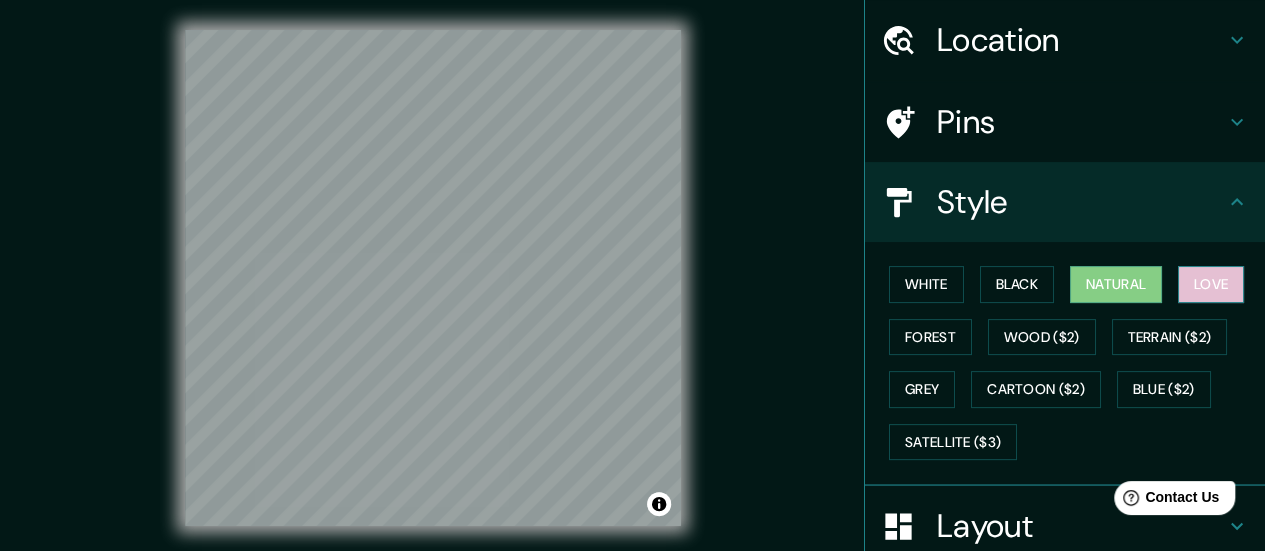 click on "Love" at bounding box center (1211, 284) 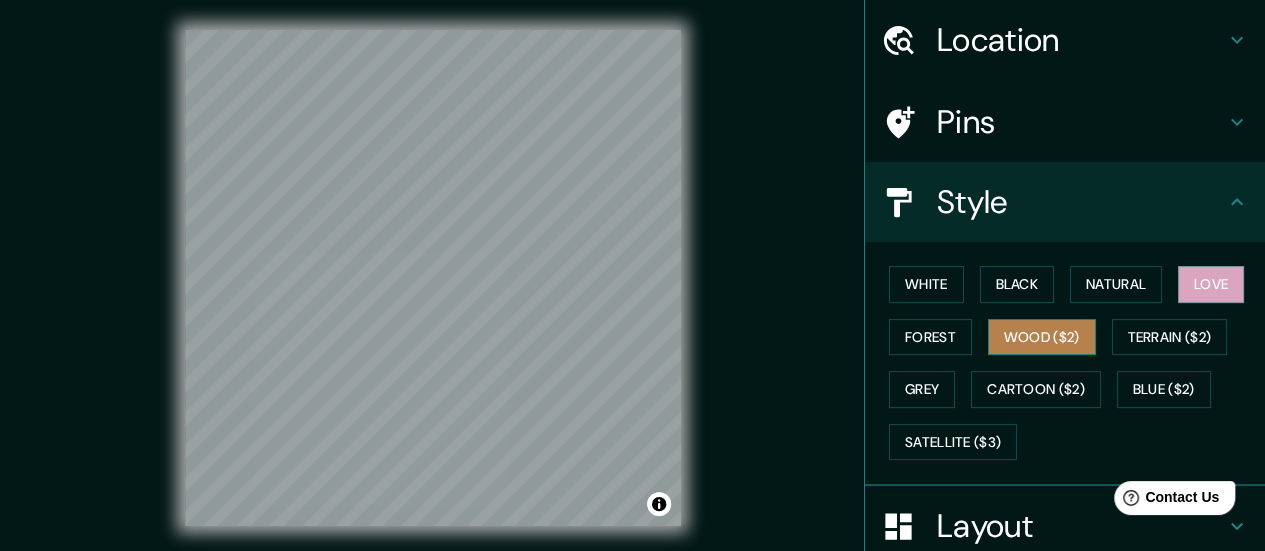 click on "Wood ($2)" at bounding box center [1042, 337] 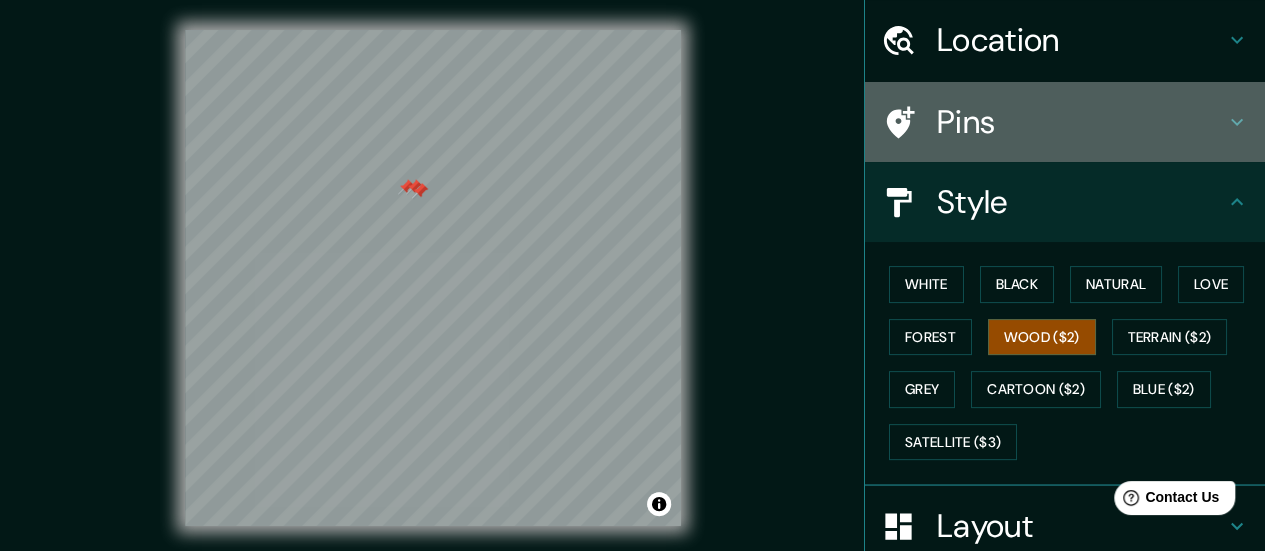 click on "Pins" at bounding box center (1065, 122) 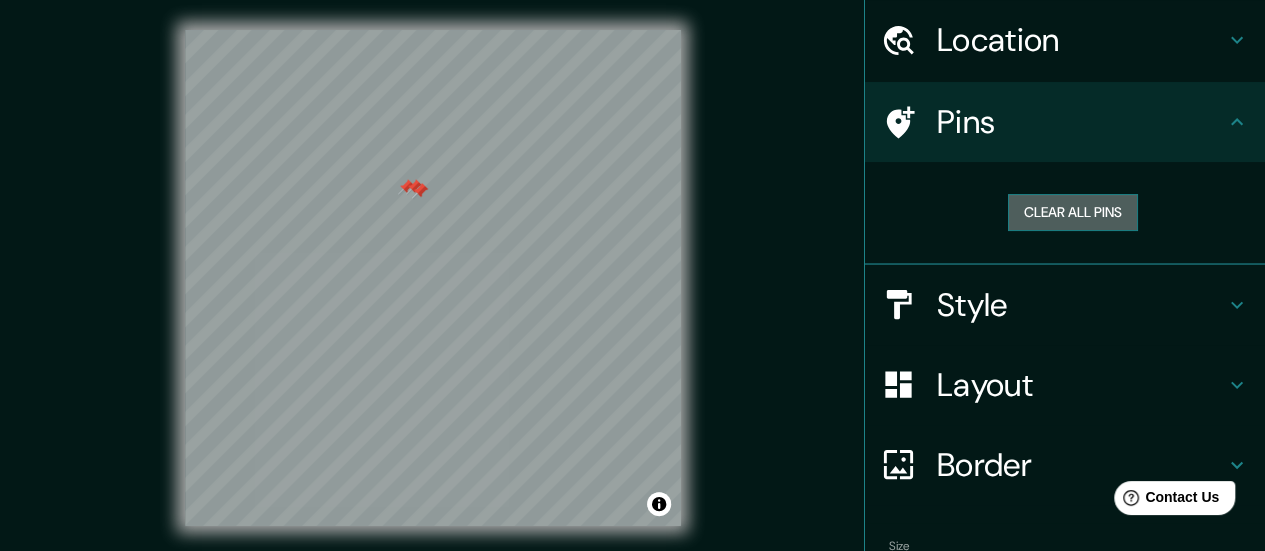 click on "Clear all pins" at bounding box center [1073, 212] 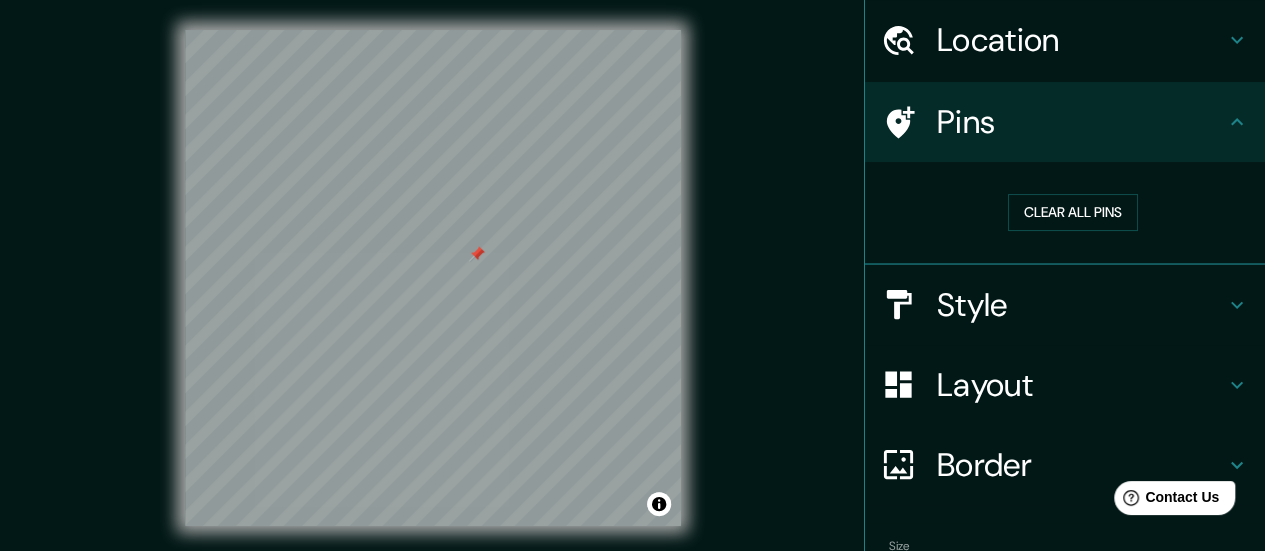 click at bounding box center (433, 30) 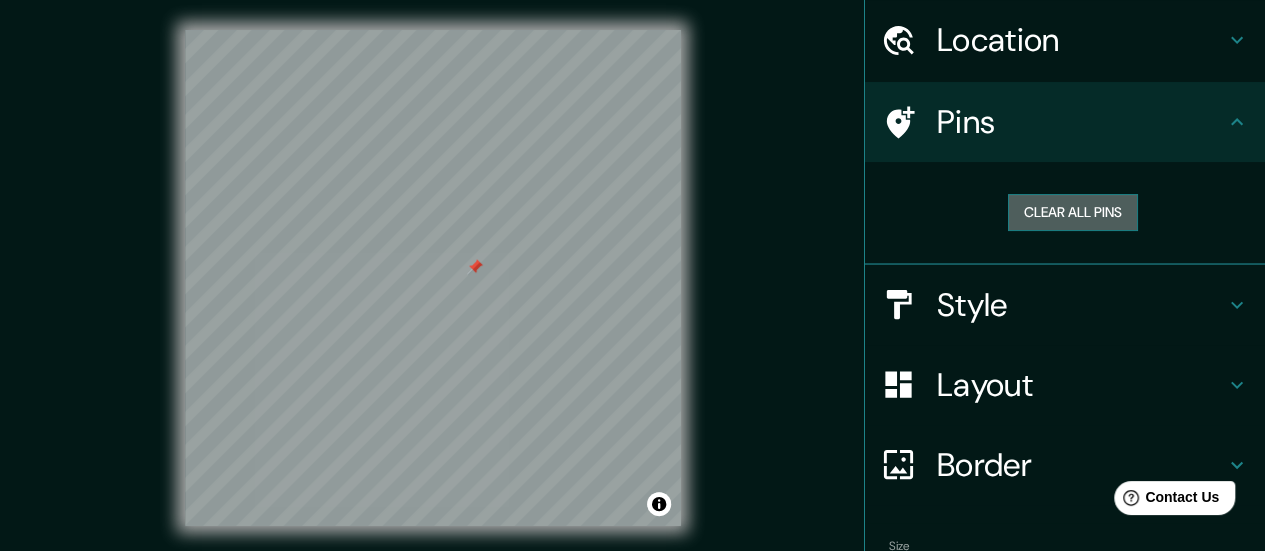 click on "Clear all pins" at bounding box center (1073, 212) 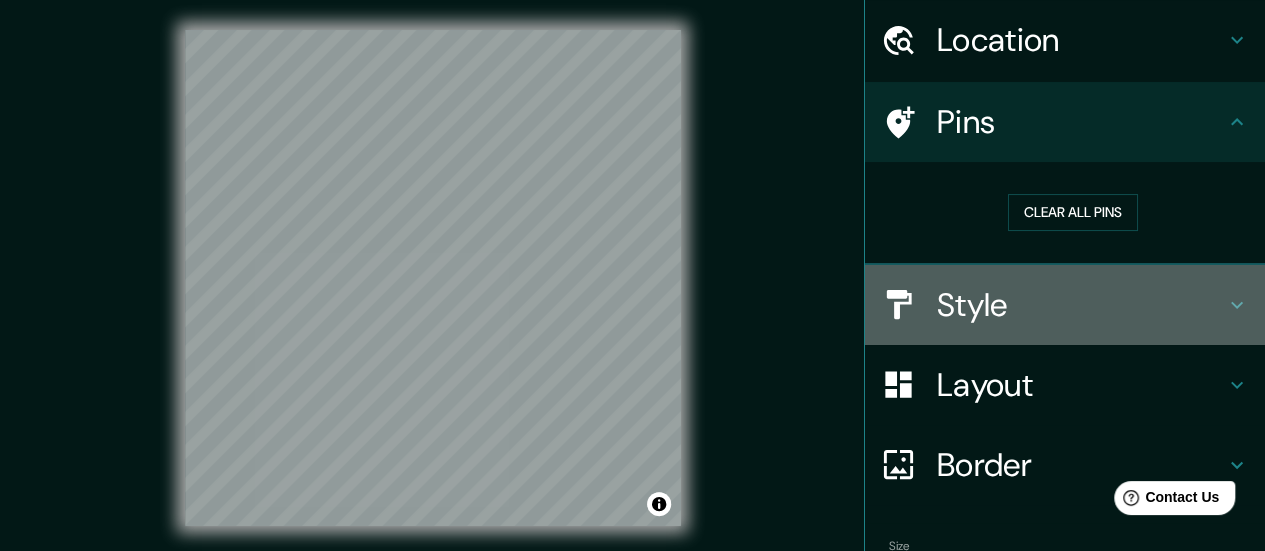 click on "Style" at bounding box center [1065, 305] 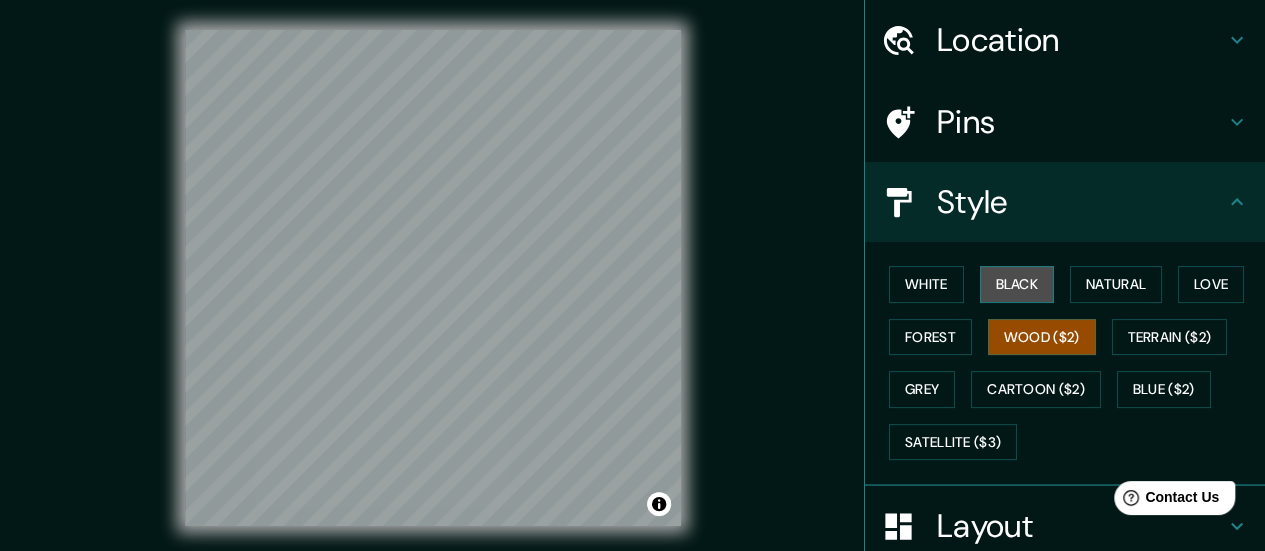 click on "Black" at bounding box center [1017, 284] 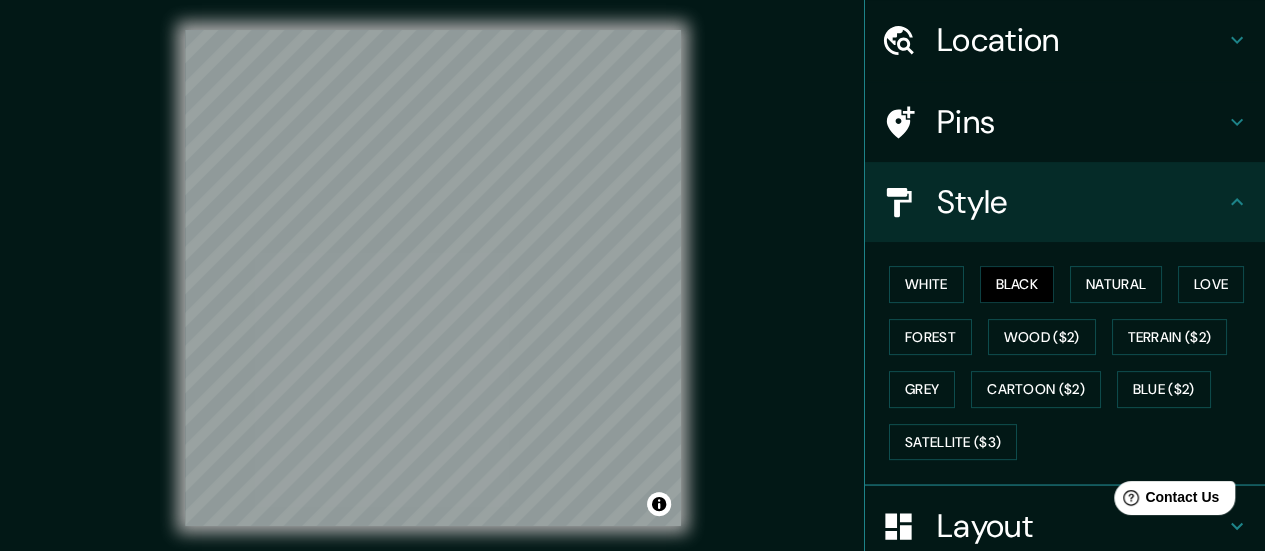 type 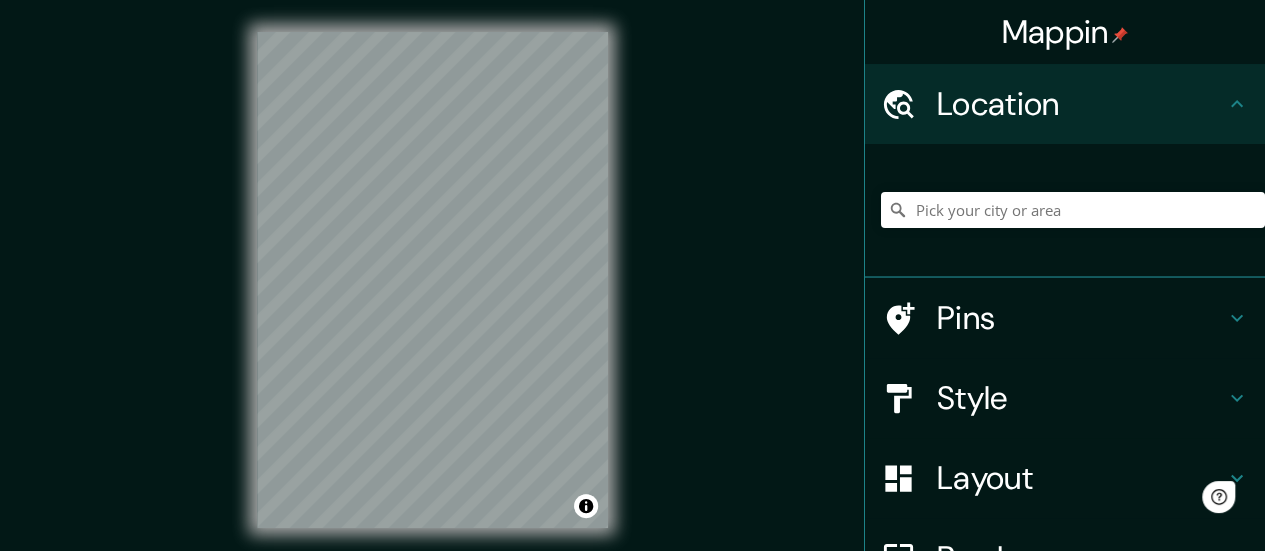 scroll, scrollTop: 0, scrollLeft: 0, axis: both 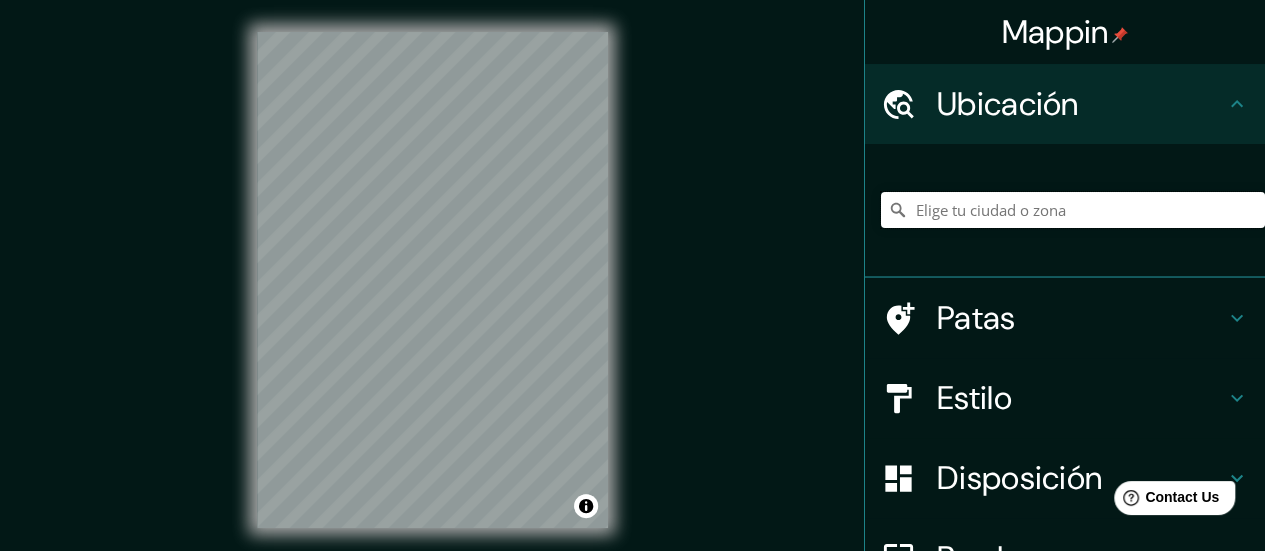 click at bounding box center [1073, 210] 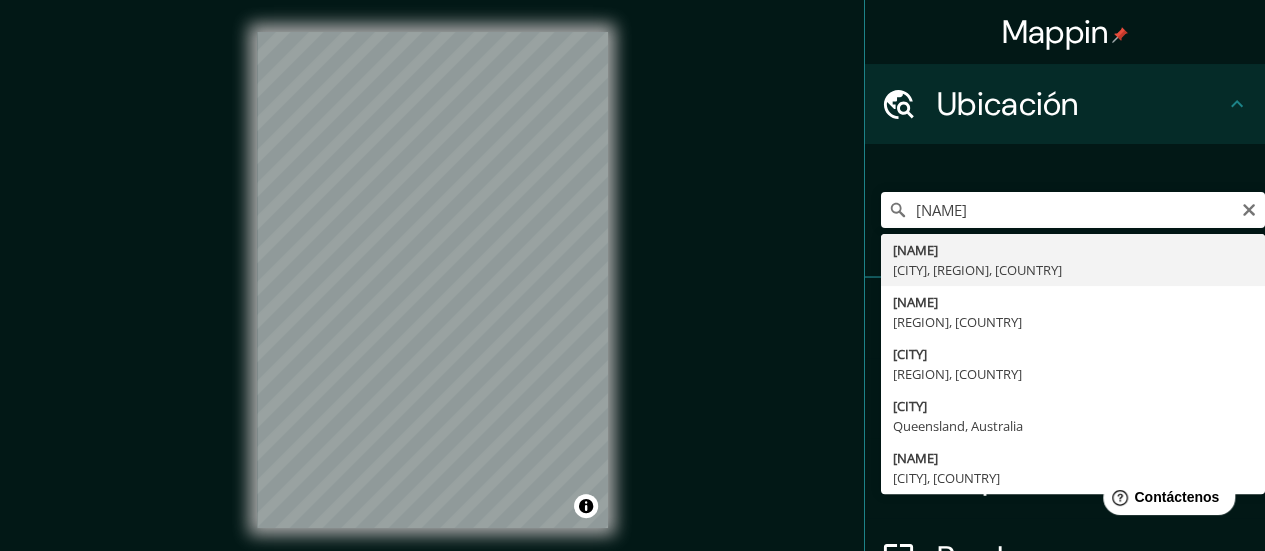 type on "[CITY], [CITY], [PROVINCE], [COUNTRY]" 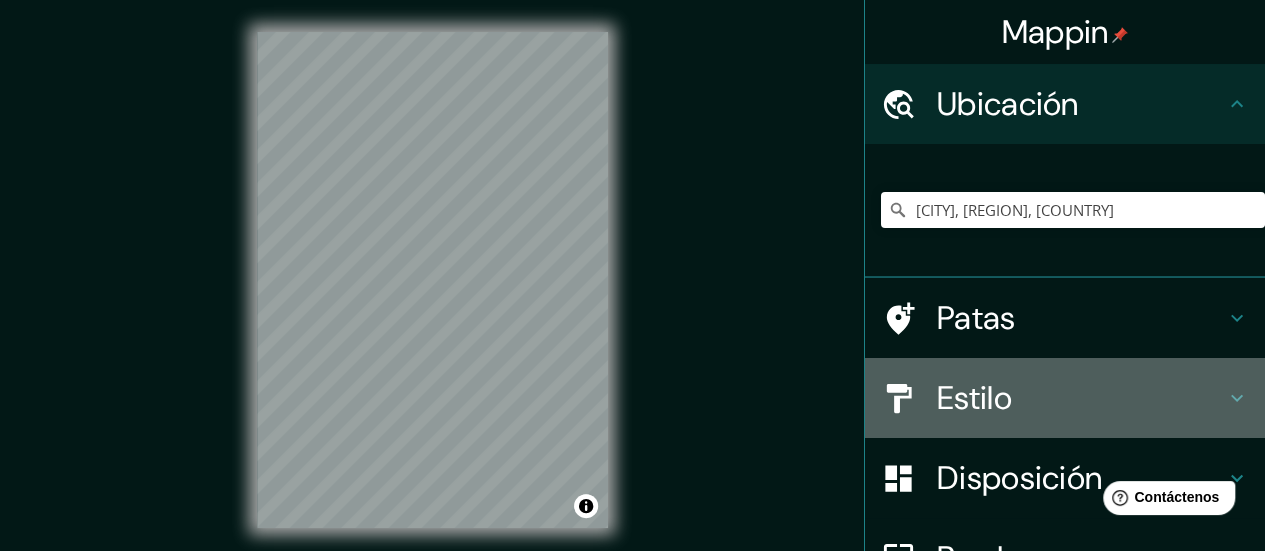 click on "Estilo" at bounding box center (1081, 398) 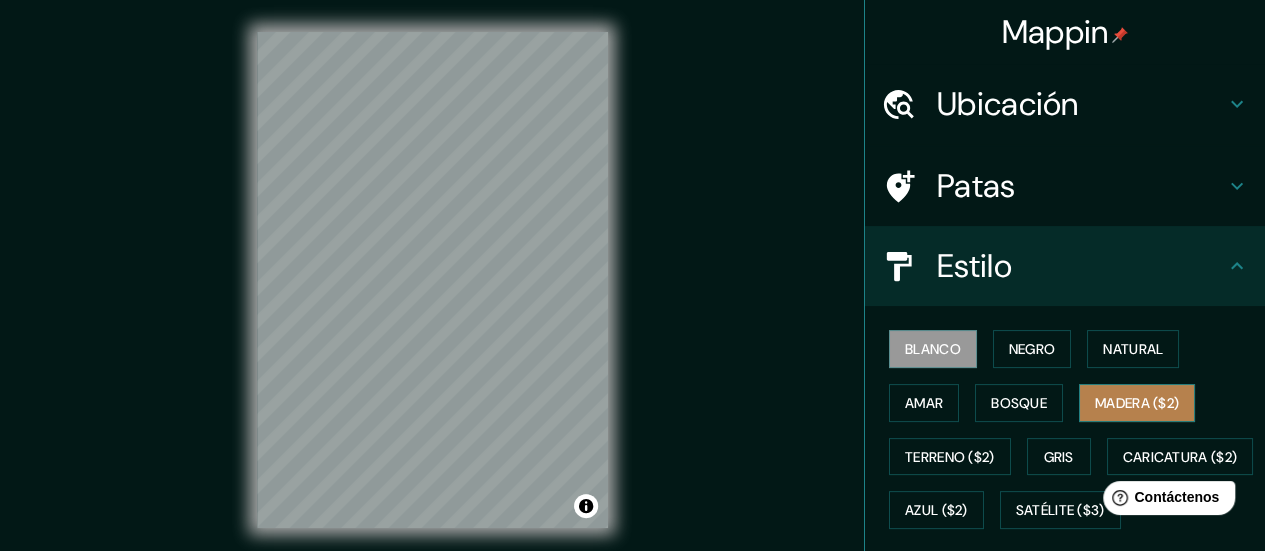 click on "Madera ($2)" at bounding box center [1137, 403] 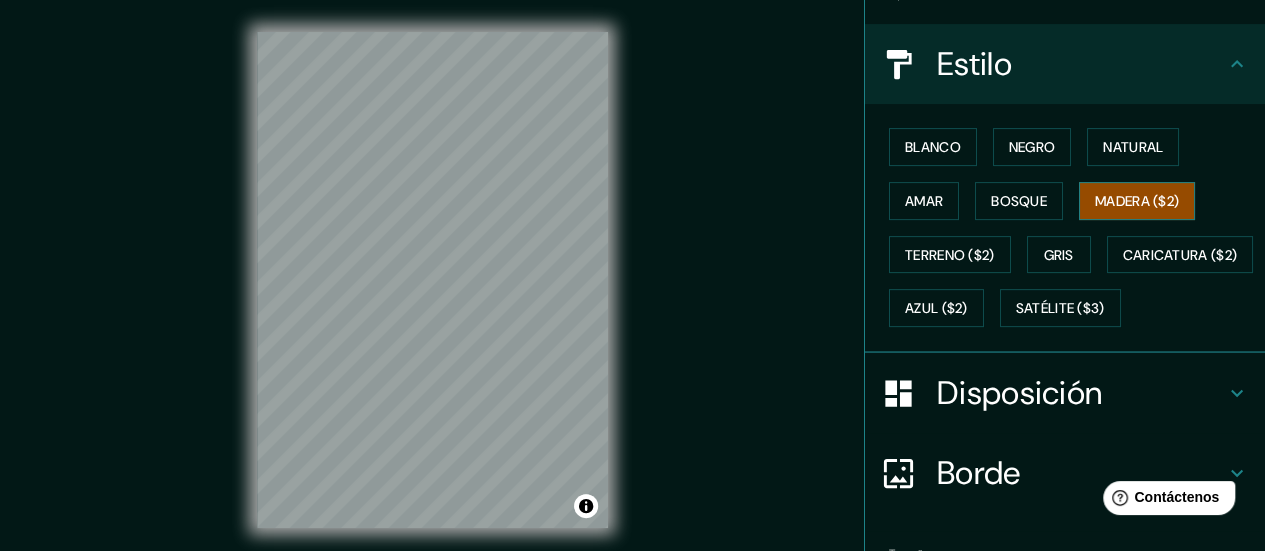 scroll, scrollTop: 379, scrollLeft: 0, axis: vertical 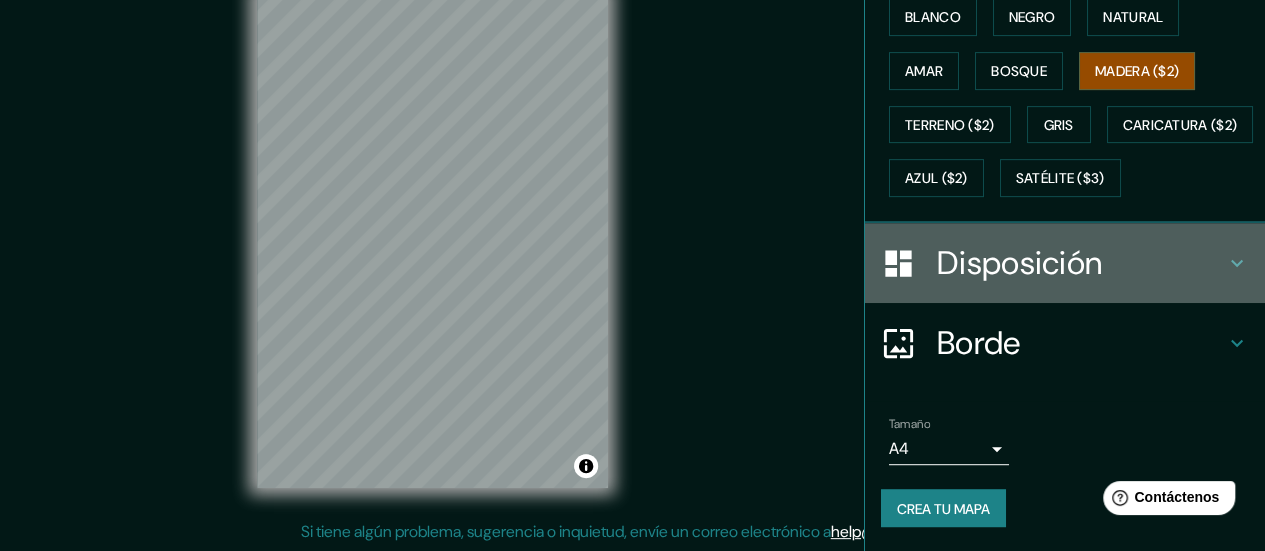 click 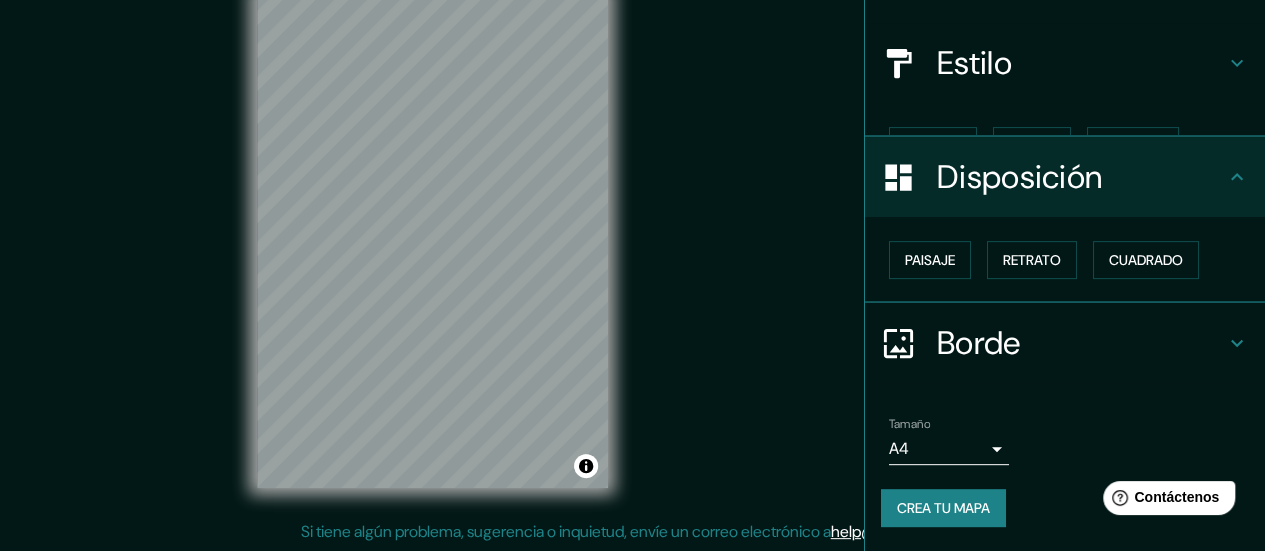 scroll, scrollTop: 168, scrollLeft: 0, axis: vertical 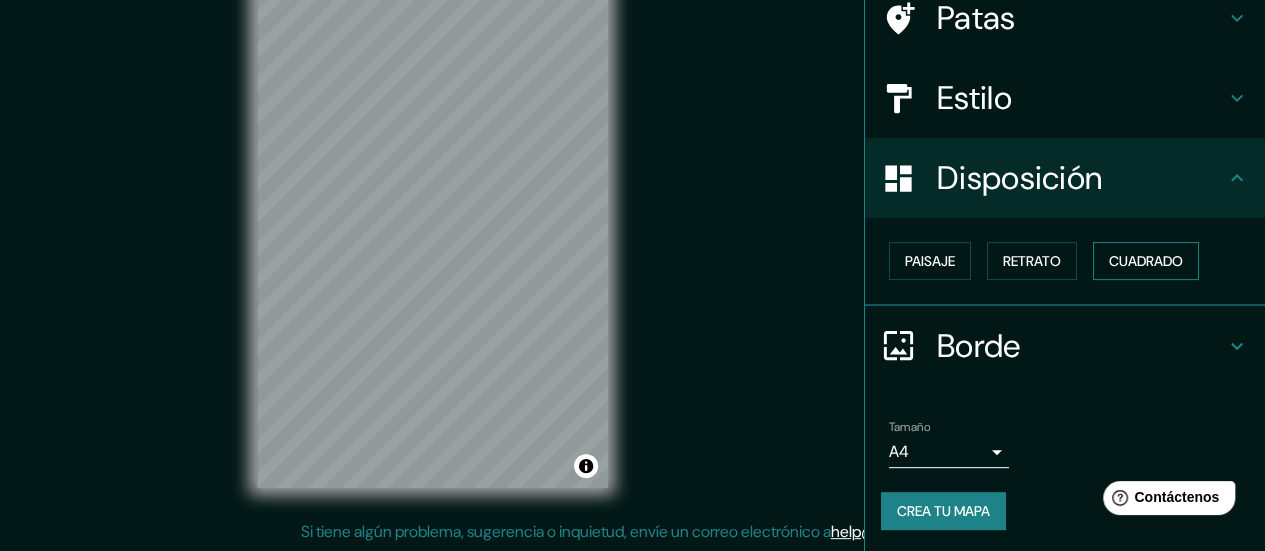 click on "Cuadrado" at bounding box center [1146, 261] 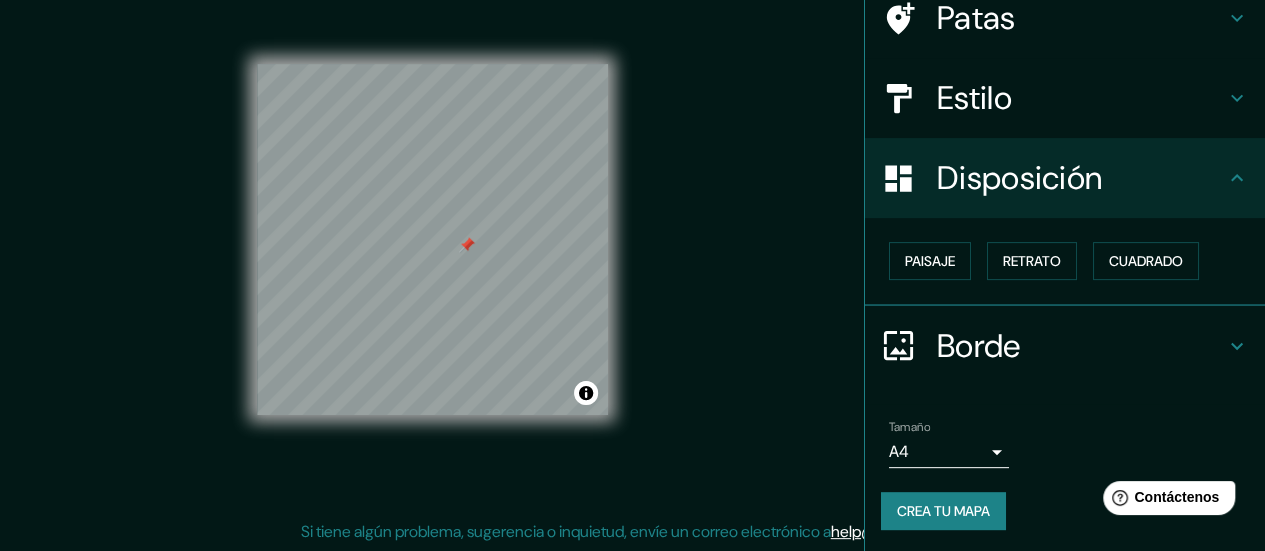 scroll, scrollTop: 0, scrollLeft: 0, axis: both 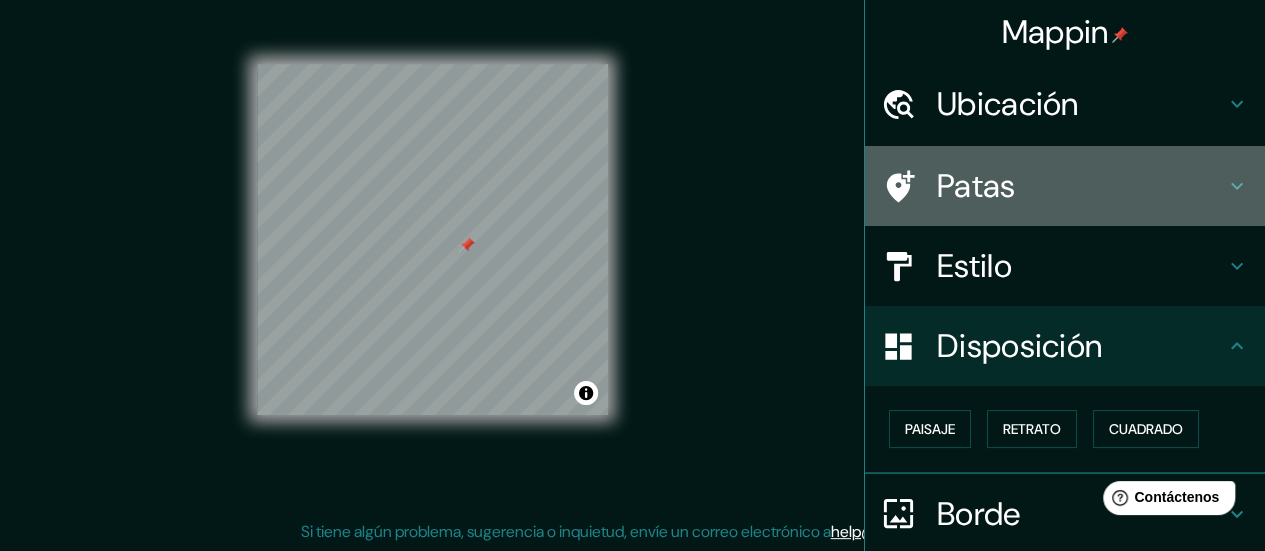 click on "Patas" at bounding box center (1081, 186) 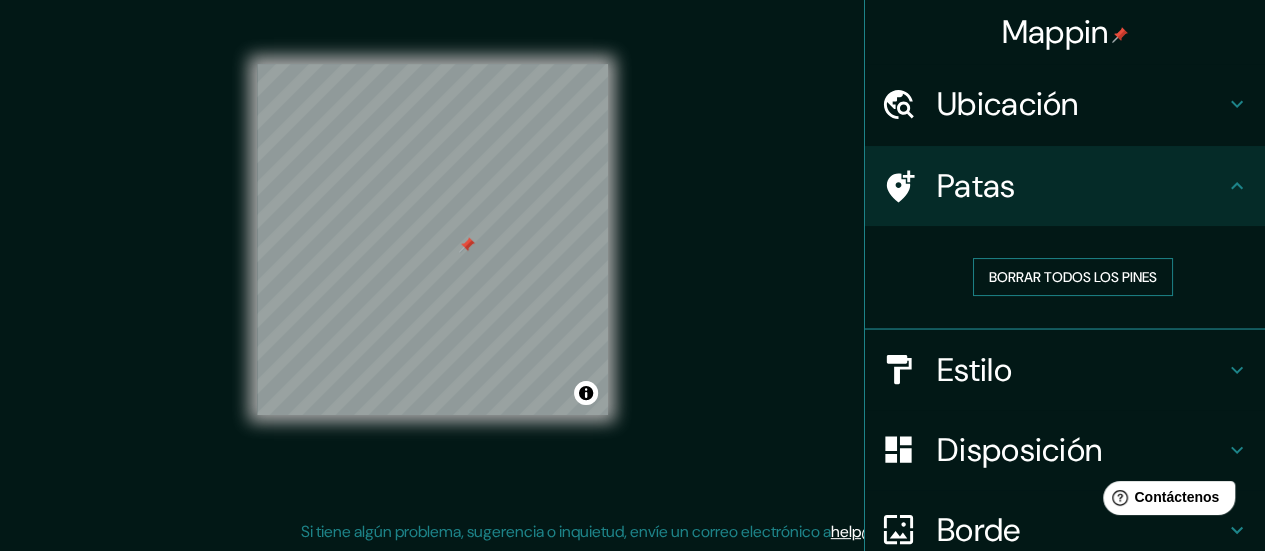 click on "Borrar todos los pines" at bounding box center [1073, 277] 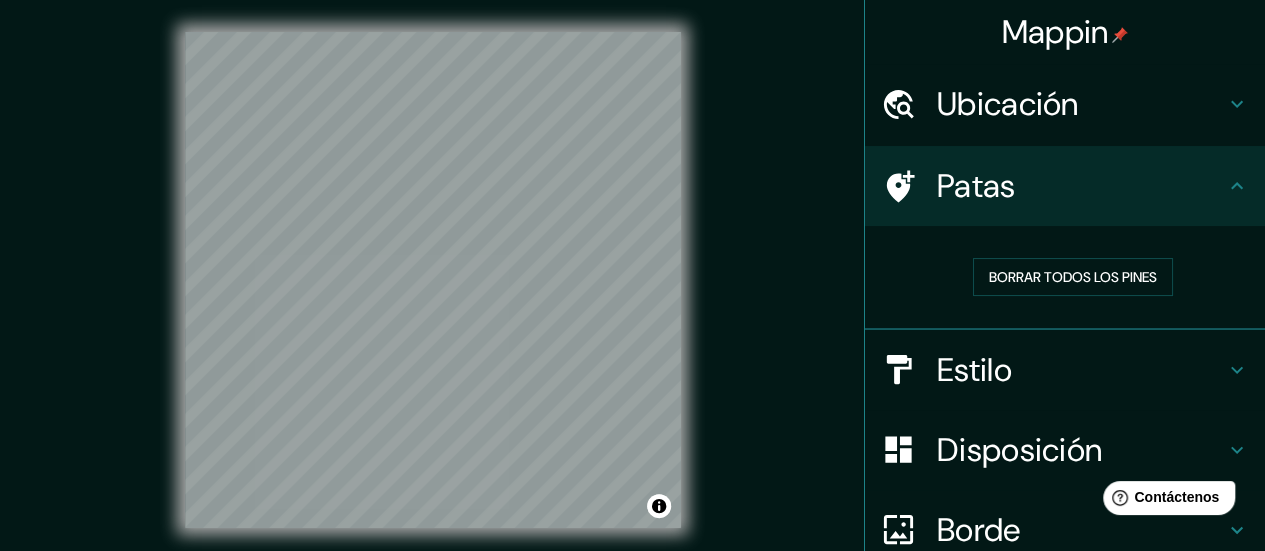 scroll, scrollTop: 2, scrollLeft: 0, axis: vertical 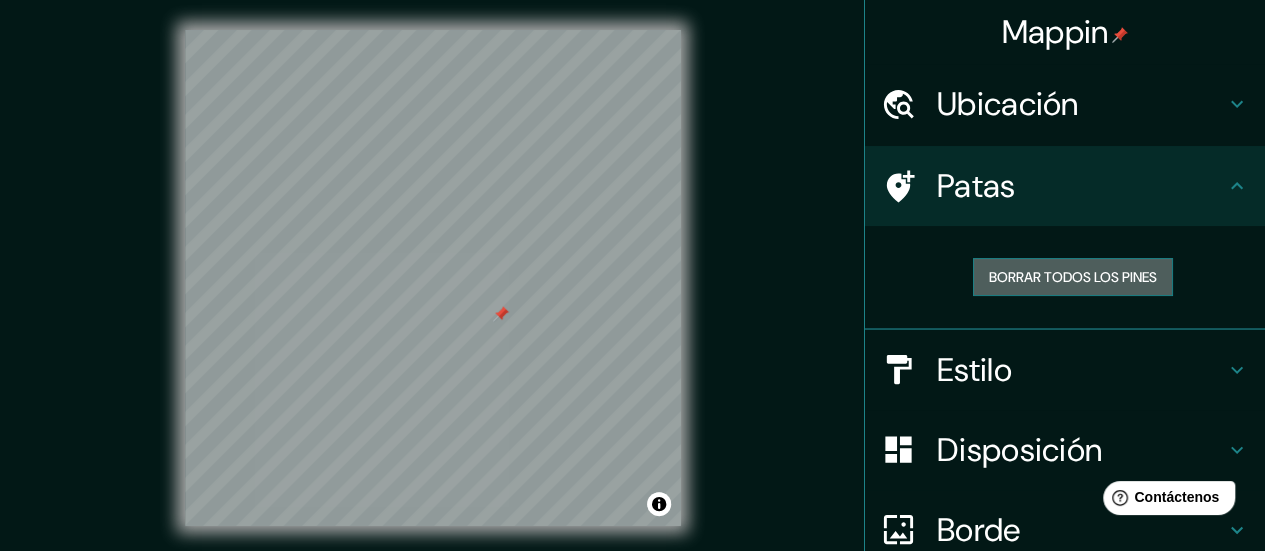 drag, startPoint x: 683, startPoint y: 149, endPoint x: 1047, endPoint y: 279, distance: 386.5178 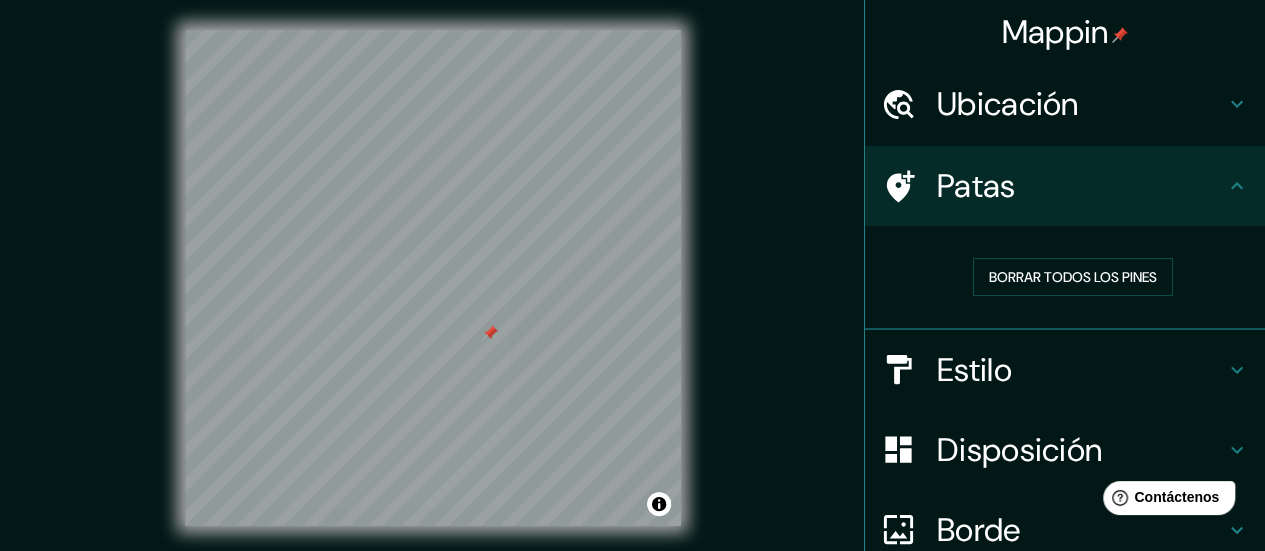 click on "© Mapbox   © OpenStreetMap   Improve this map" at bounding box center [432, 278] 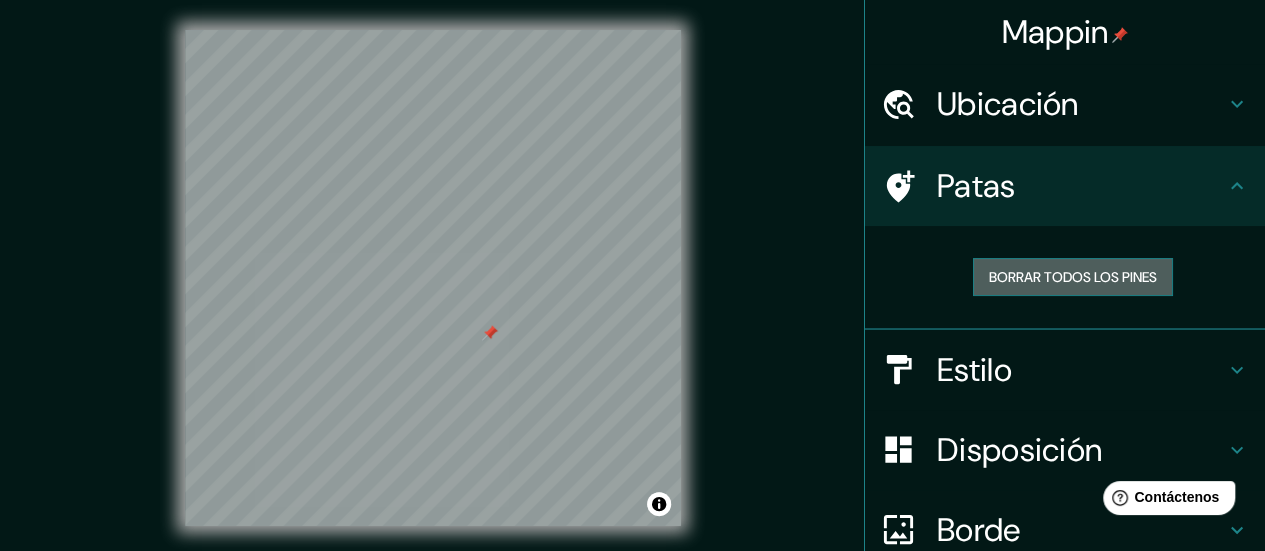 click on "Borrar todos los pines" at bounding box center [1073, 277] 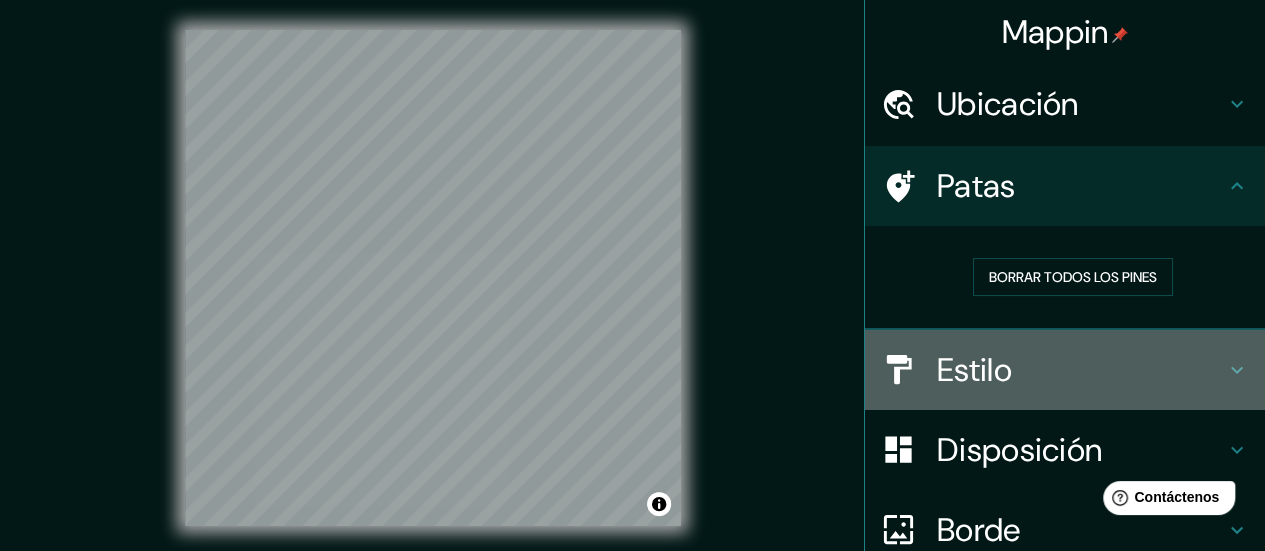 click on "Estilo" at bounding box center (974, 370) 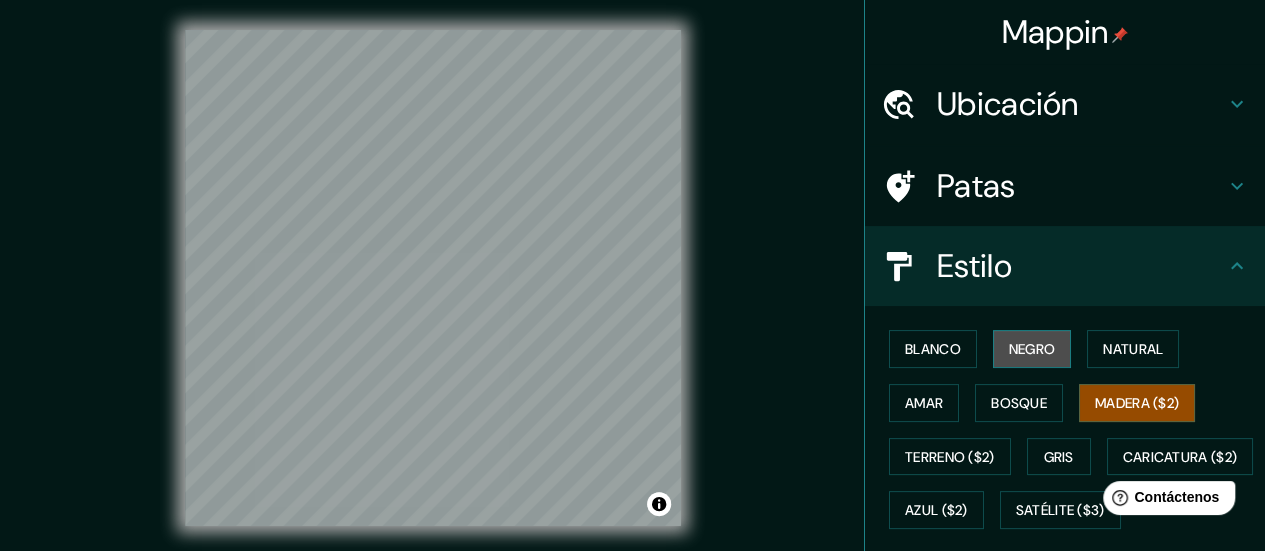 click on "Negro" at bounding box center (1032, 349) 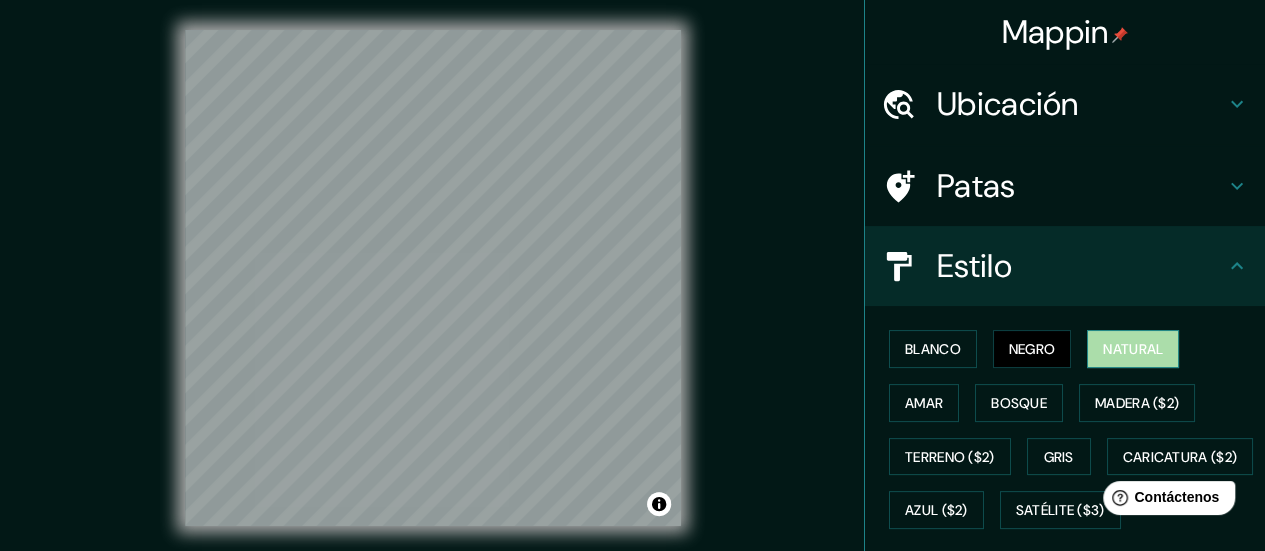 click on "Natural" at bounding box center (1133, 349) 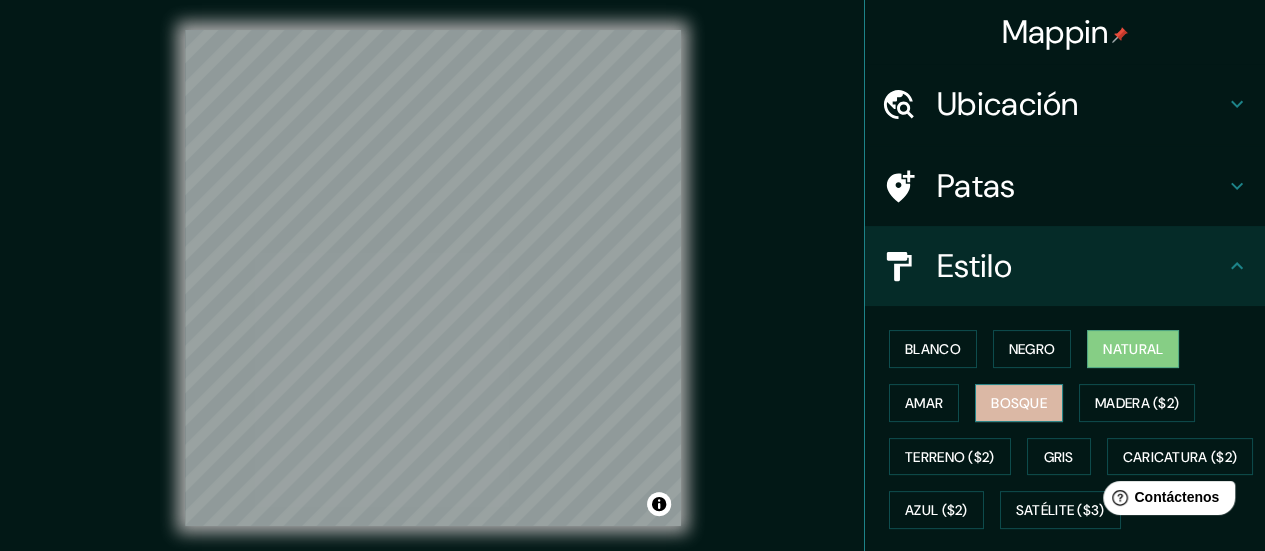 click on "Bosque" at bounding box center [1019, 403] 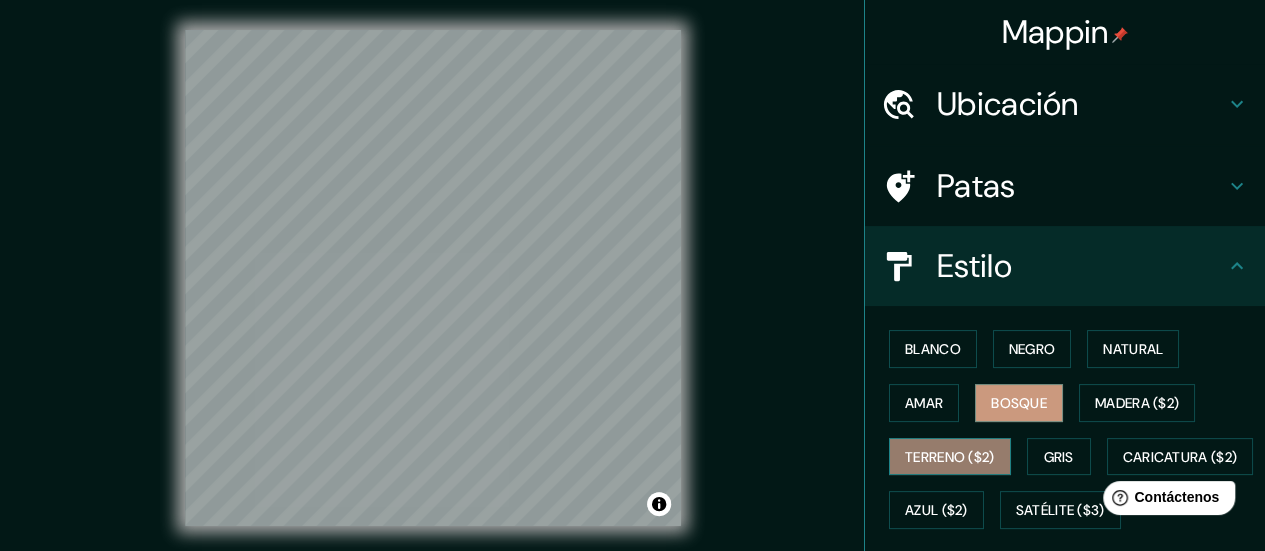 click on "Terreno ($2)" at bounding box center (950, 457) 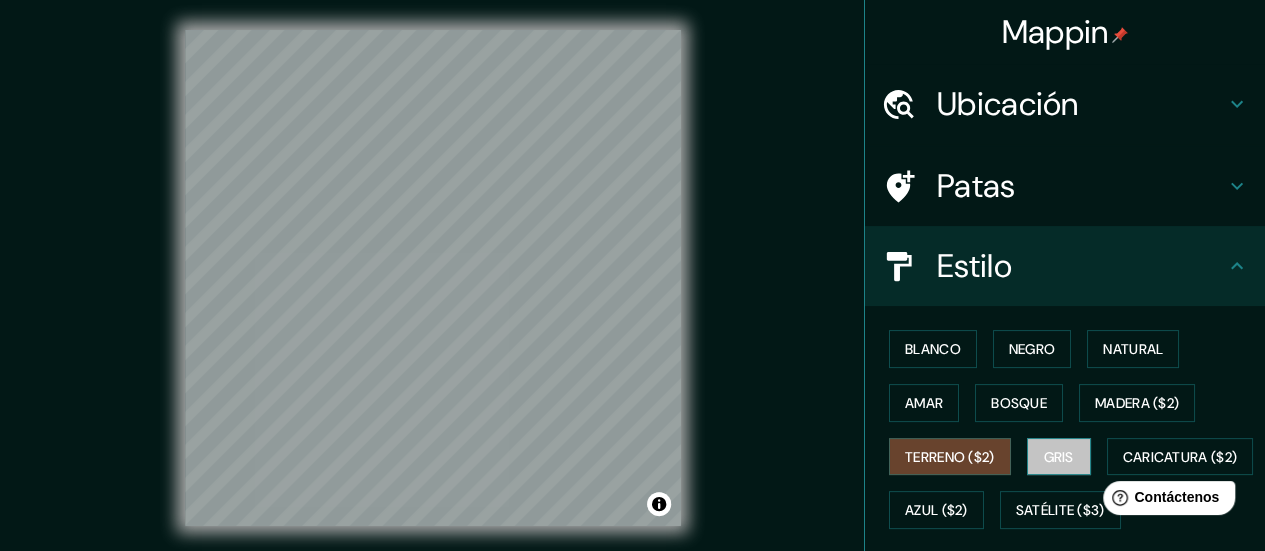click on "Gris" at bounding box center [1059, 457] 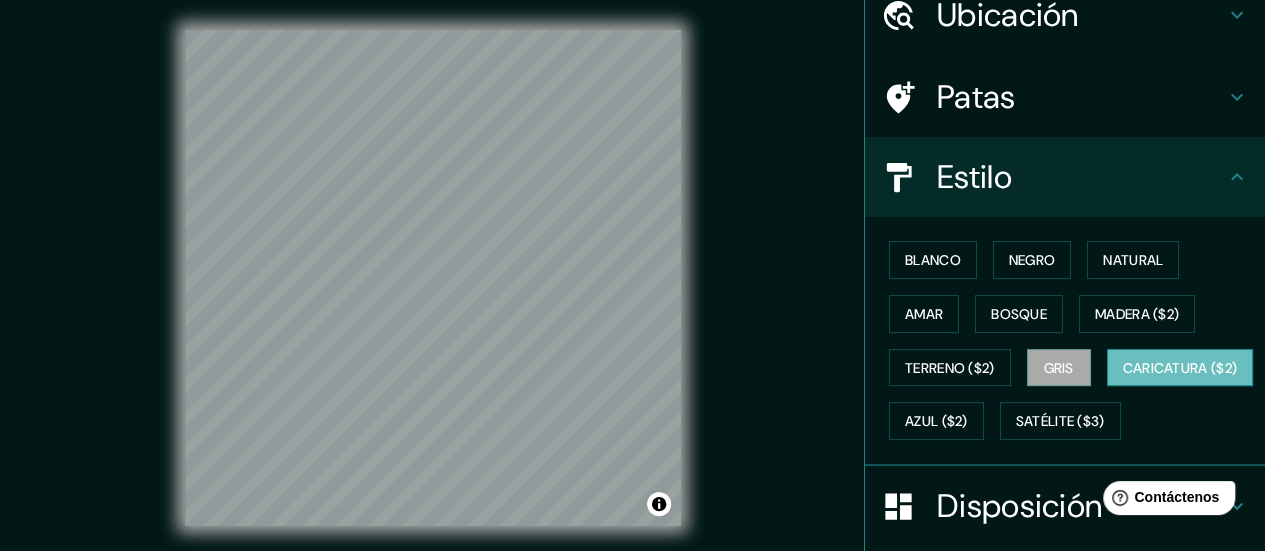 scroll, scrollTop: 90, scrollLeft: 0, axis: vertical 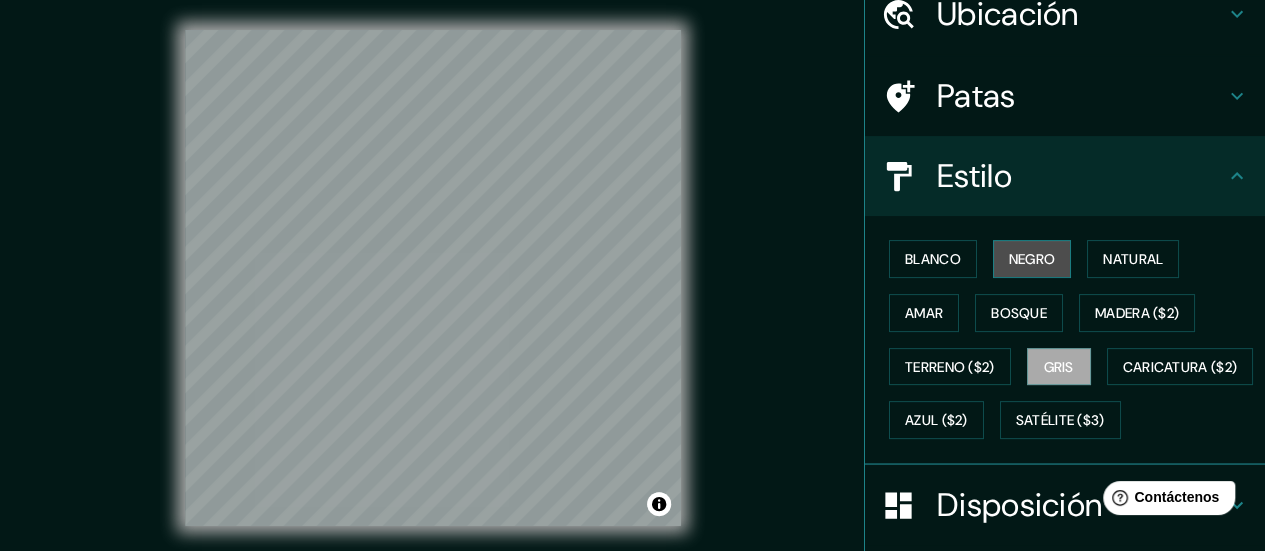 click on "Negro" at bounding box center [1032, 259] 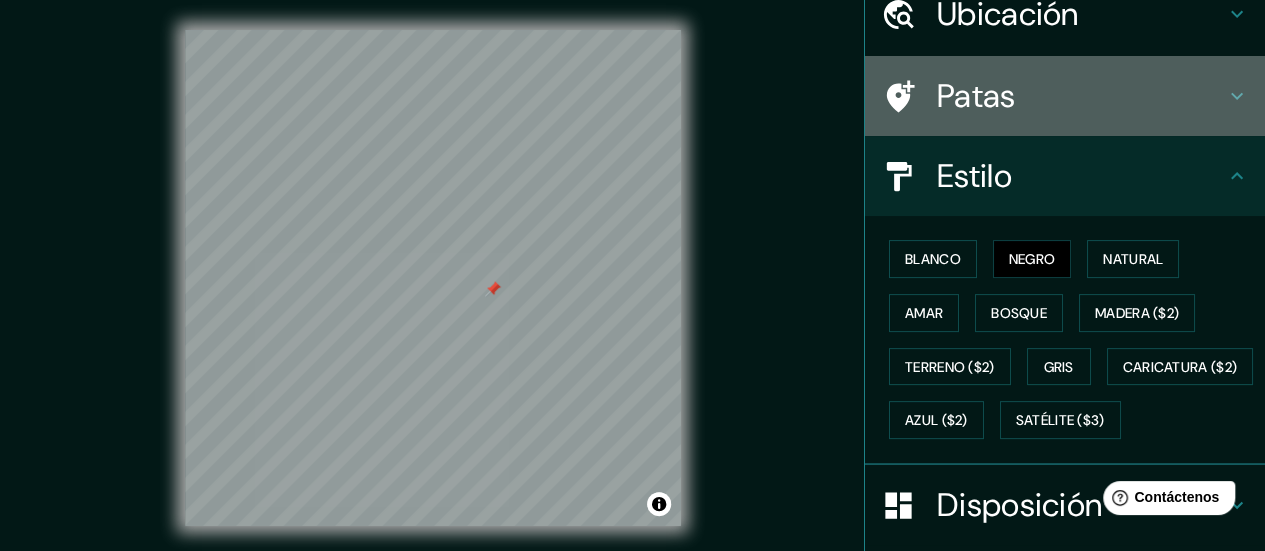 click on "Patas" at bounding box center (1081, 96) 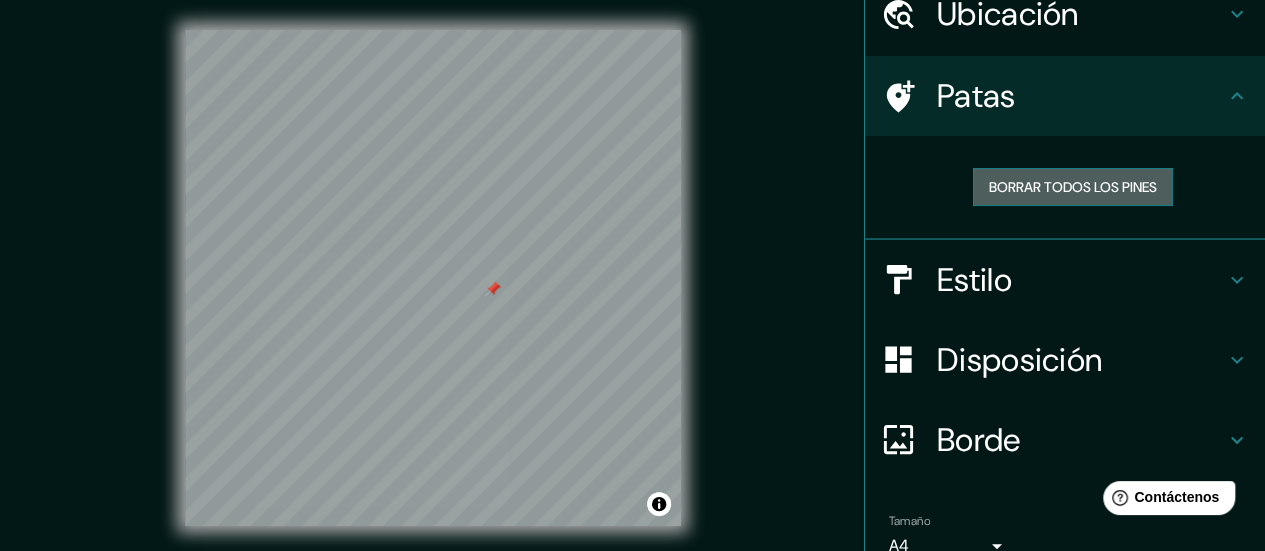 click on "Borrar todos los pines" at bounding box center (1073, 187) 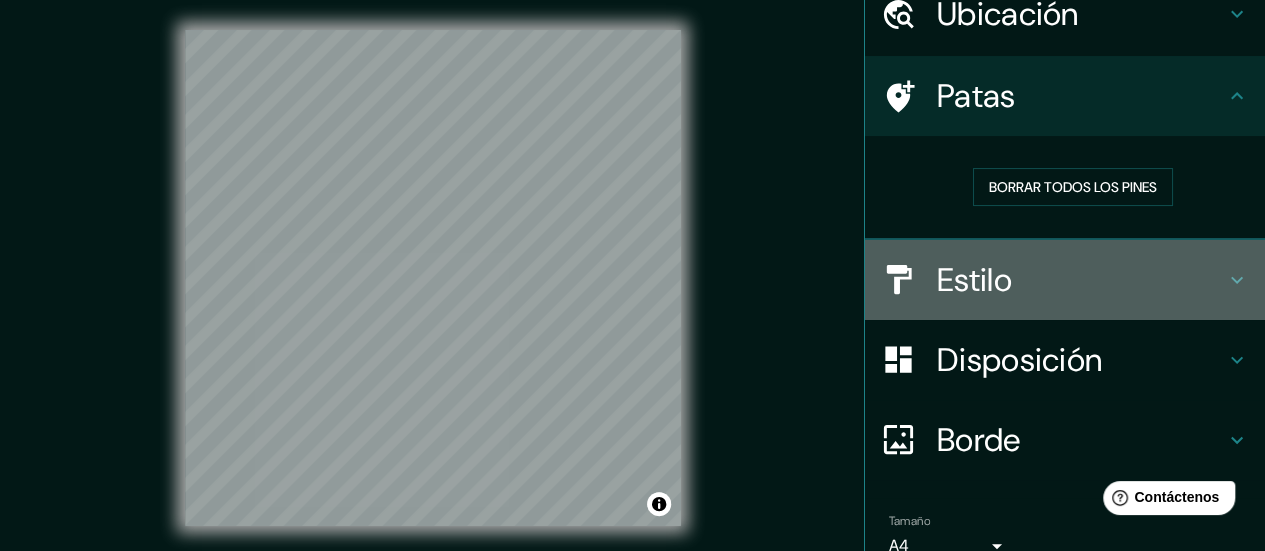 click on "Estilo" at bounding box center [1065, 280] 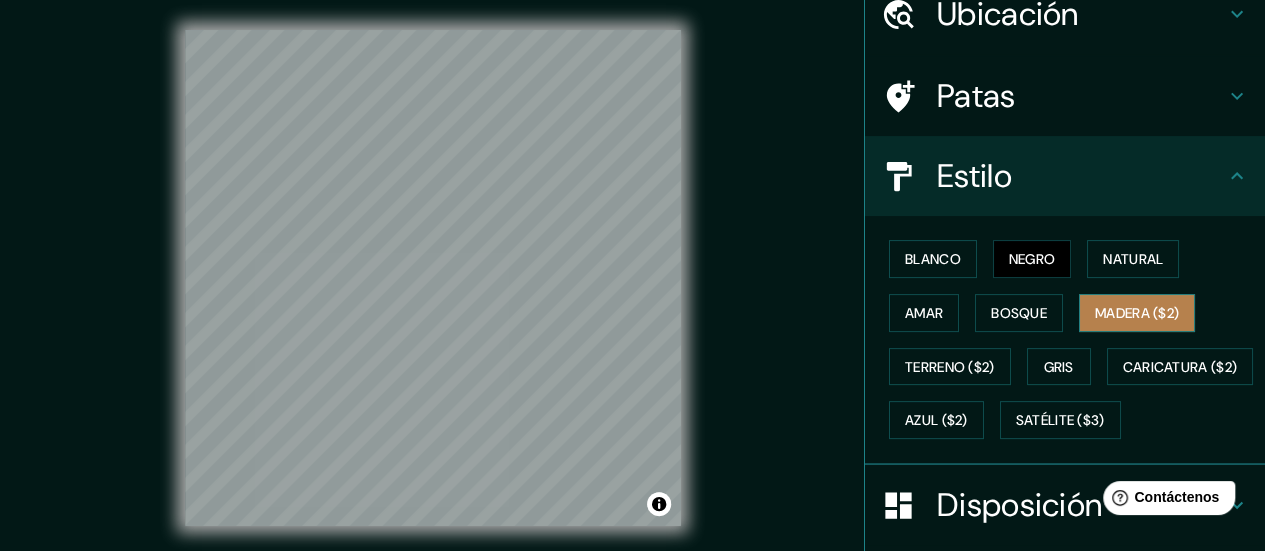 click on "Madera ($2)" at bounding box center (1137, 313) 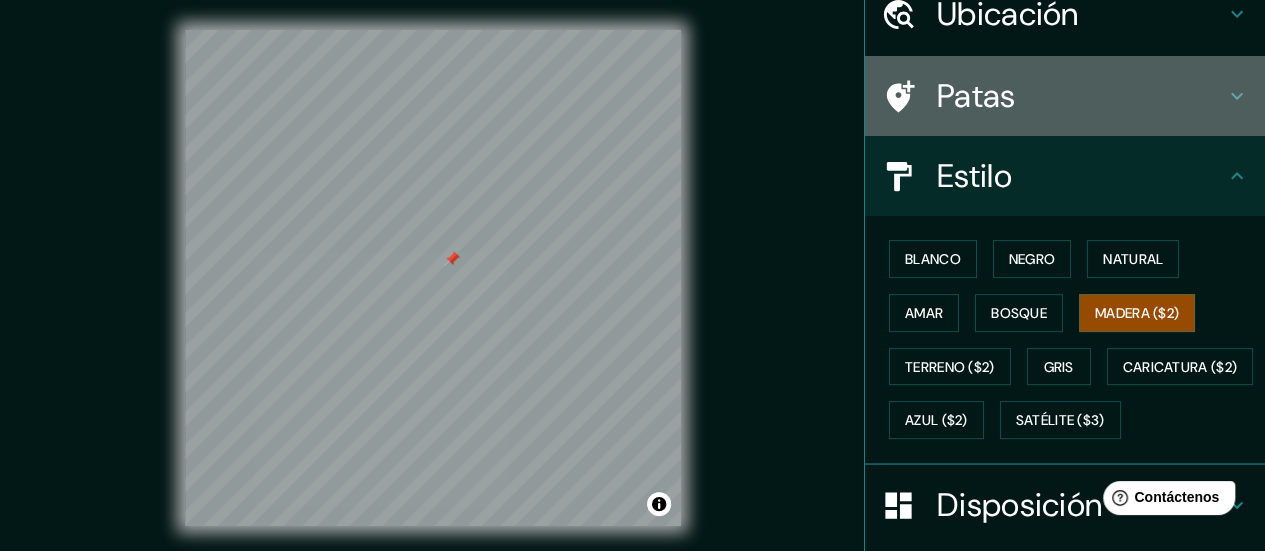 click on "Patas" at bounding box center [1081, 96] 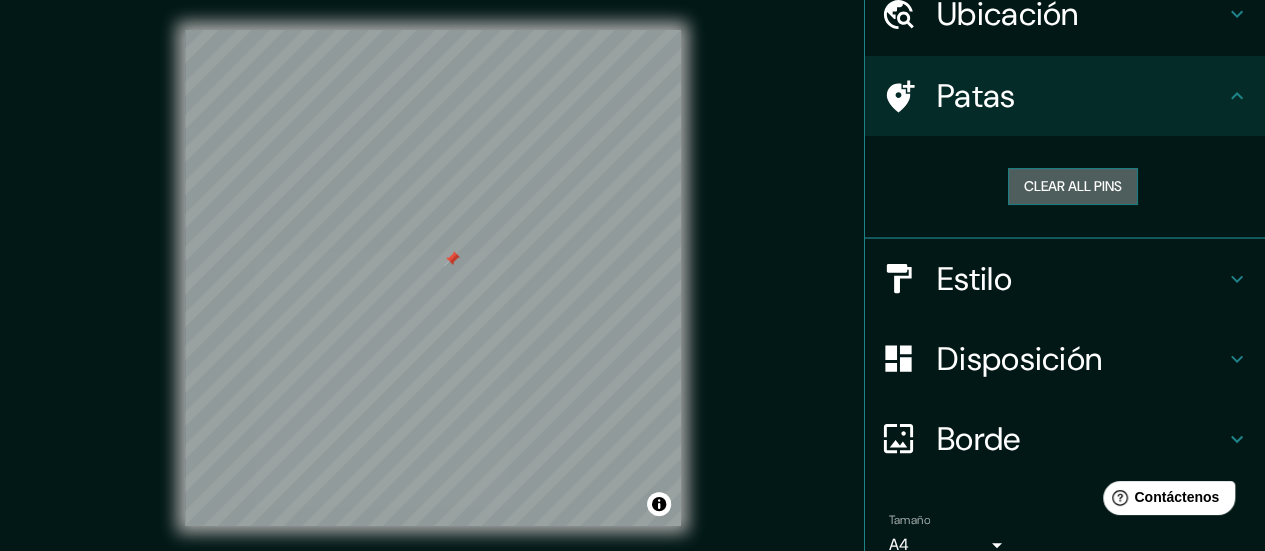click on "Clear all pins" at bounding box center [1073, 186] 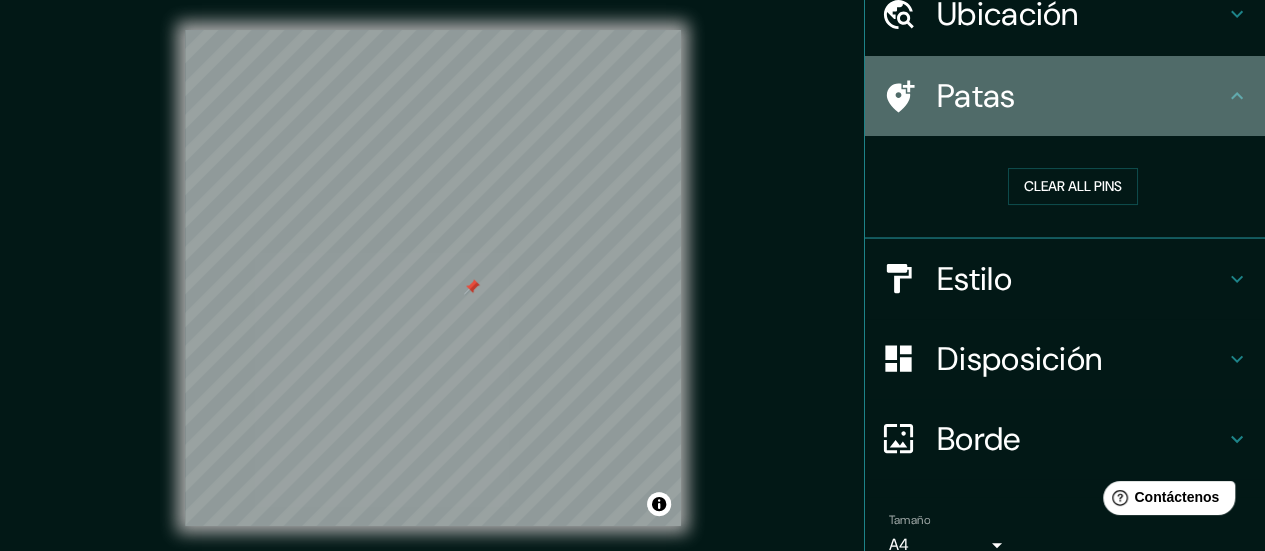 click on "Patas" at bounding box center (1081, 96) 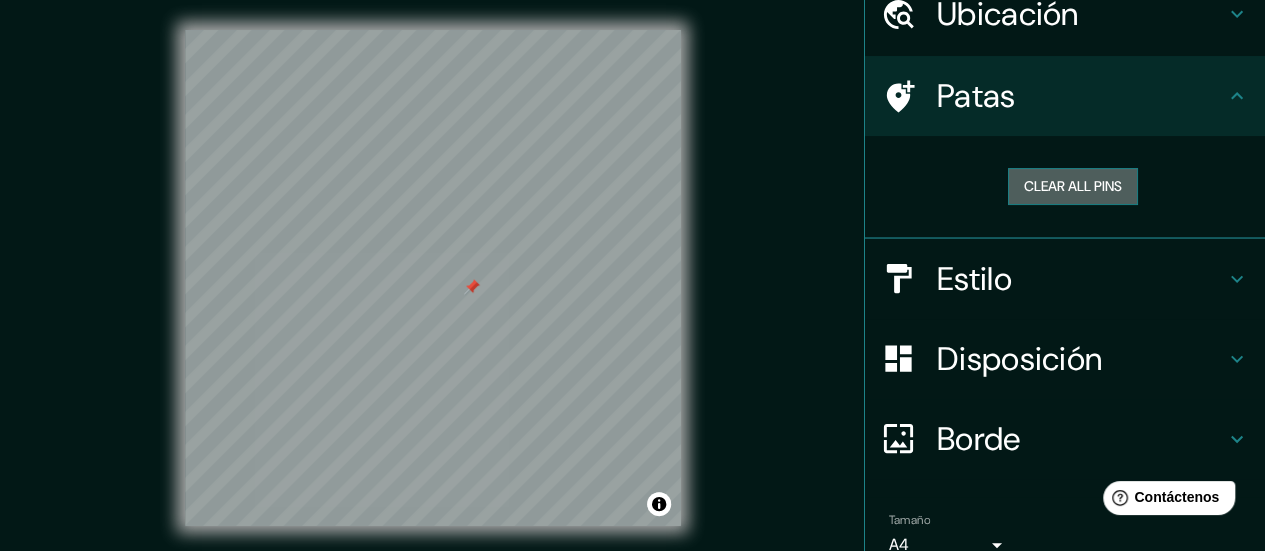 click on "Clear all pins" at bounding box center (1073, 186) 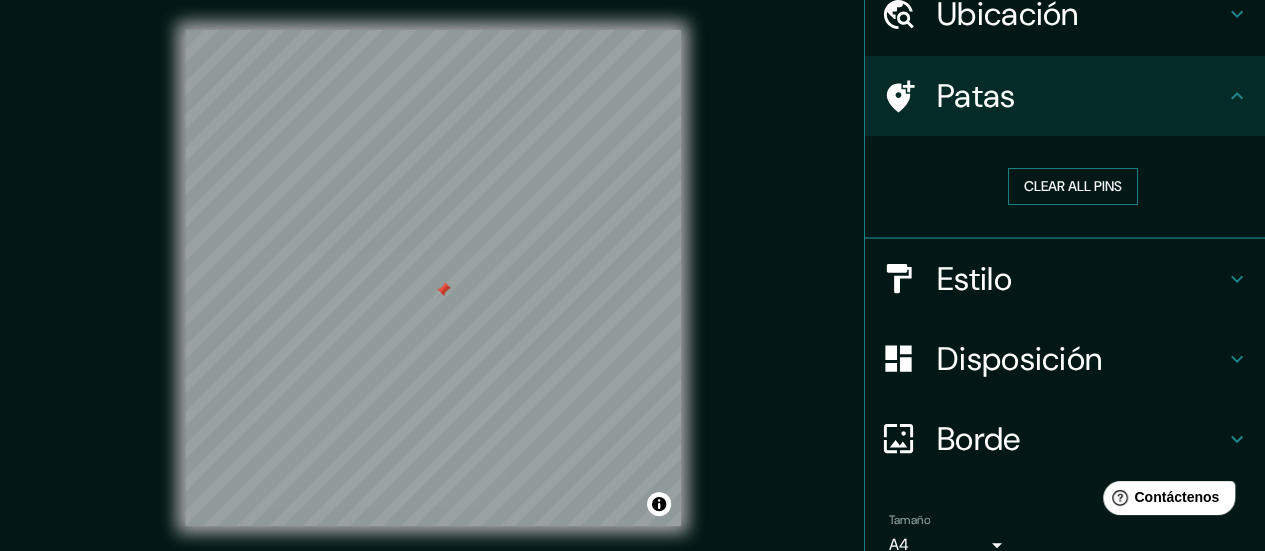 click on "Clear all pins" at bounding box center [1073, 186] 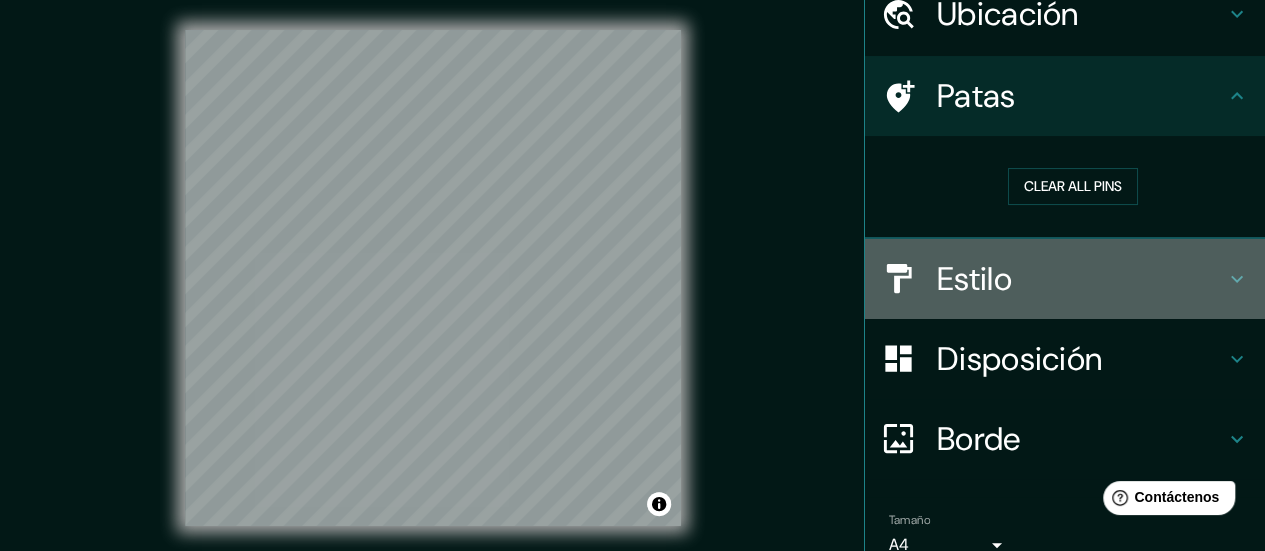 click on "Estilo" at bounding box center (1081, 279) 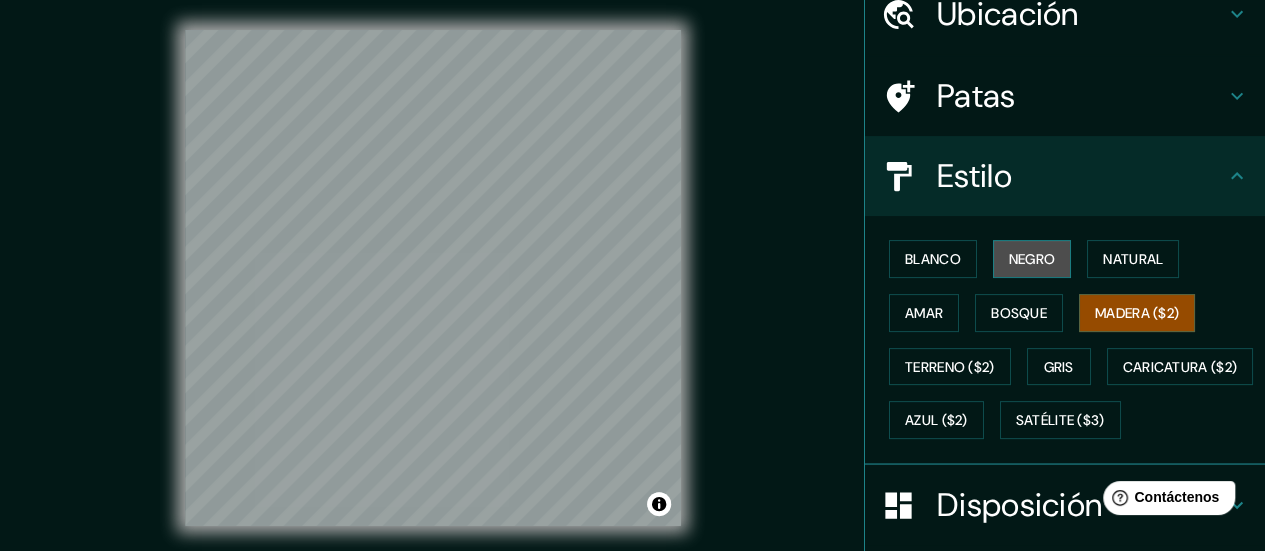 click on "Negro" at bounding box center (1032, 259) 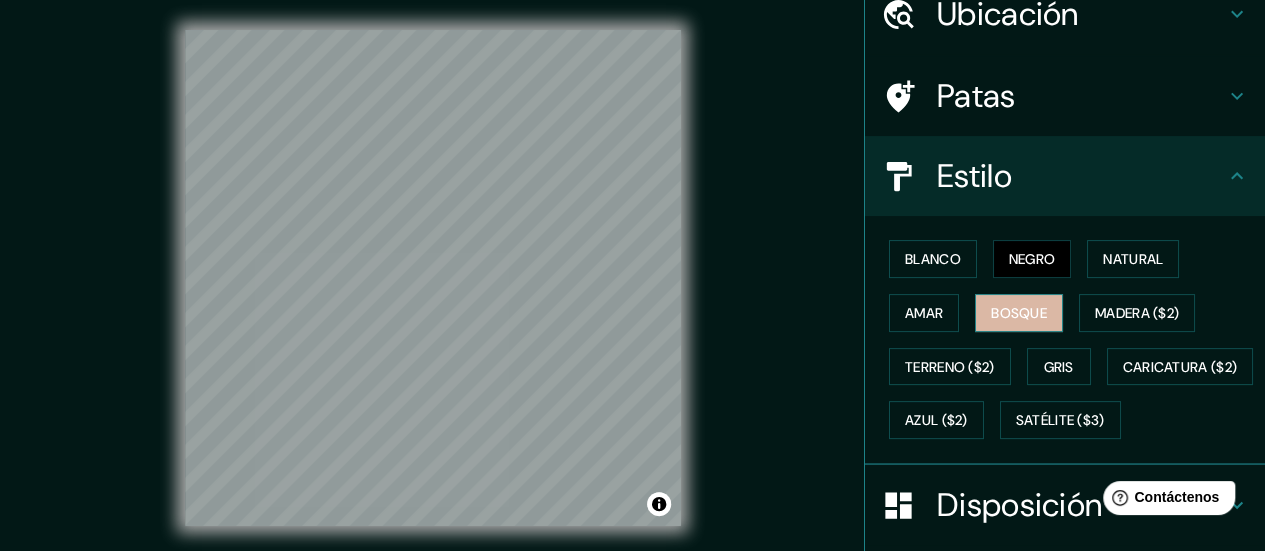 click on "Bosque" at bounding box center [1019, 313] 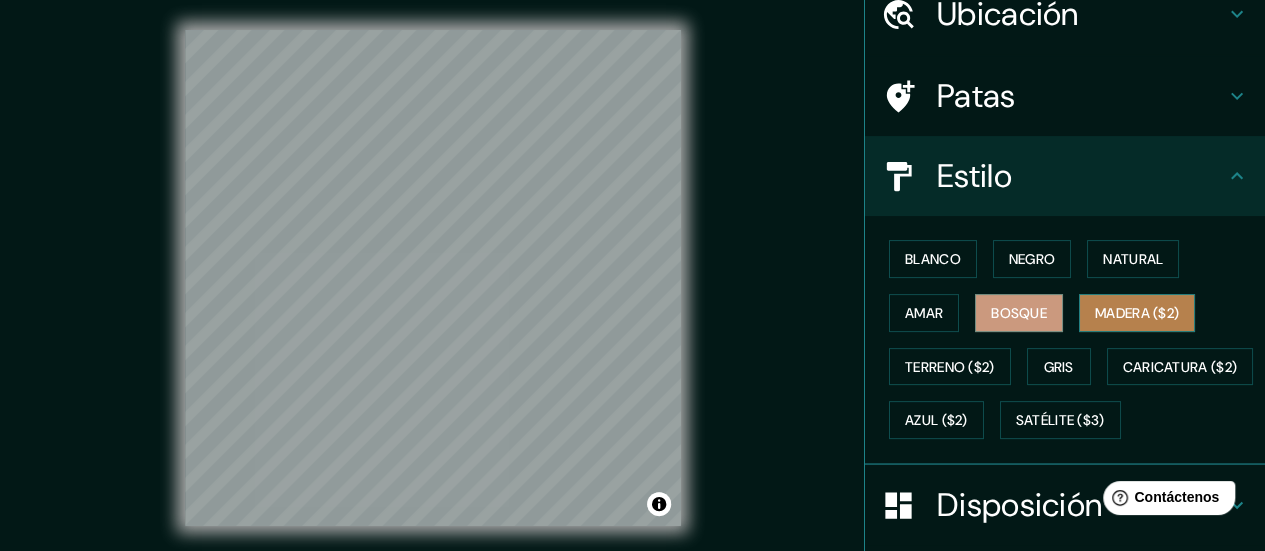click on "Madera ($2)" at bounding box center (1137, 313) 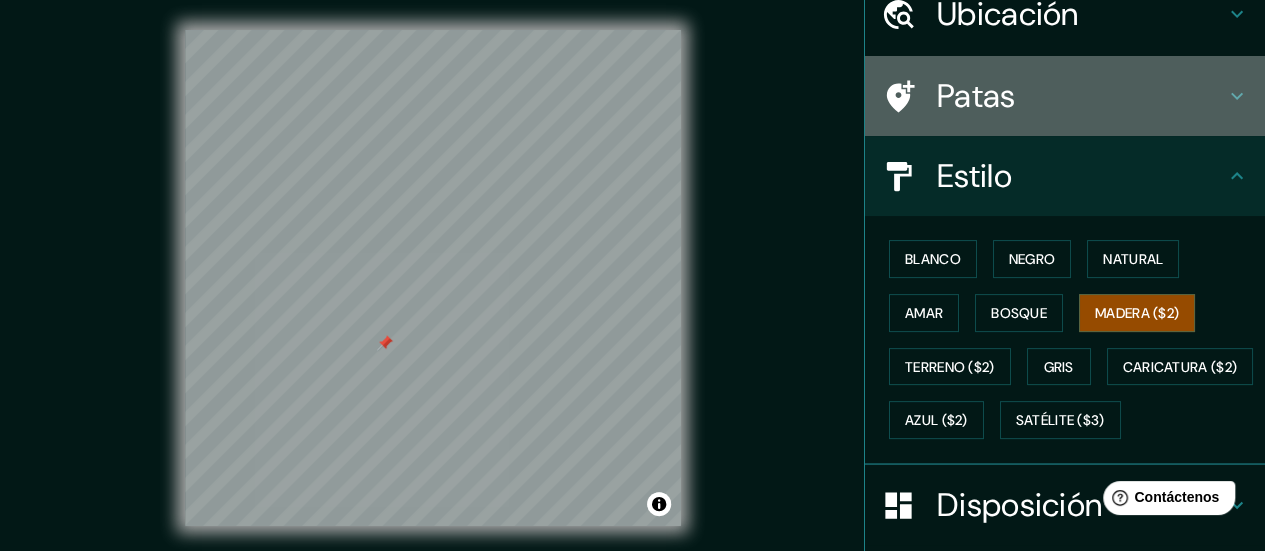 click on "Patas" at bounding box center [1081, 96] 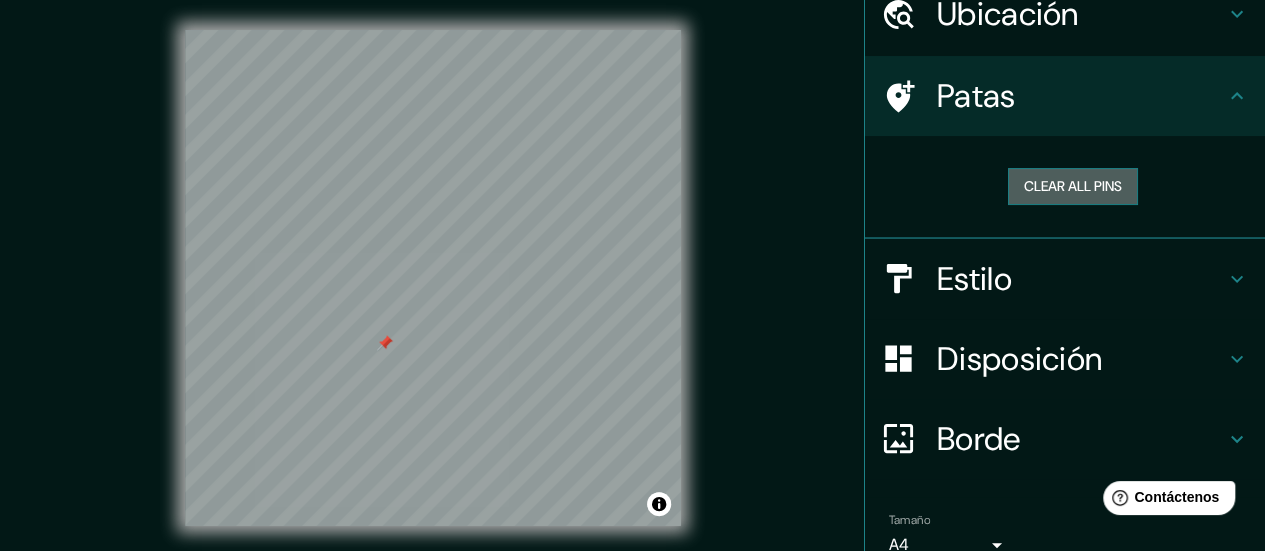 click on "Clear all pins" at bounding box center [1073, 186] 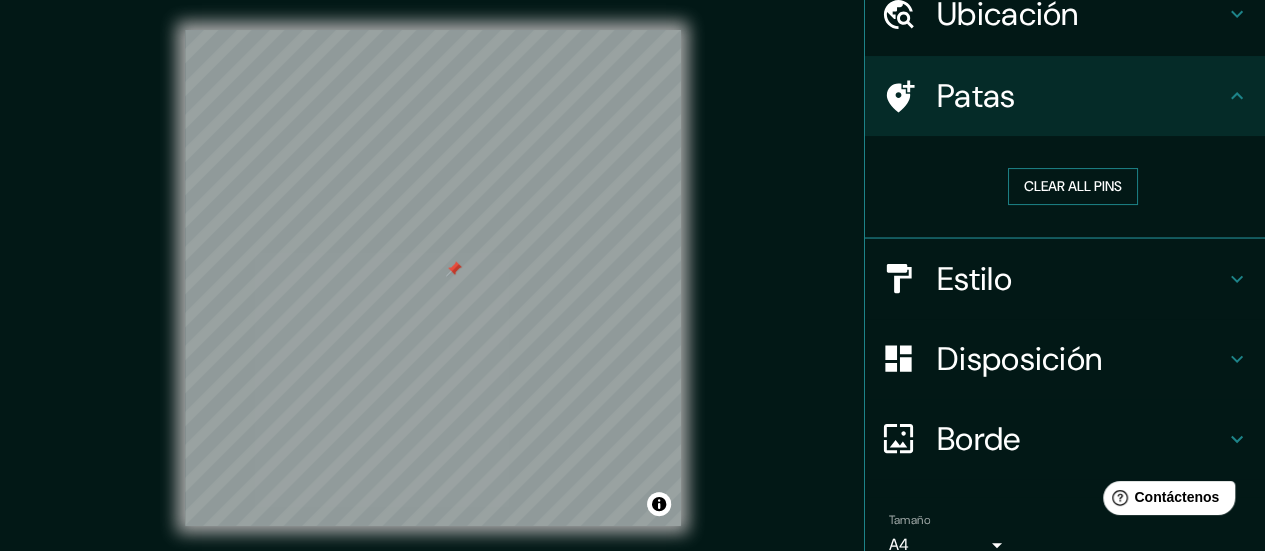 drag, startPoint x: 1031, startPoint y: 129, endPoint x: 1056, endPoint y: 197, distance: 72.44998 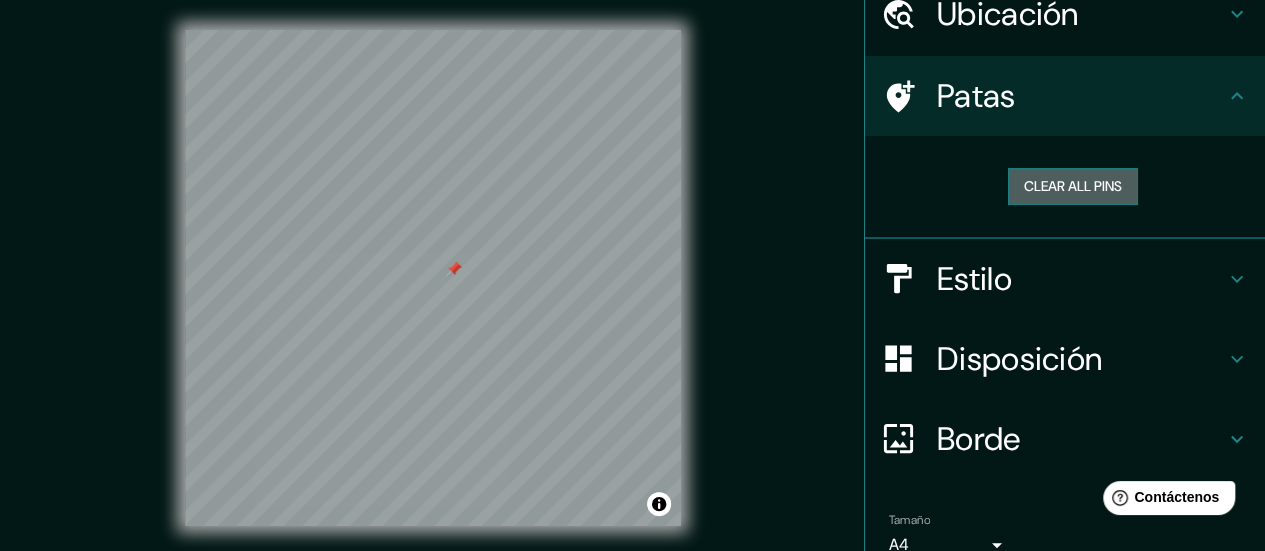 click on "Clear all pins" at bounding box center [1073, 186] 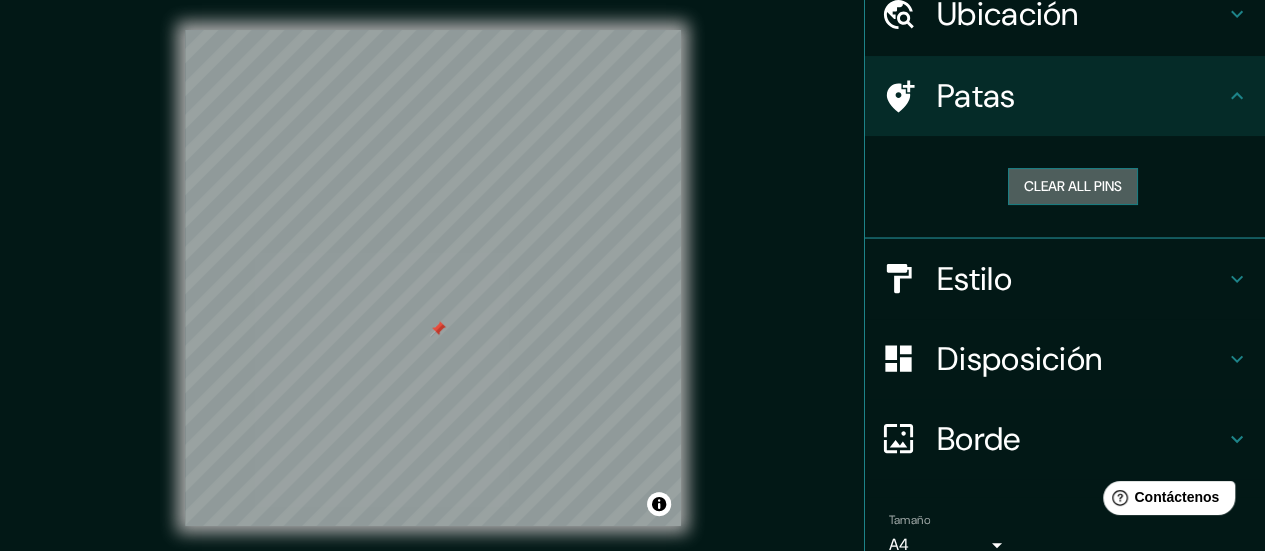 click on "Clear all pins" at bounding box center [1073, 186] 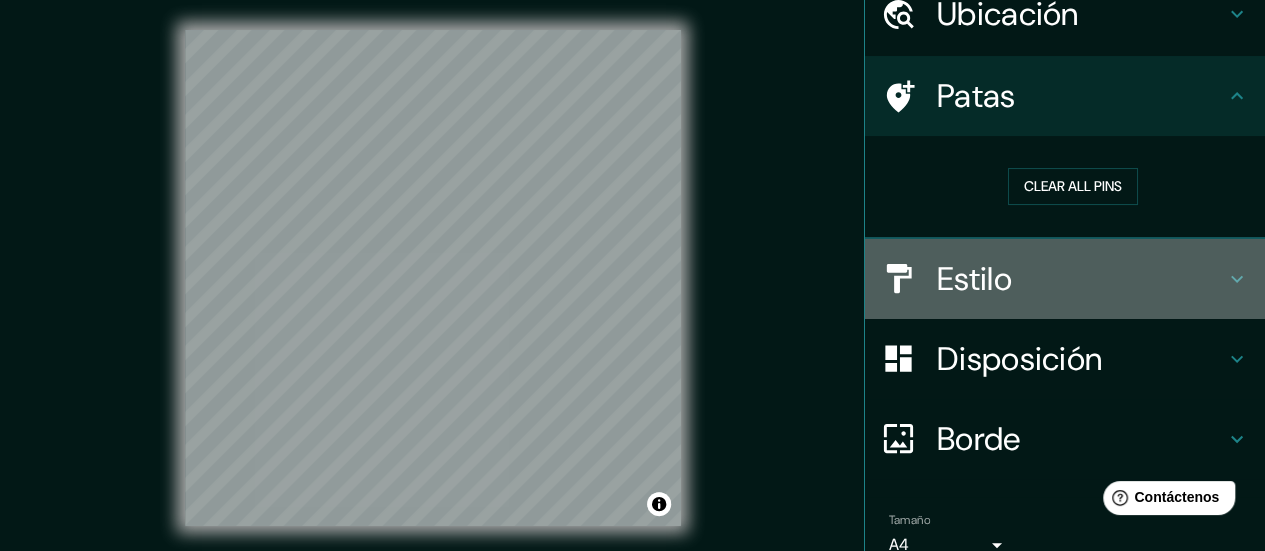 click 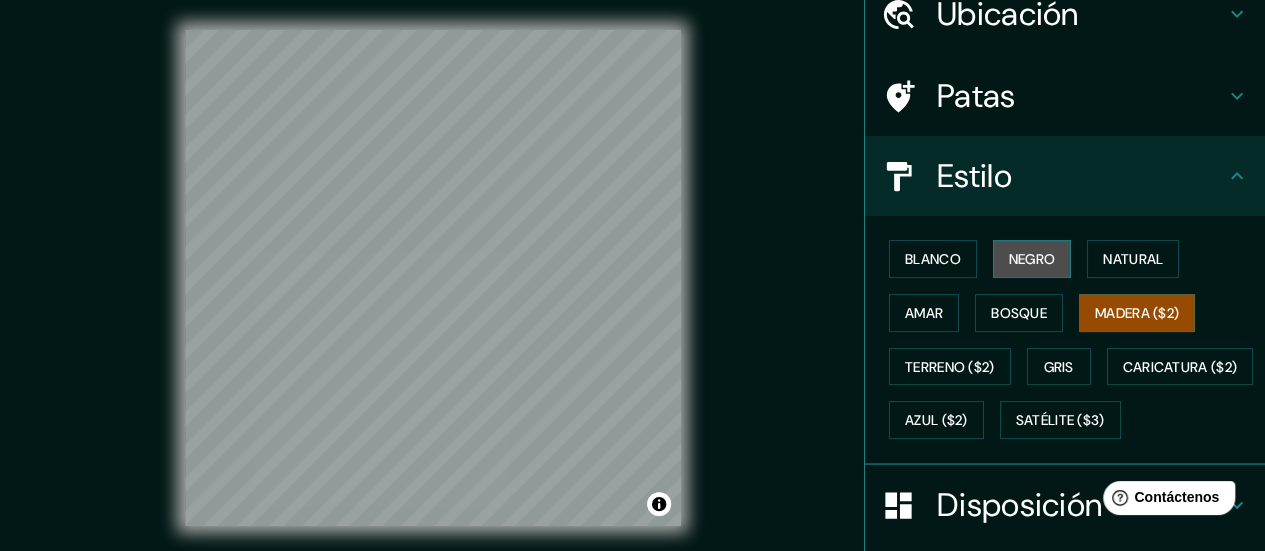 click on "Negro" at bounding box center [1032, 259] 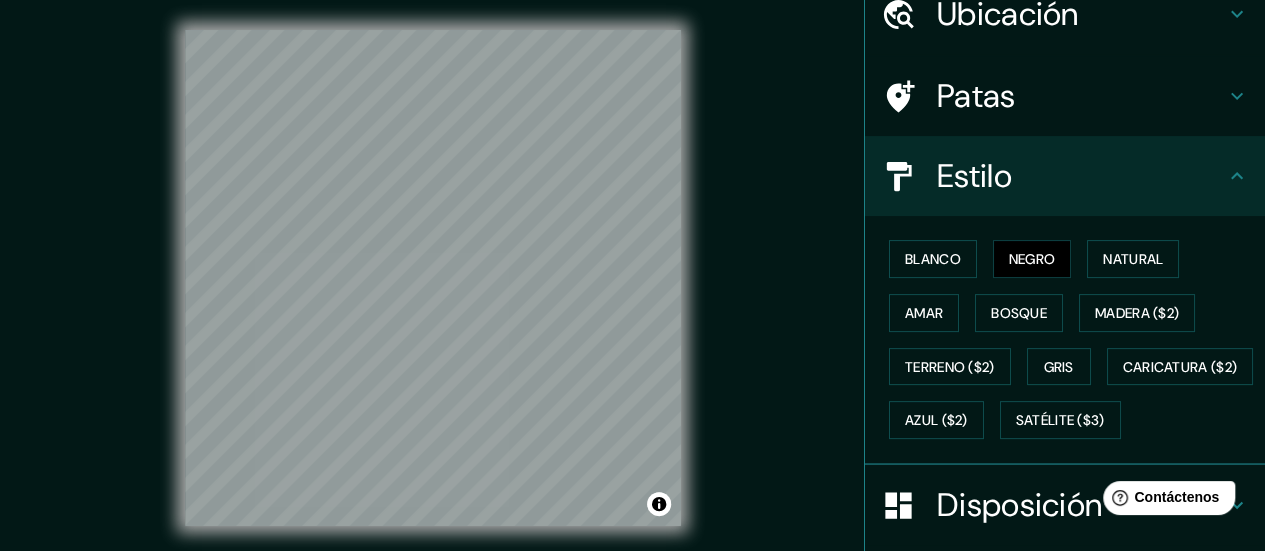 type 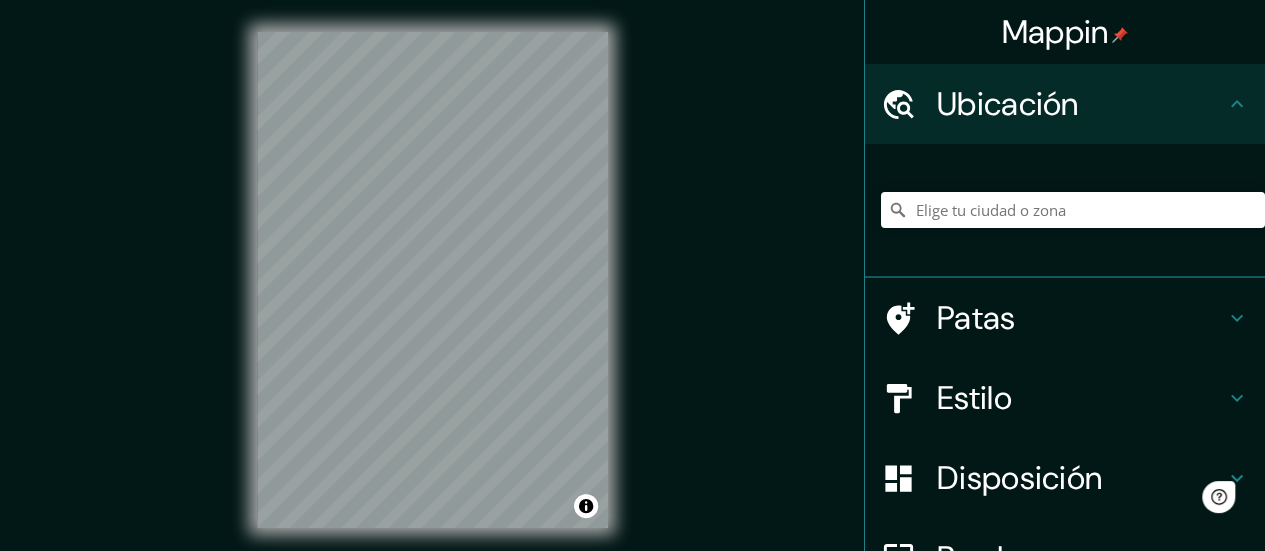 scroll, scrollTop: 0, scrollLeft: 0, axis: both 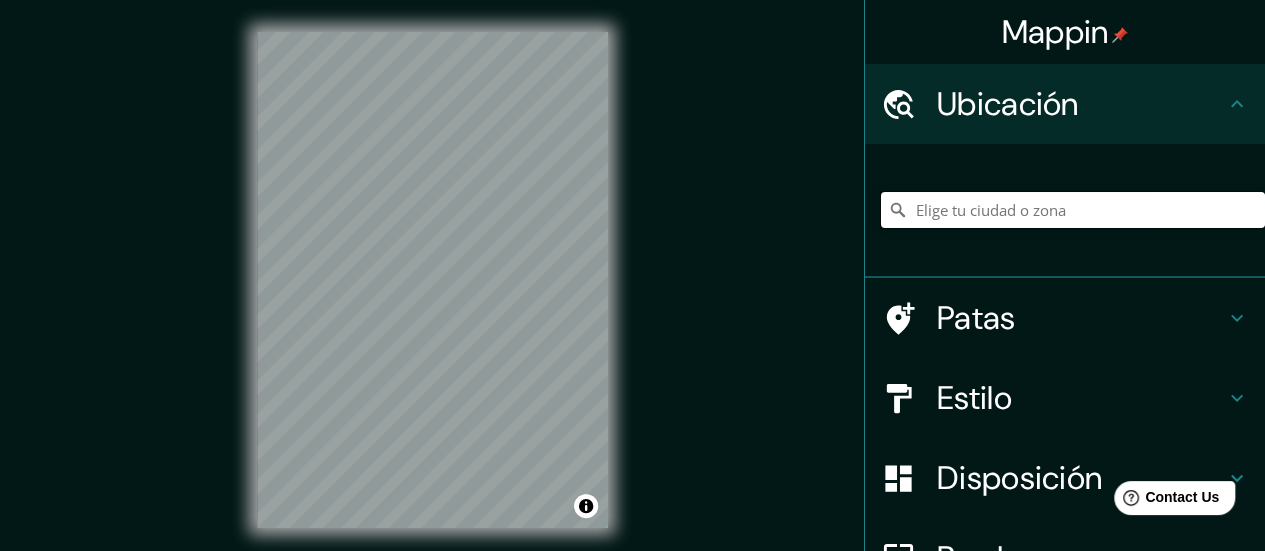 click at bounding box center [1073, 210] 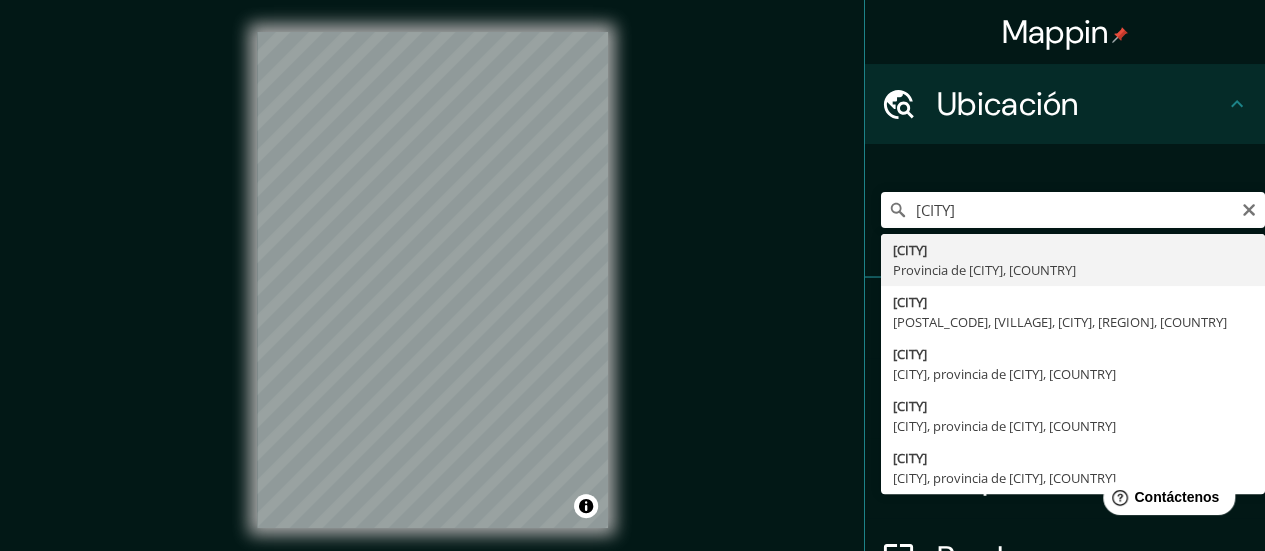 type on "Budia, provincia de Guadalajara, España" 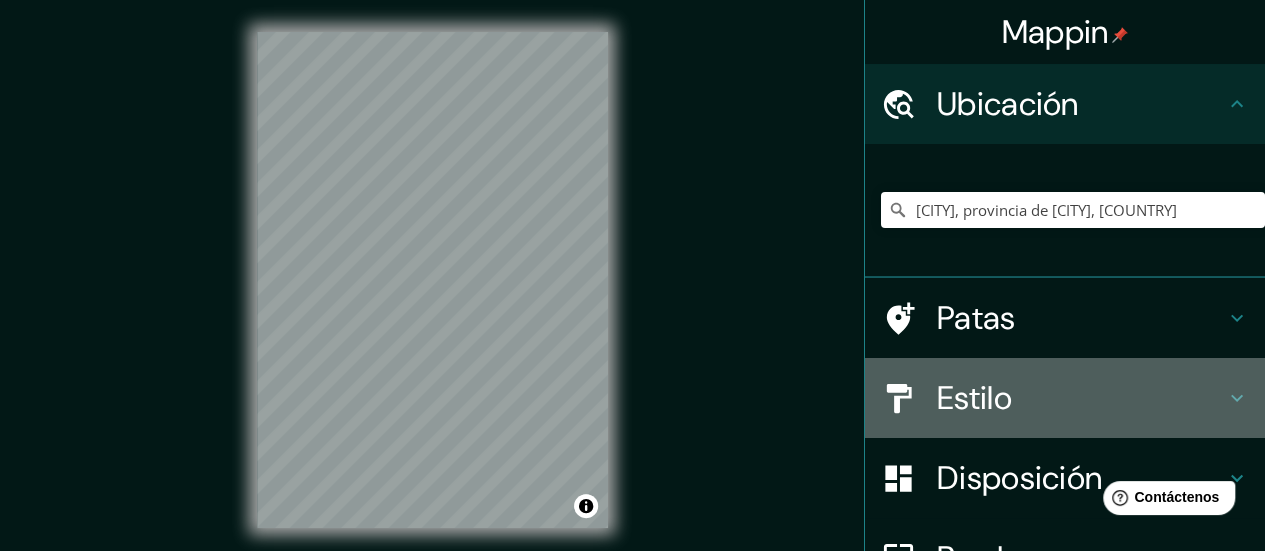click on "Estilo" at bounding box center (1081, 398) 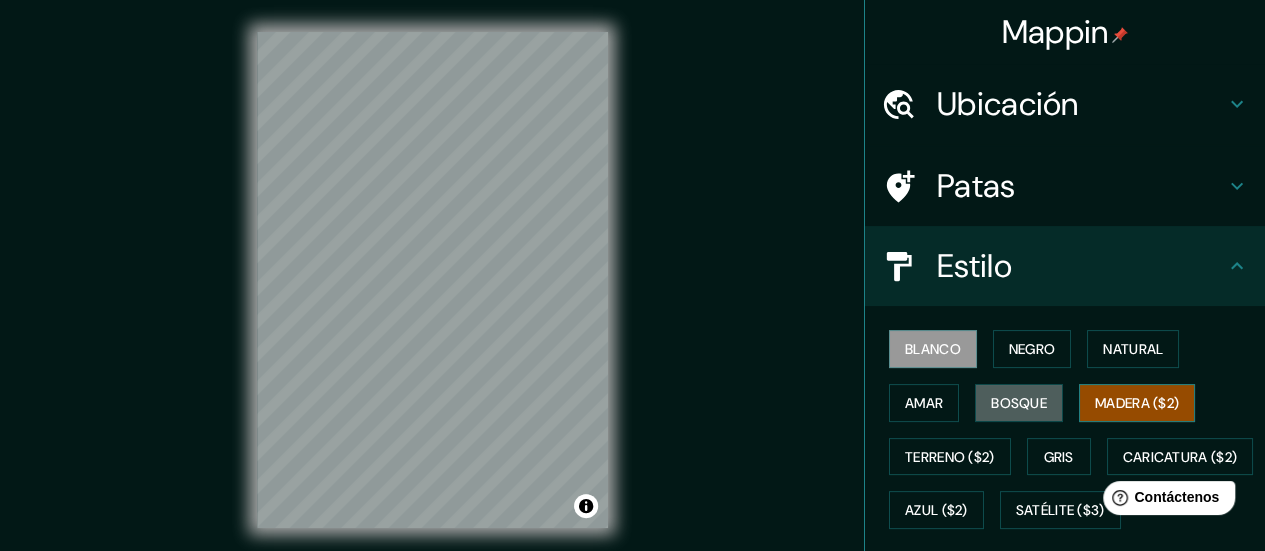 click on "Bosque" at bounding box center [1019, 403] 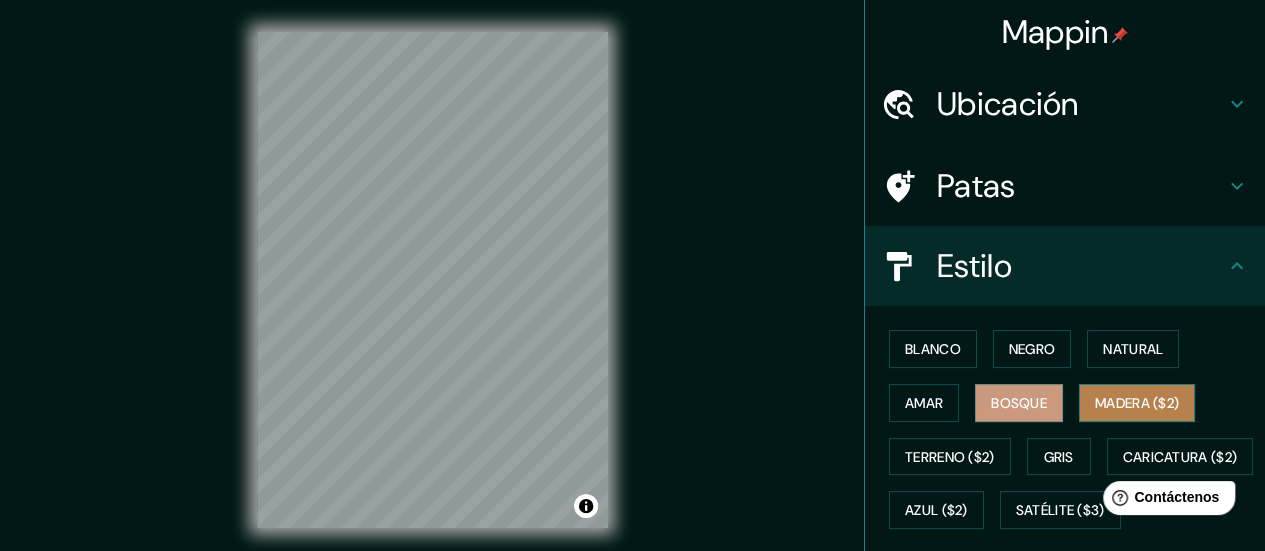 click on "Madera ($2)" at bounding box center (1137, 403) 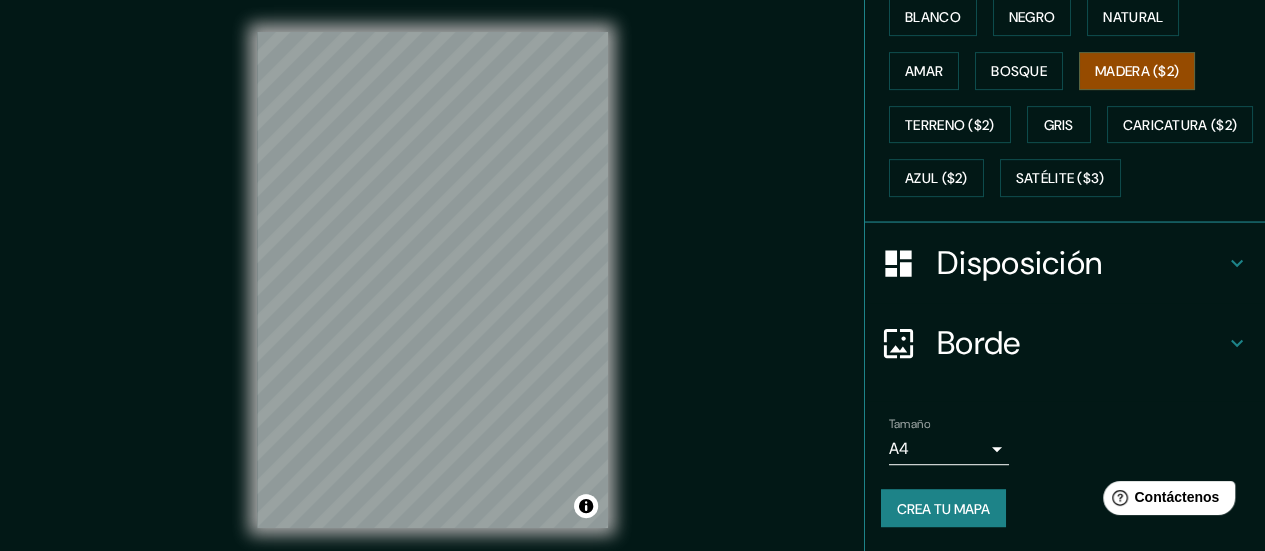 scroll, scrollTop: 379, scrollLeft: 0, axis: vertical 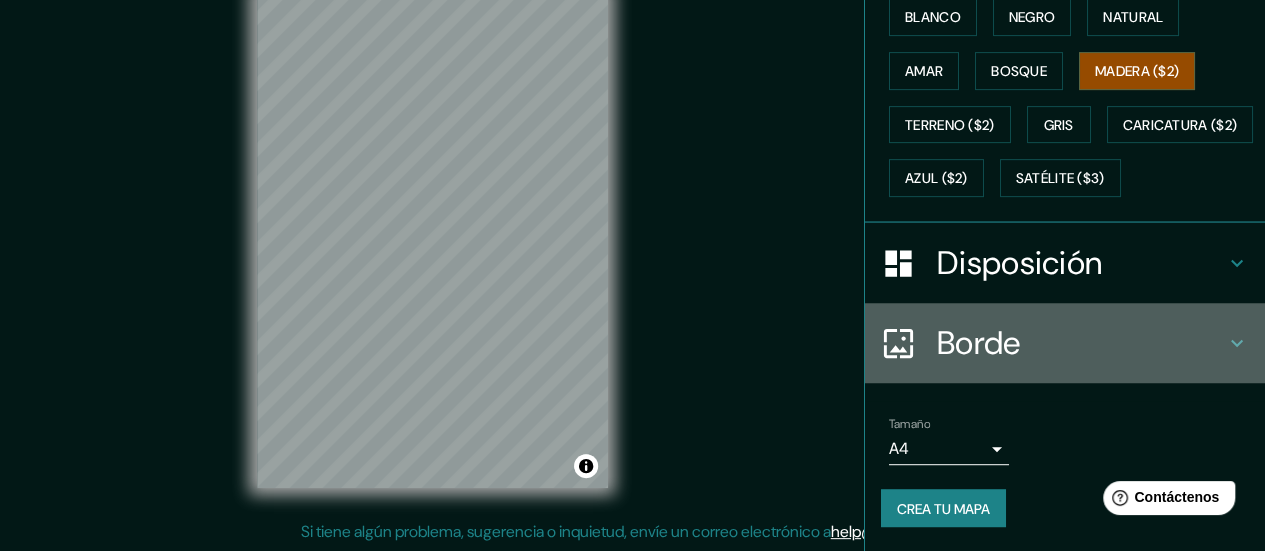 click on "Borde" at bounding box center (1081, 343) 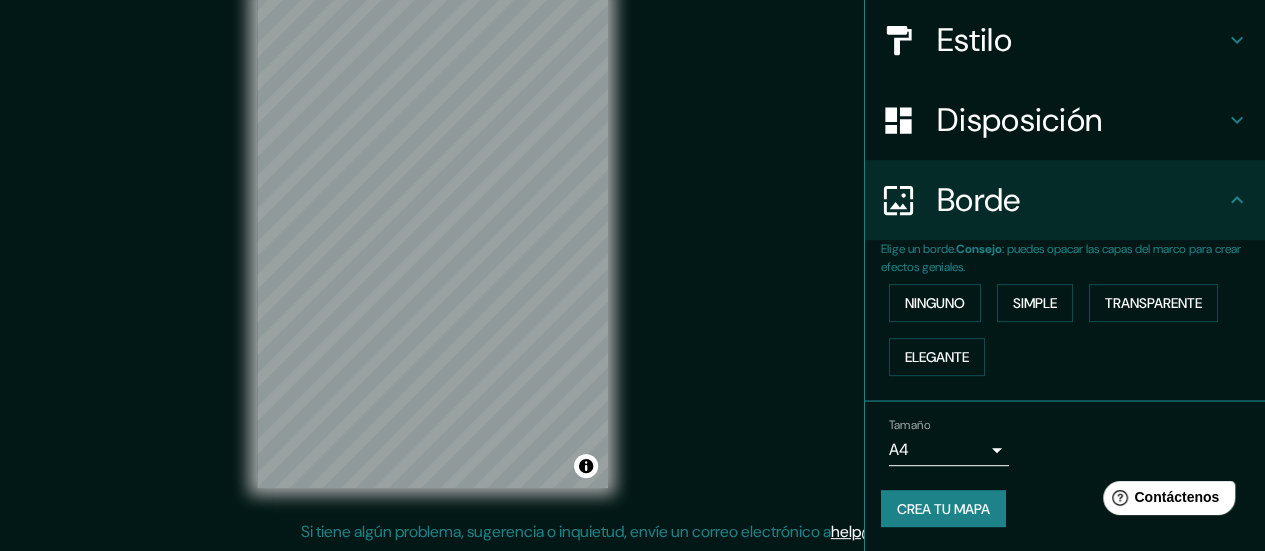 scroll, scrollTop: 223, scrollLeft: 0, axis: vertical 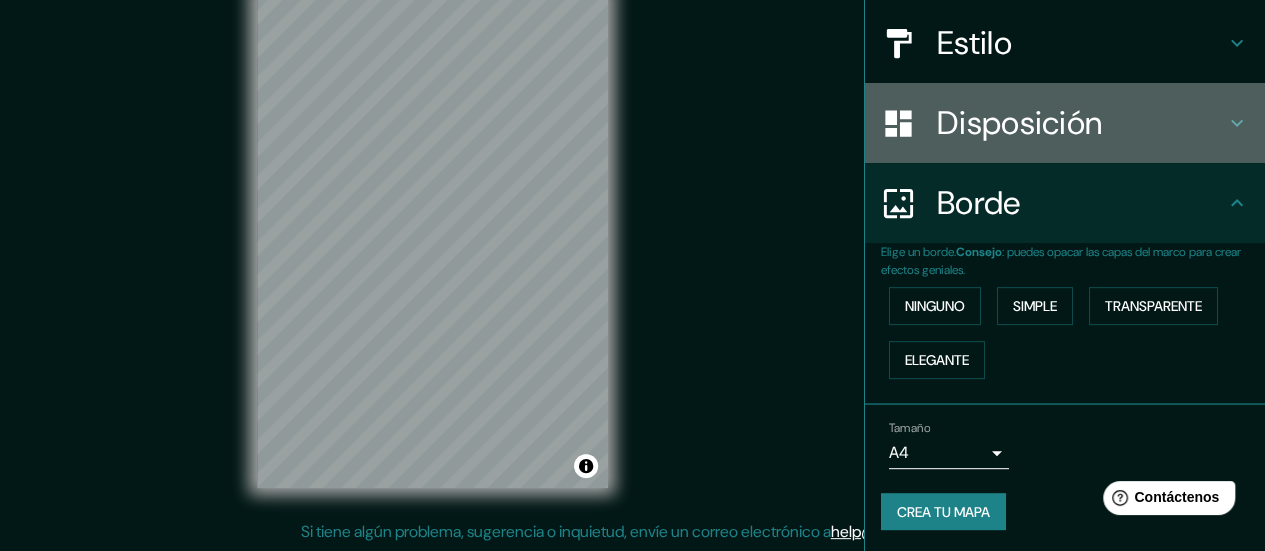 click on "Disposición" at bounding box center (1081, 123) 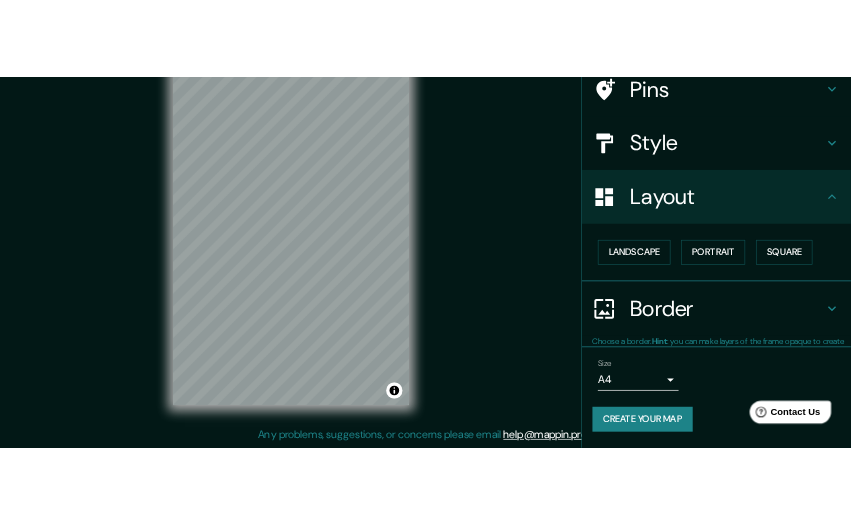 scroll, scrollTop: 166, scrollLeft: 0, axis: vertical 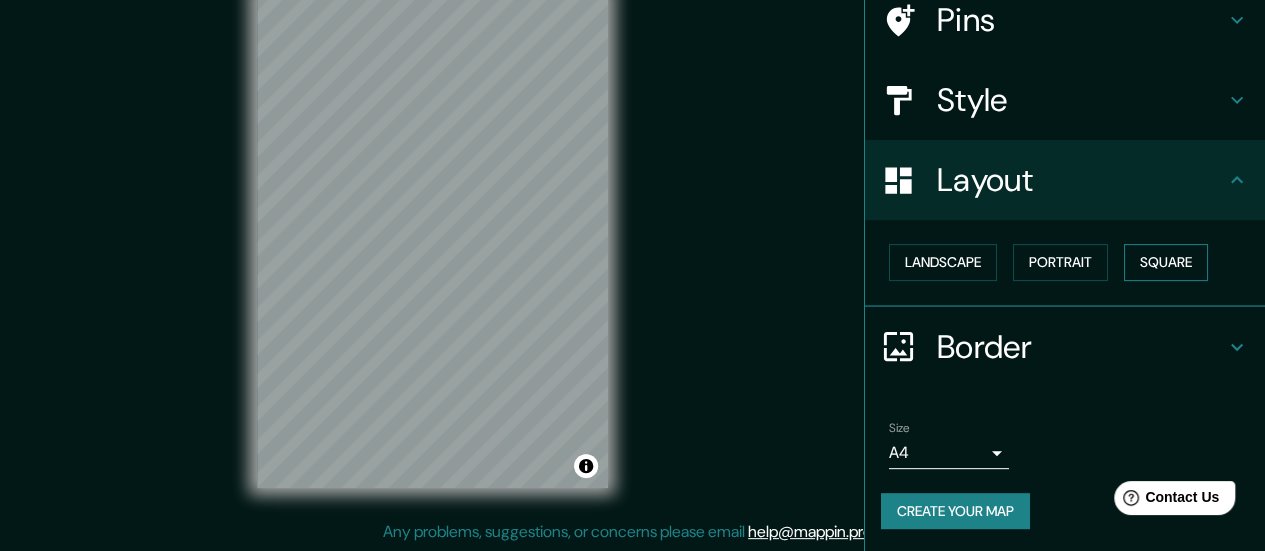 click on "Square" at bounding box center [1166, 262] 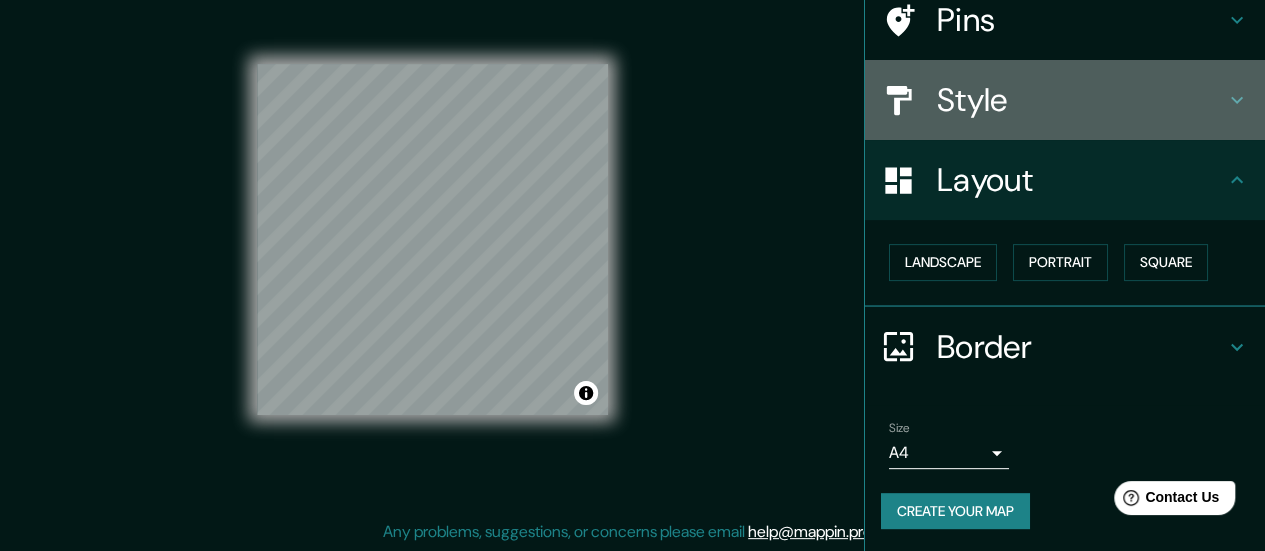 click on "Style" at bounding box center (1081, 100) 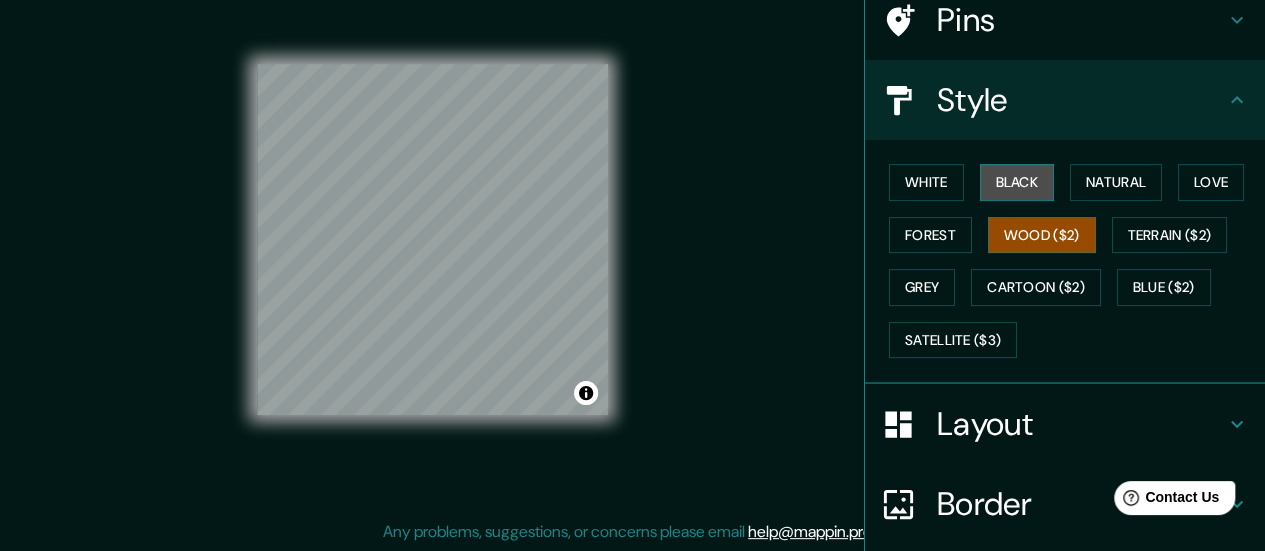 click on "Black" at bounding box center (1017, 182) 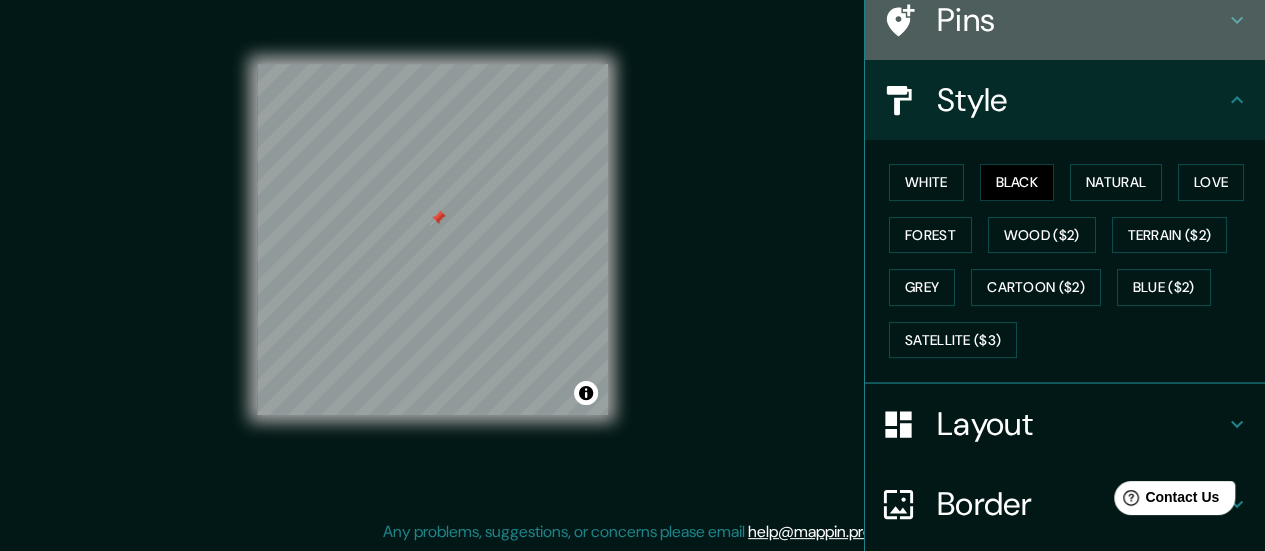 click on "Pins" at bounding box center [1065, 20] 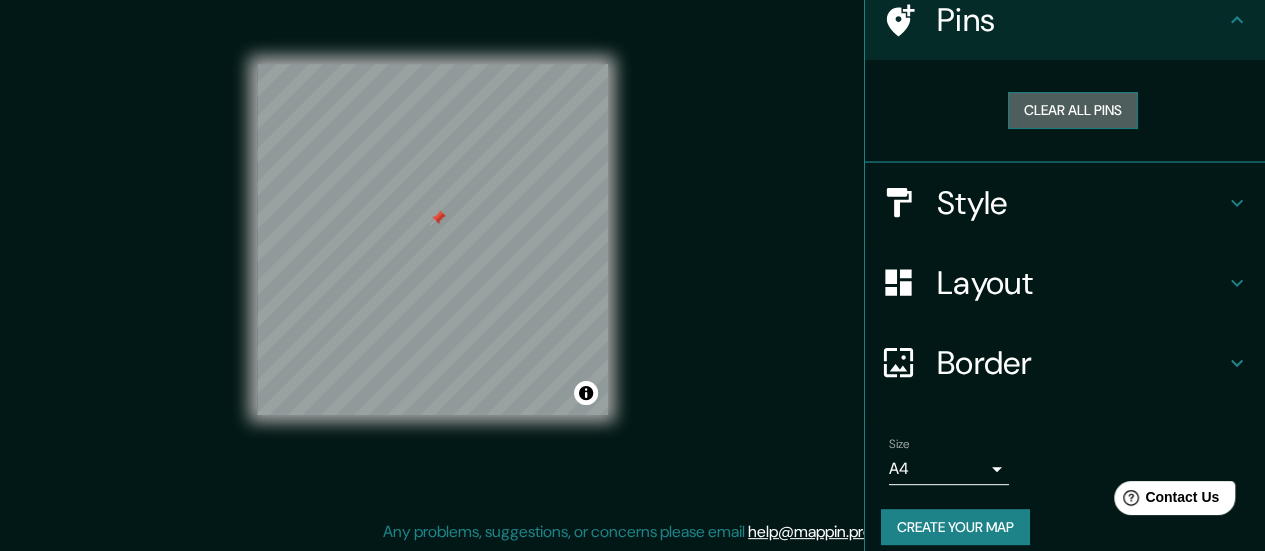 click on "Clear all pins" at bounding box center [1073, 110] 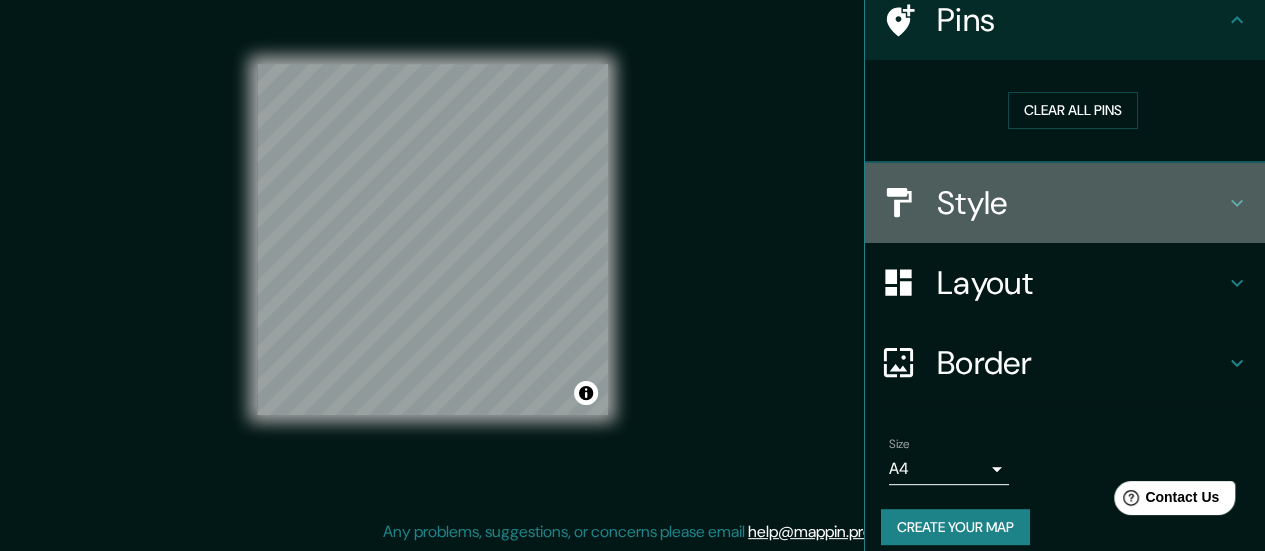click on "Style" at bounding box center [1065, 203] 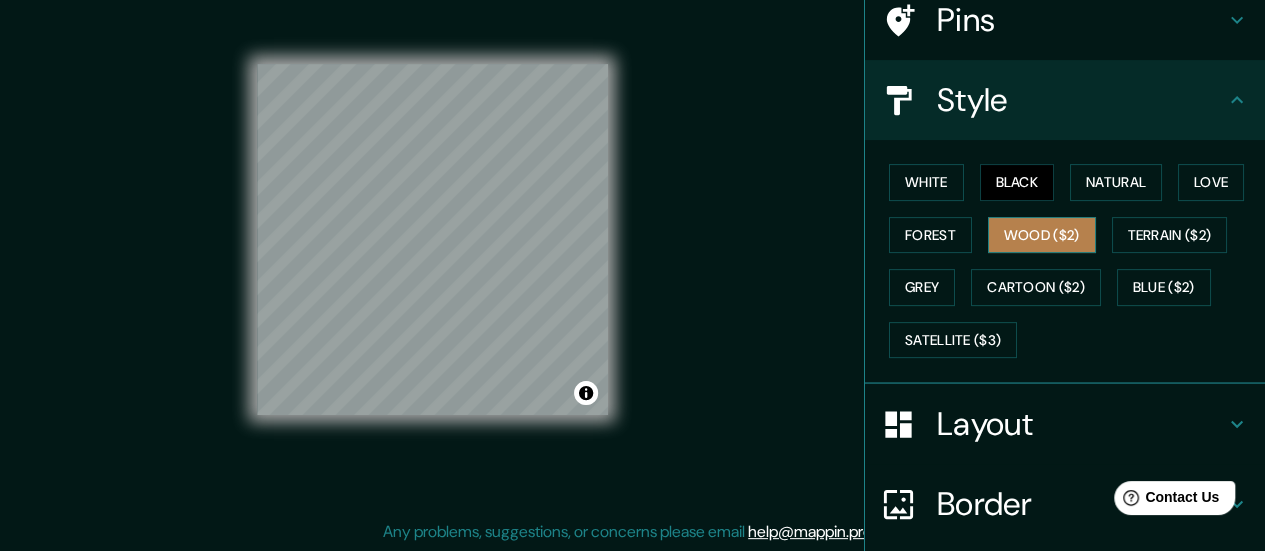 click on "Wood ($2)" at bounding box center (1042, 235) 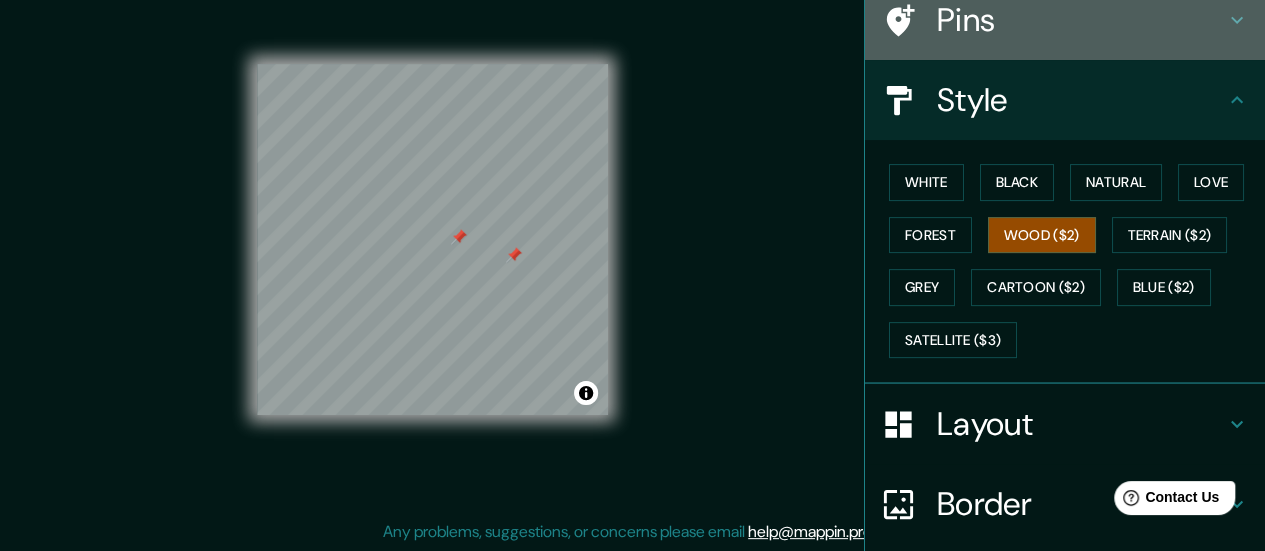 click on "Pins" at bounding box center (1081, 20) 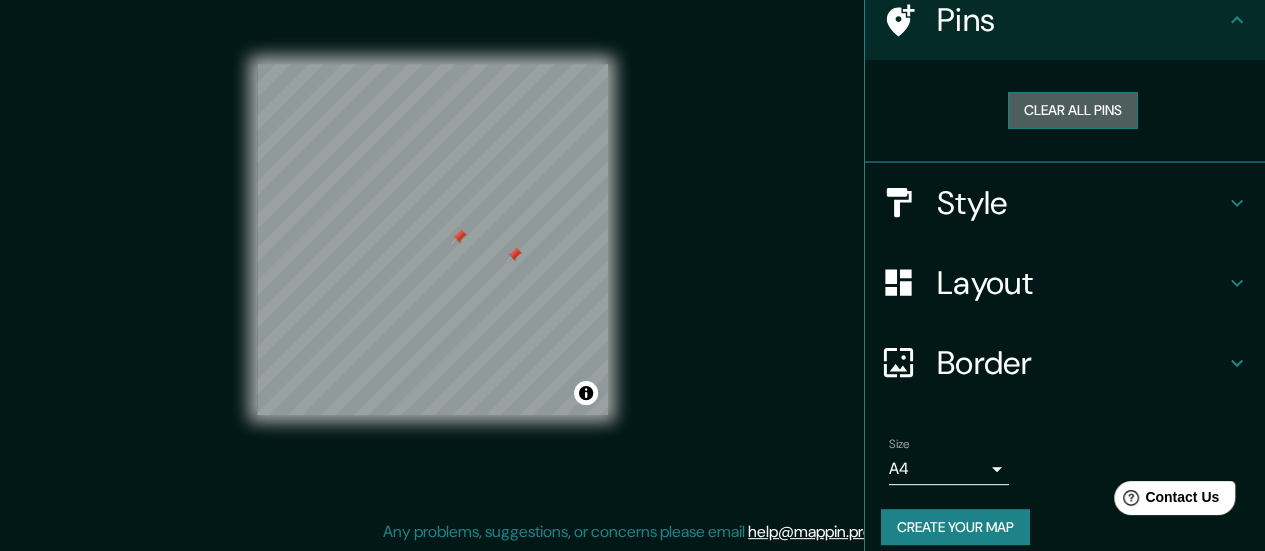 click on "Clear all pins" at bounding box center (1073, 110) 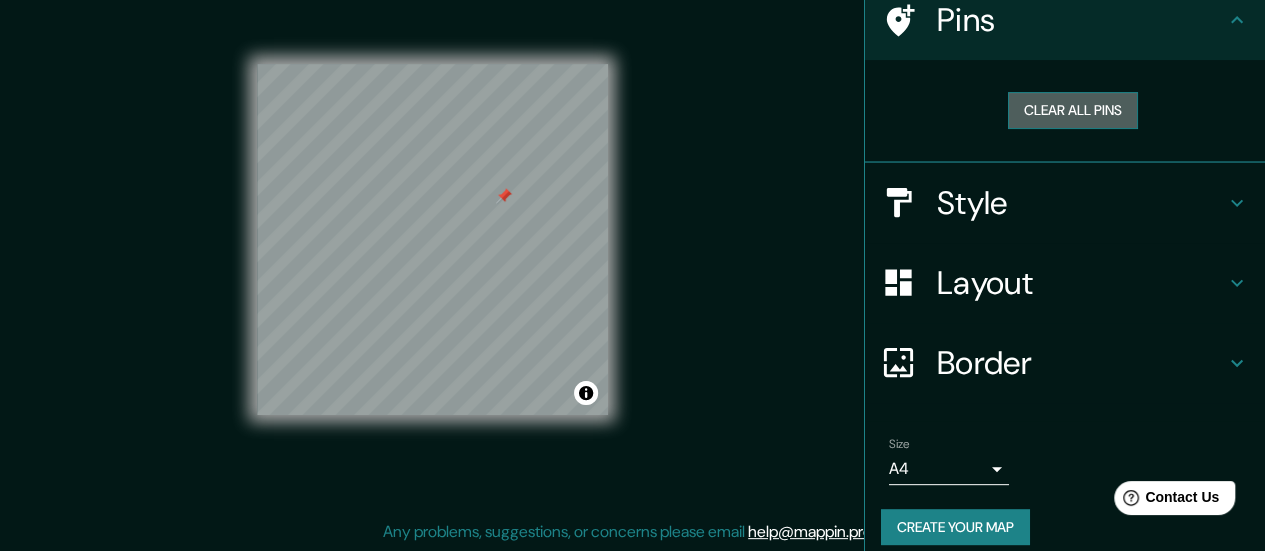 click on "Clear all pins" at bounding box center (1073, 110) 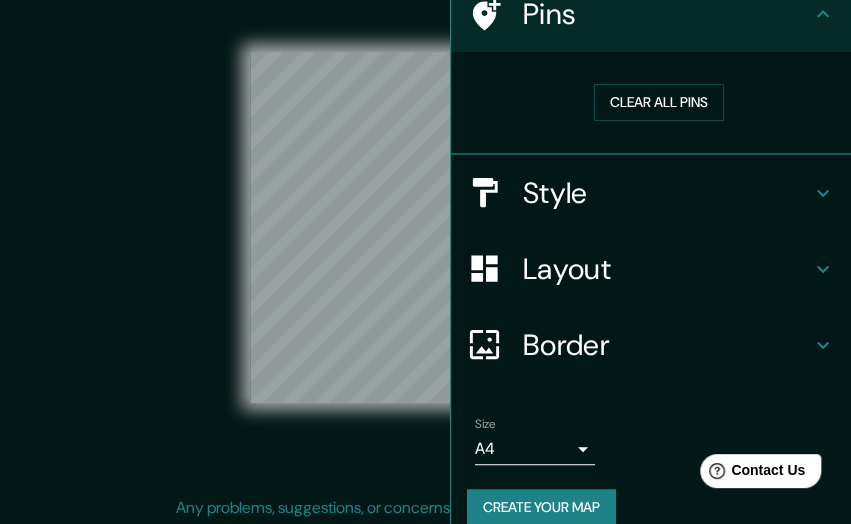 scroll, scrollTop: 160, scrollLeft: 0, axis: vertical 